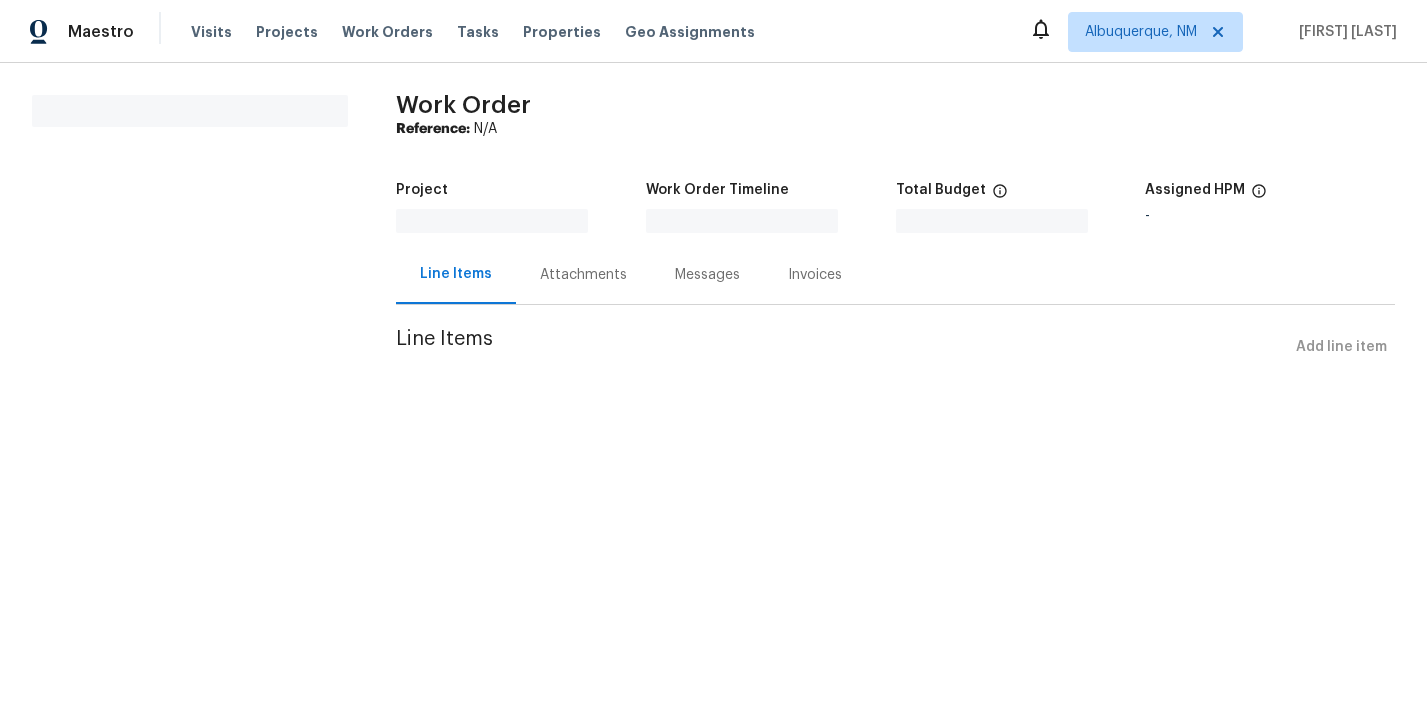 scroll, scrollTop: 0, scrollLeft: 0, axis: both 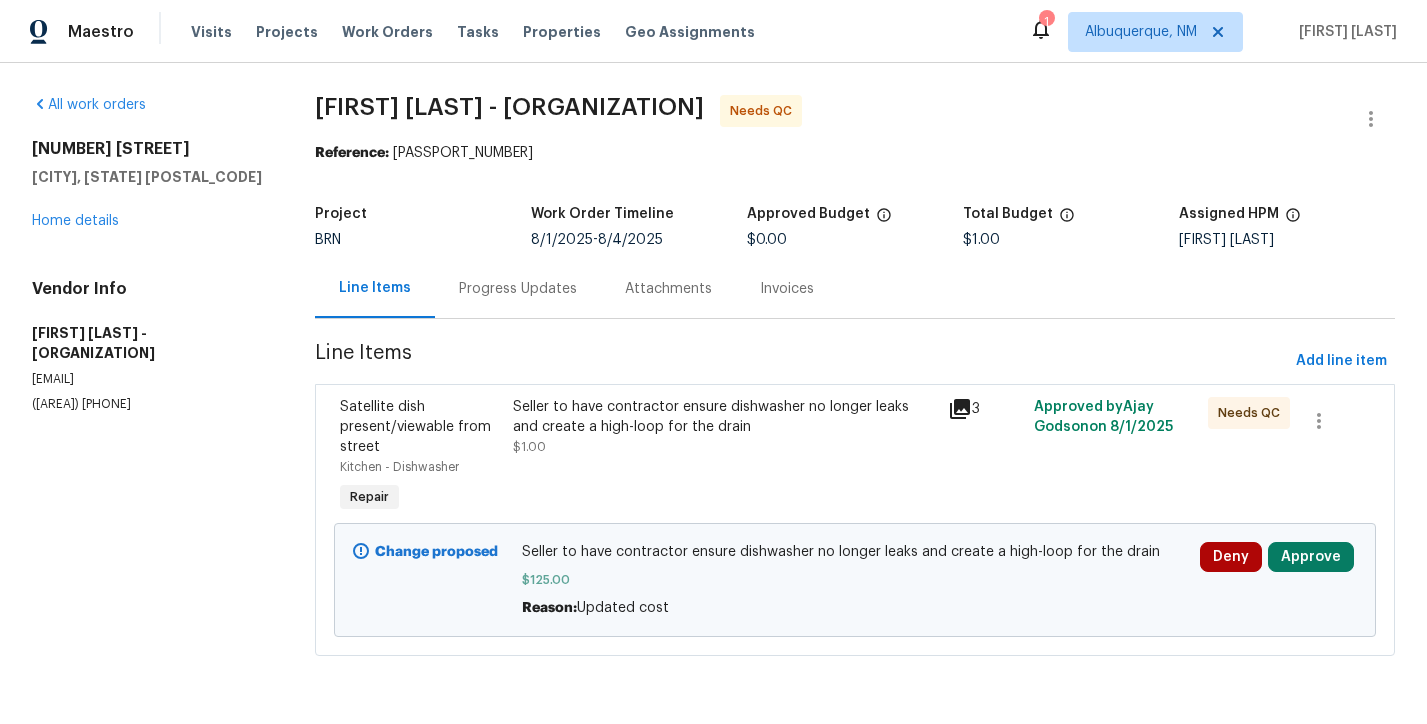 click on "Deny Approve" at bounding box center [1278, 580] 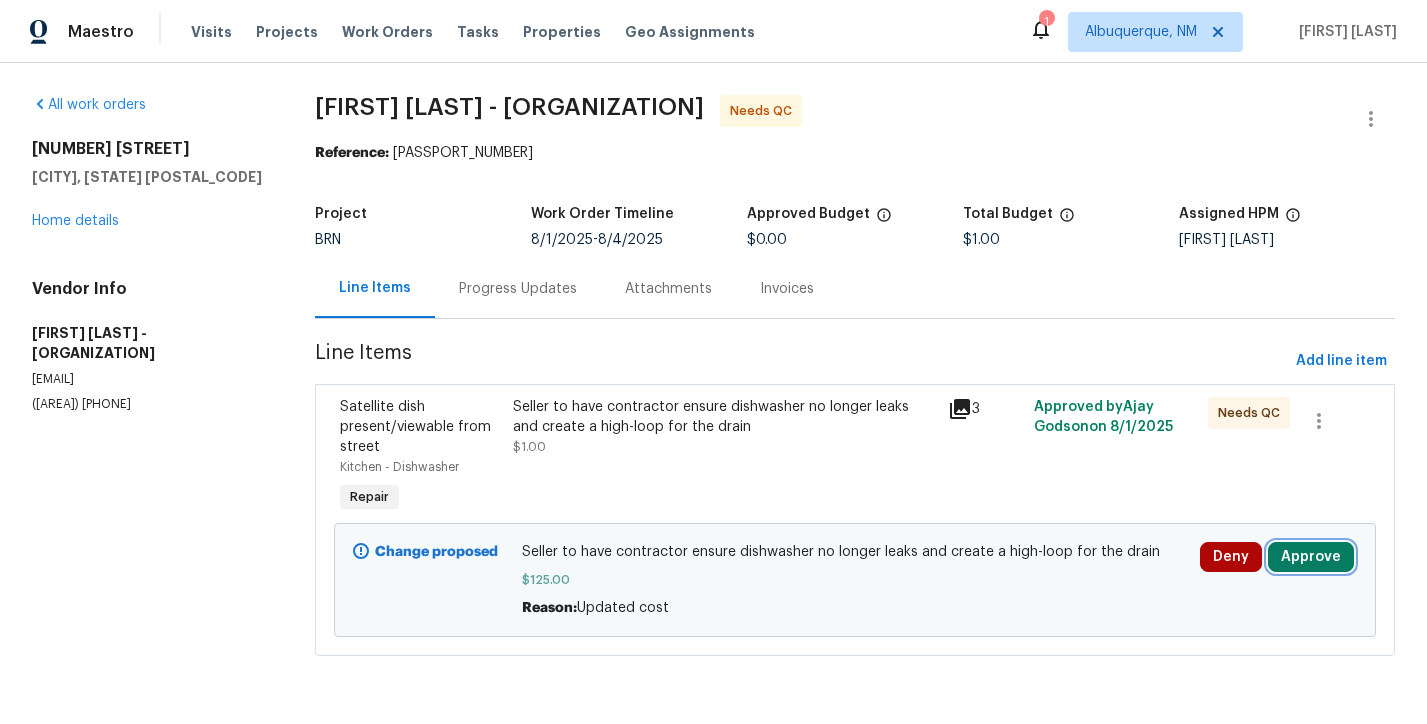 click on "Approve" at bounding box center (1311, 557) 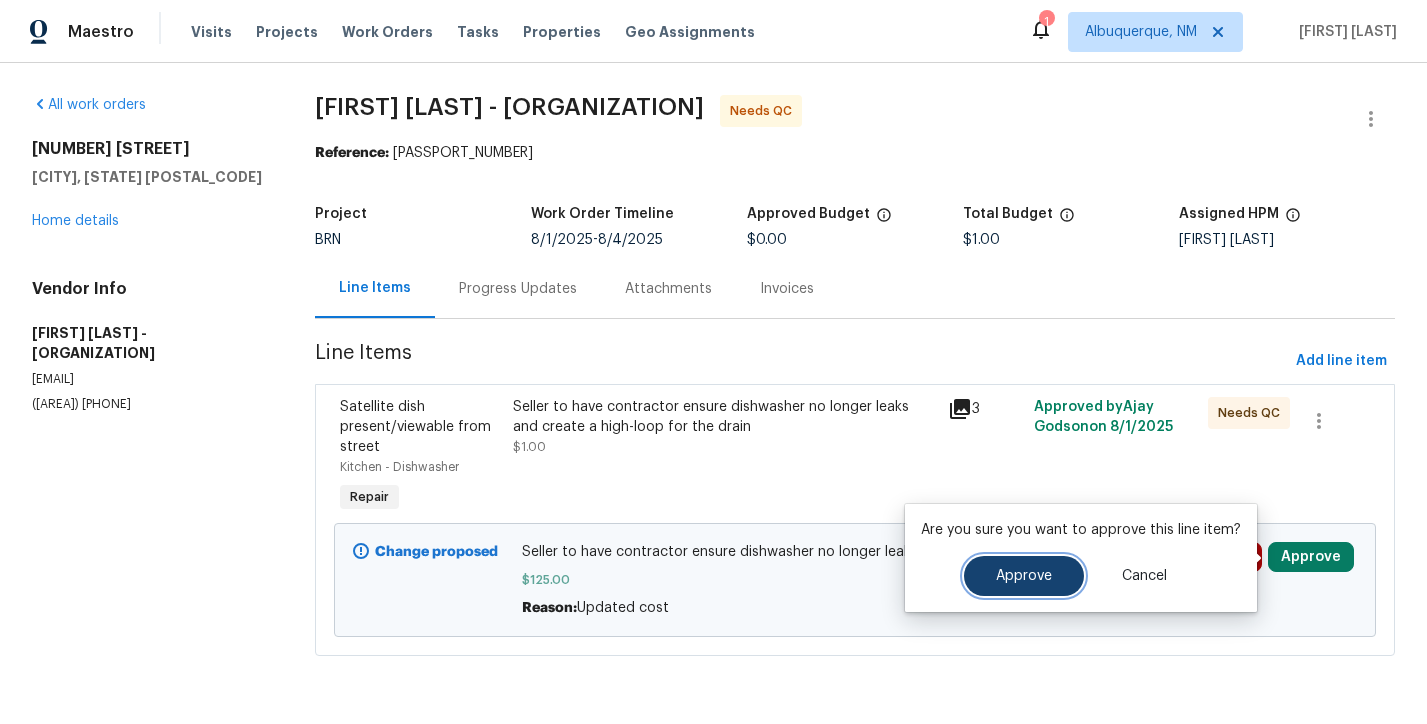 click on "Approve" at bounding box center (1024, 576) 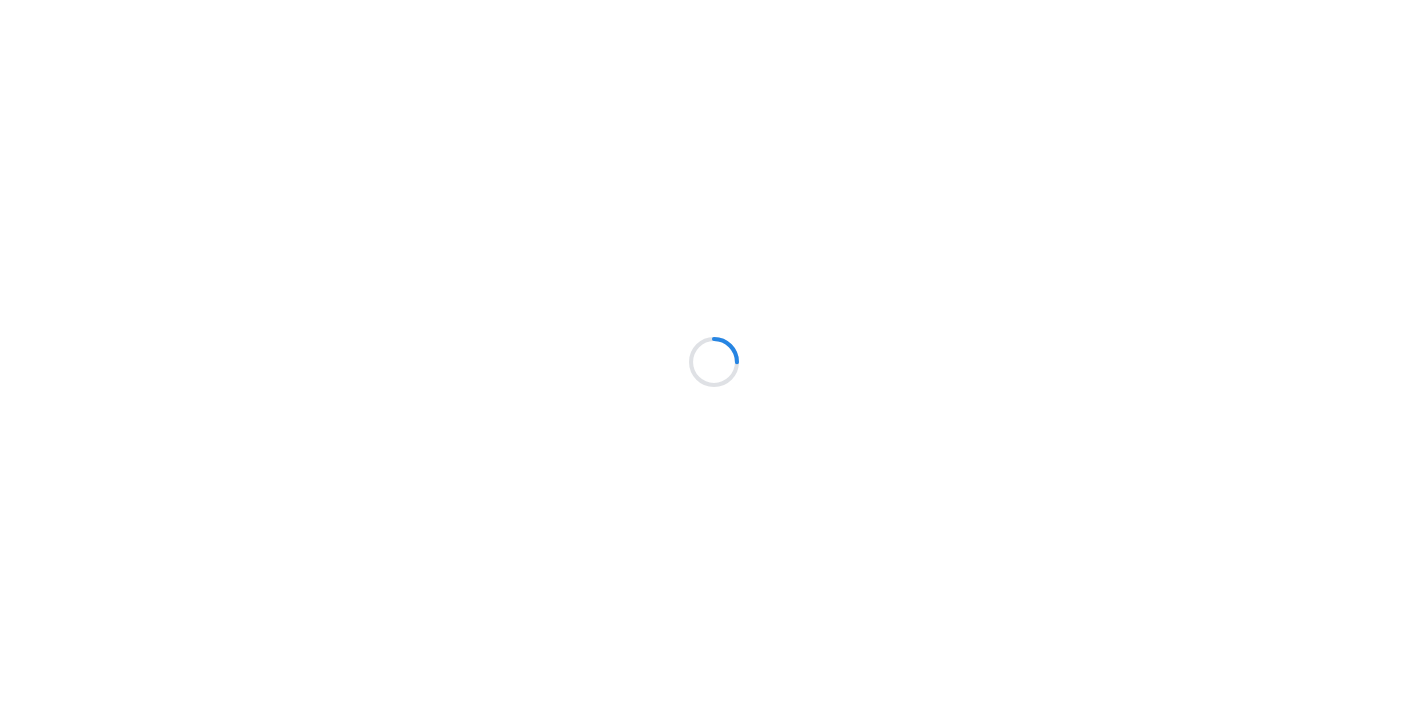 scroll, scrollTop: 0, scrollLeft: 0, axis: both 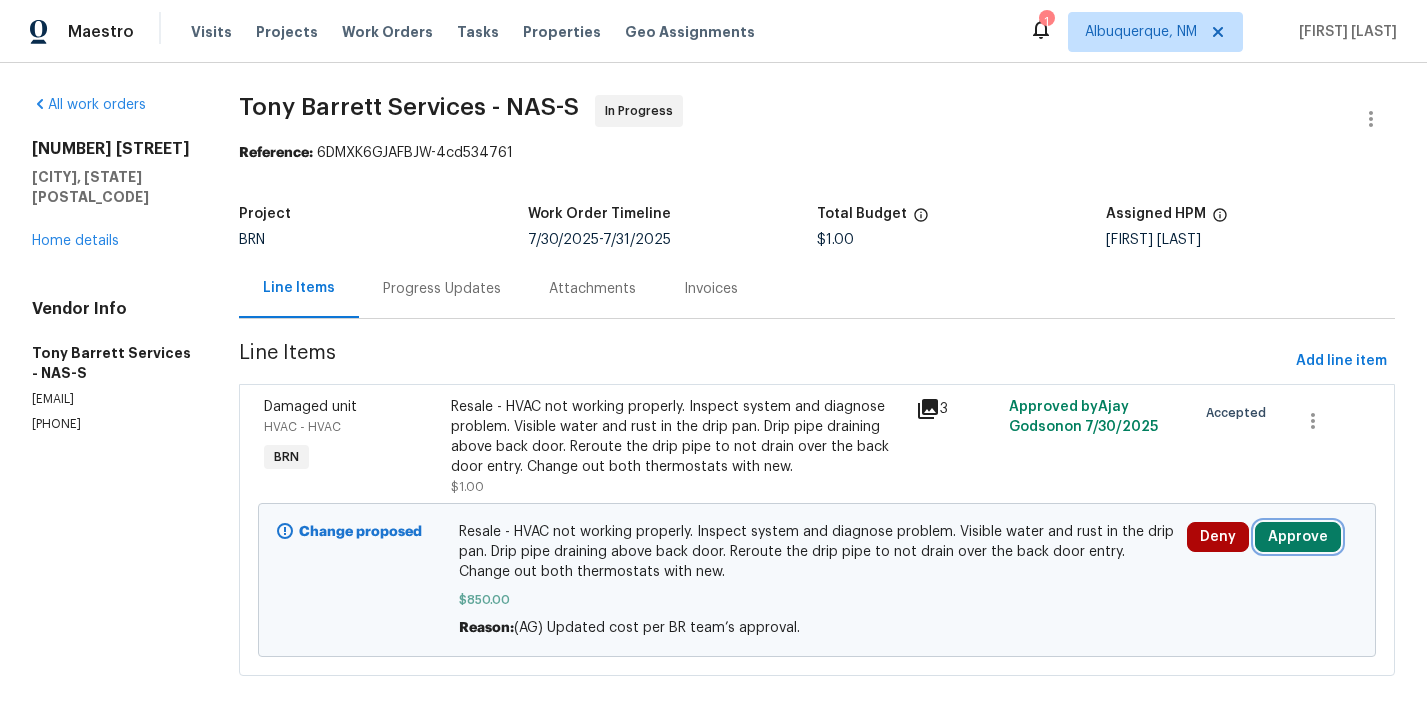click on "Approve" at bounding box center (1298, 537) 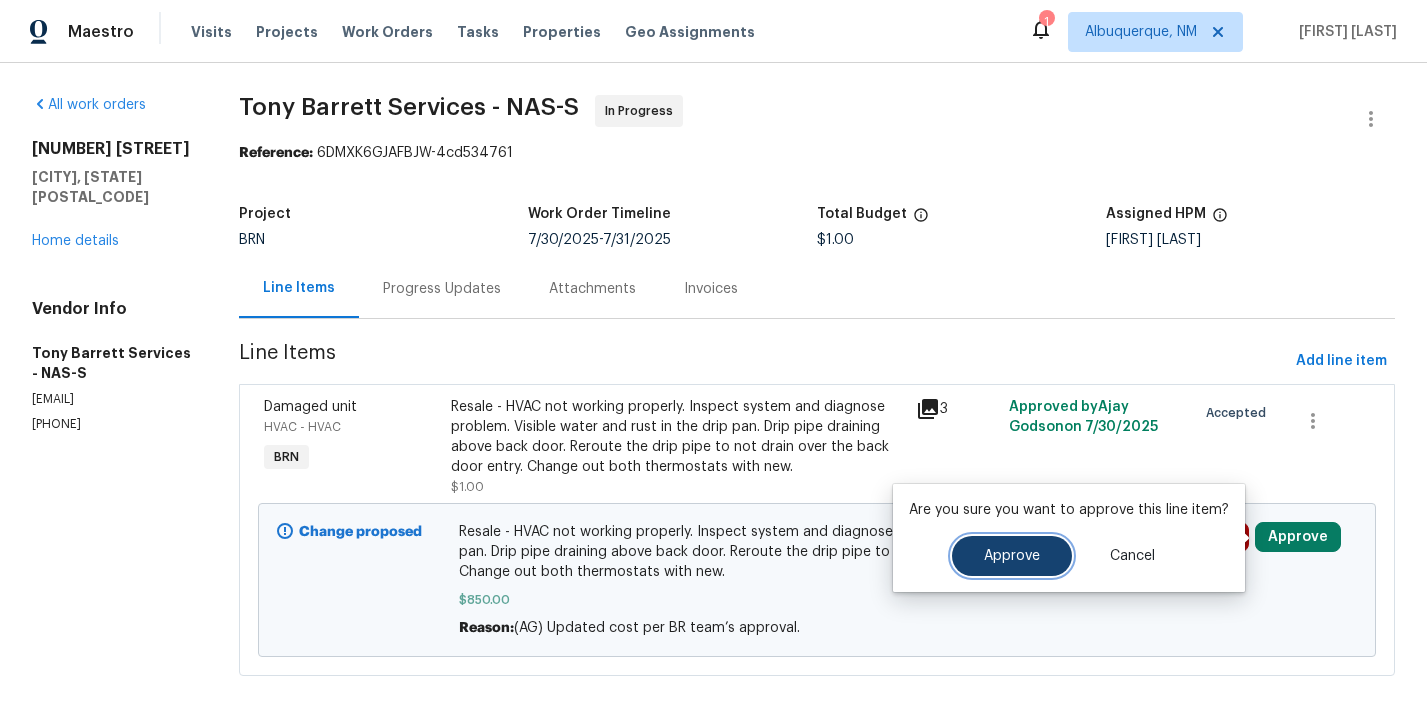 click on "Approve" at bounding box center [1012, 556] 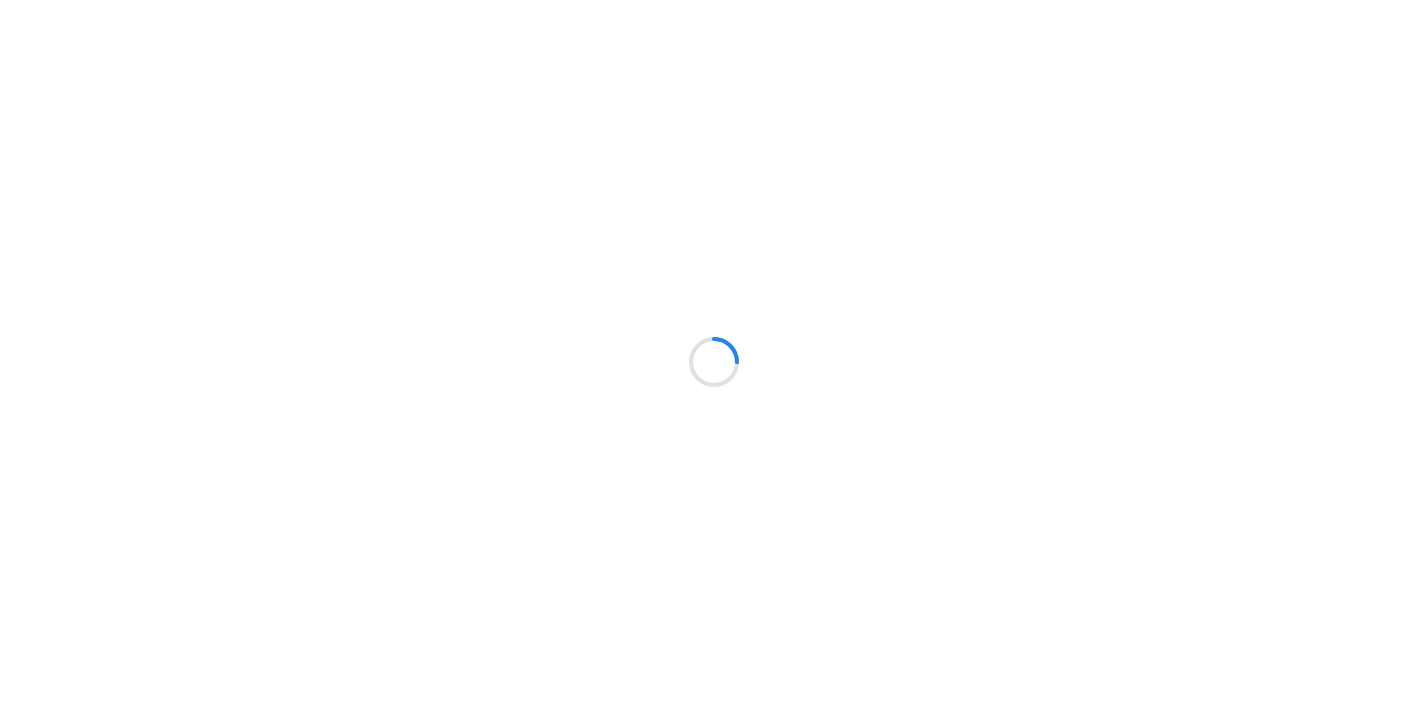 scroll, scrollTop: 0, scrollLeft: 0, axis: both 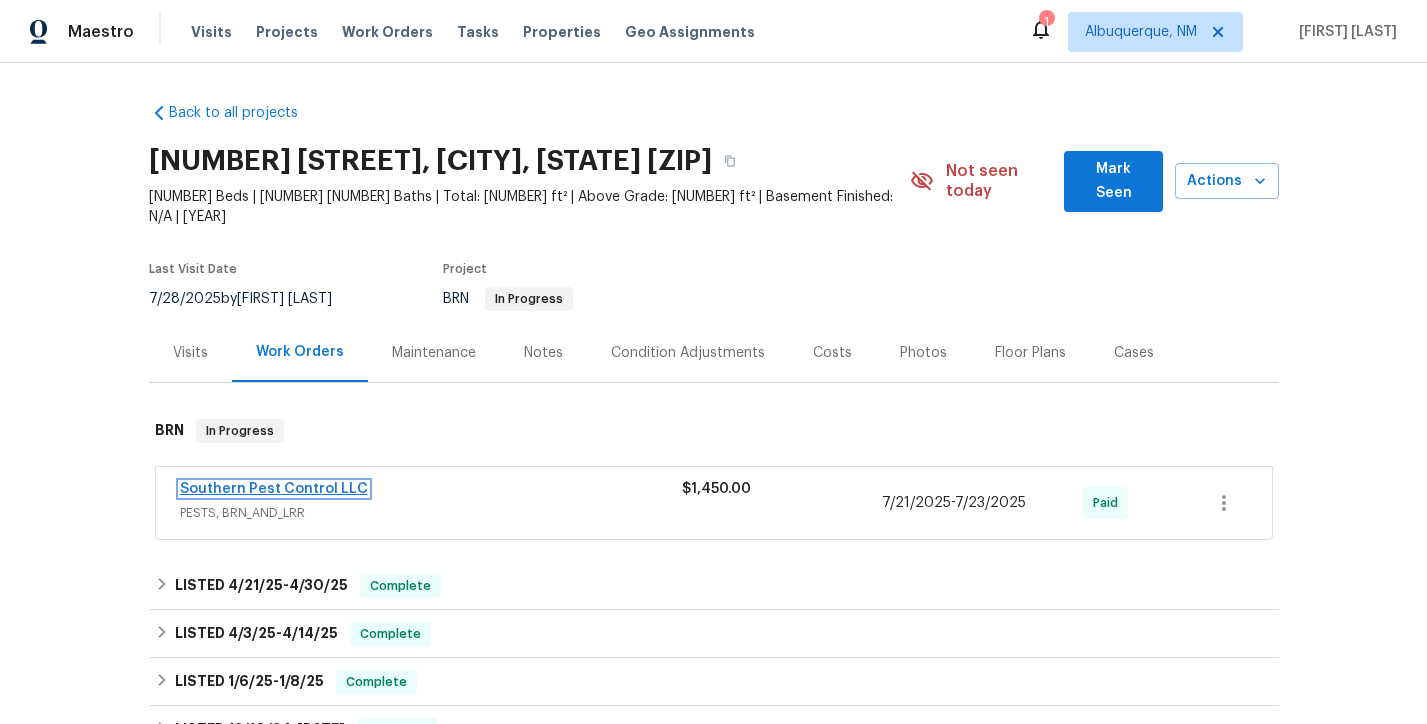click on "Southern Pest Control LLC" at bounding box center [274, 489] 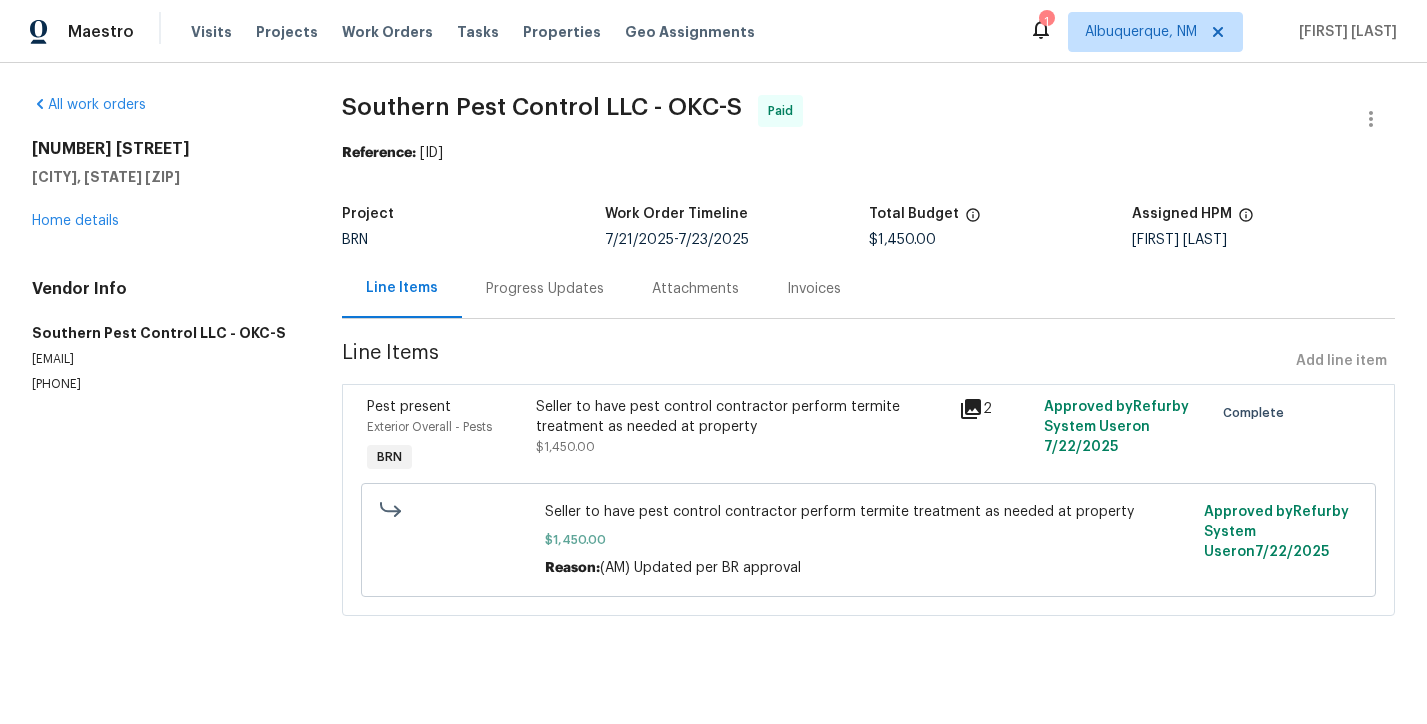 click on "Progress Updates" at bounding box center (545, 288) 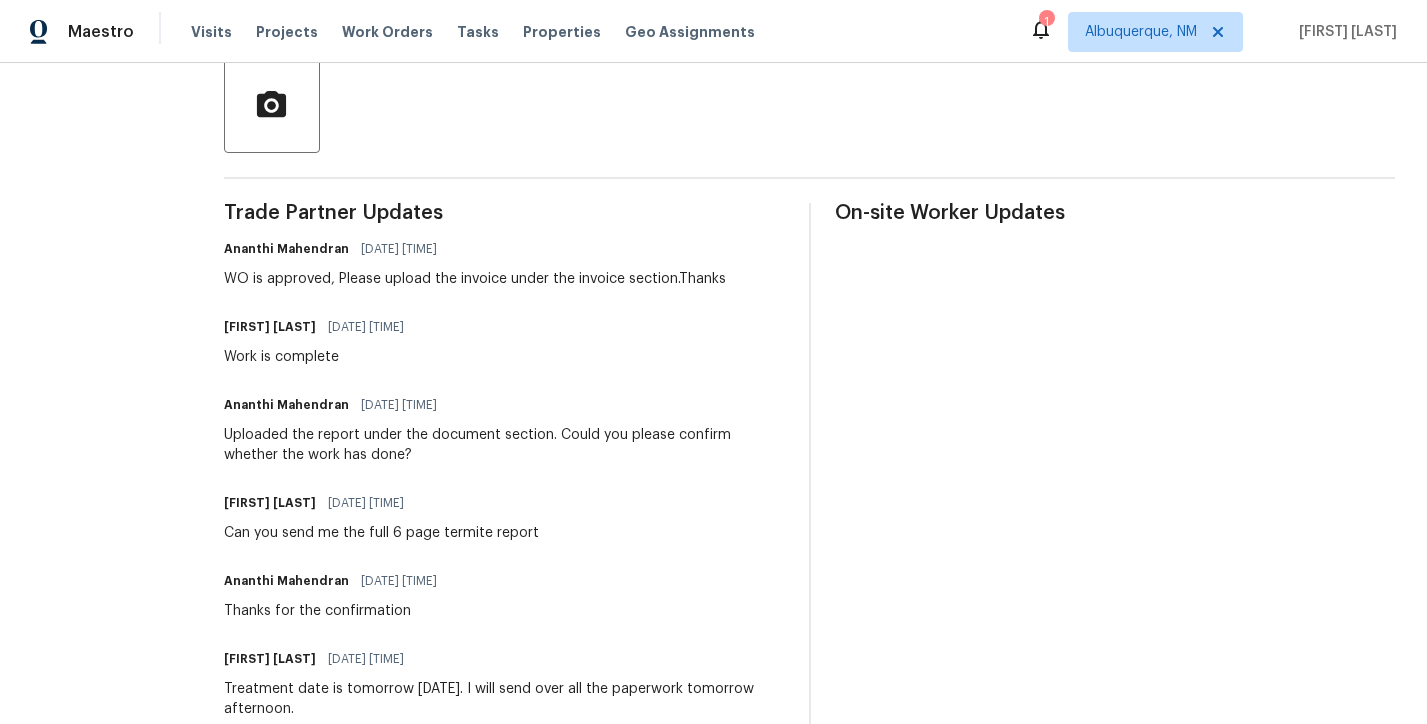 scroll, scrollTop: 471, scrollLeft: 0, axis: vertical 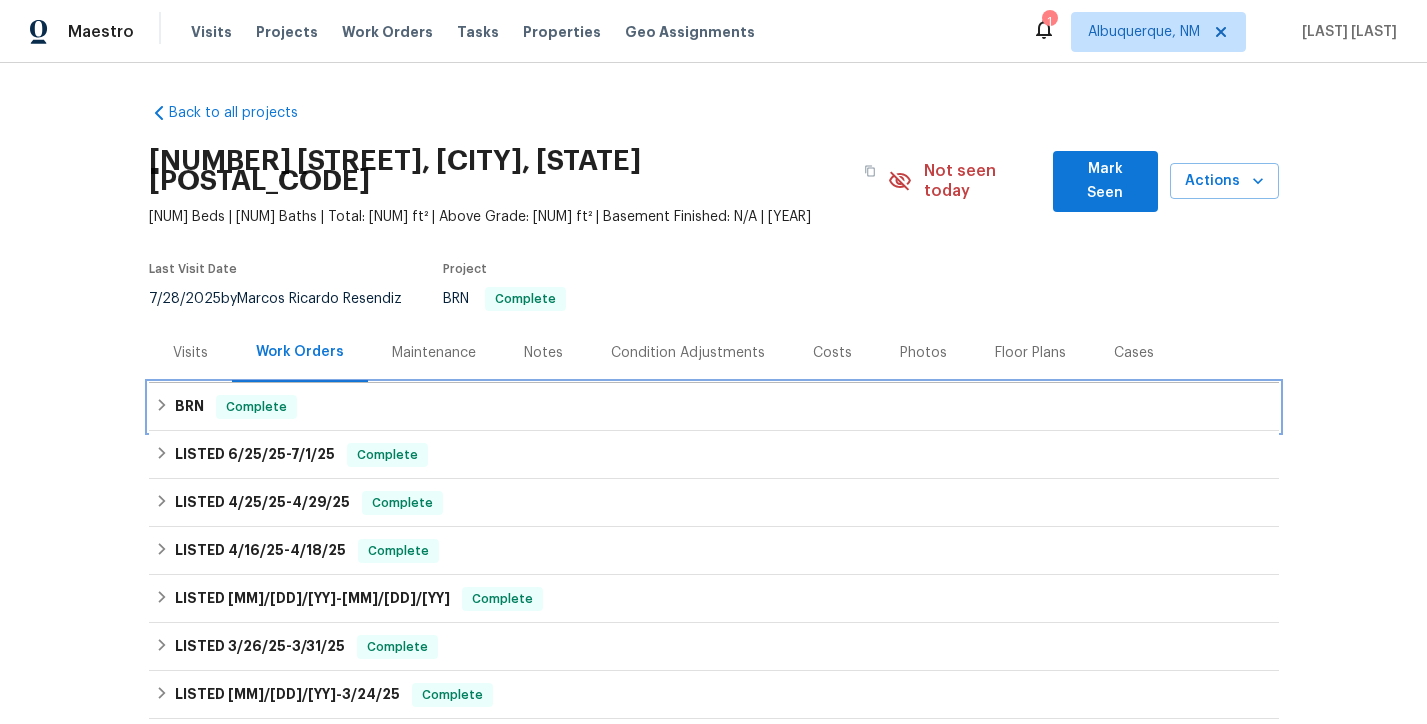 click on "BRN   Complete" at bounding box center [714, 407] 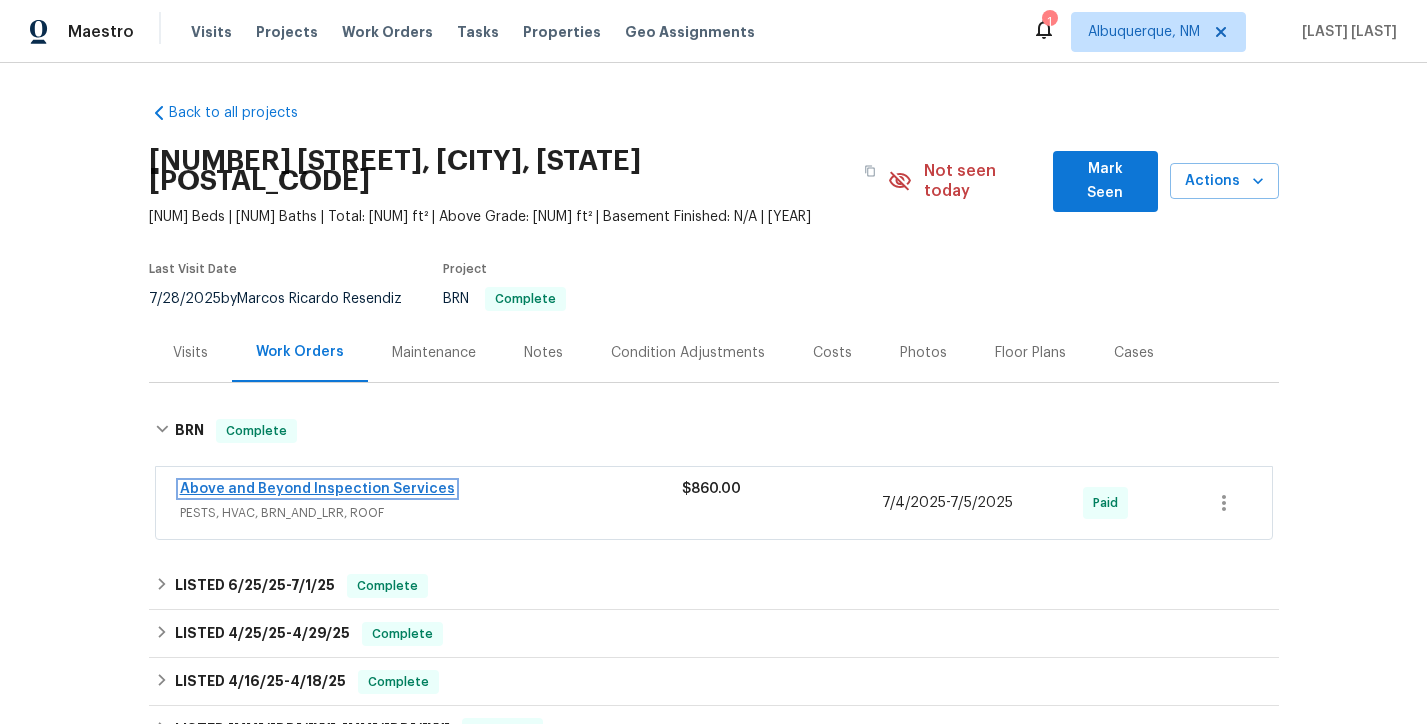 click on "Above and Beyond Inspection Services" at bounding box center [317, 489] 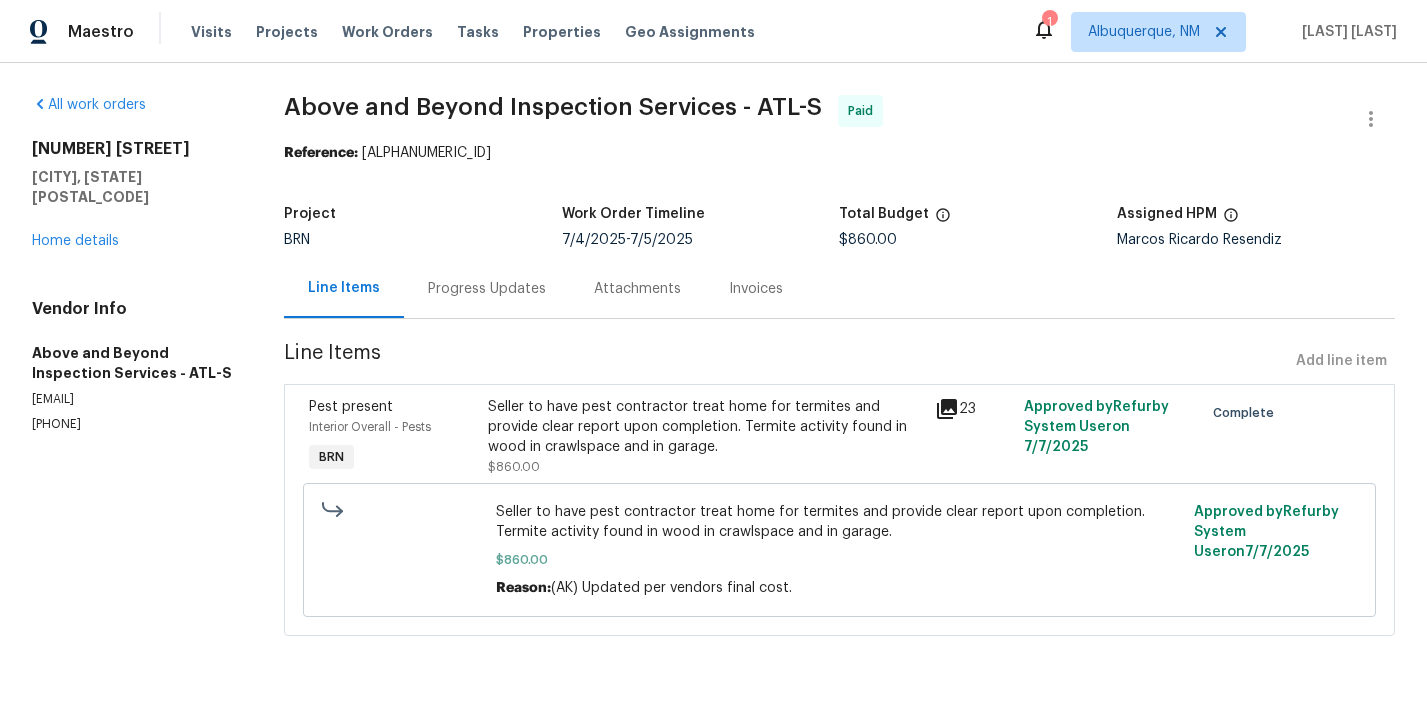 click on "Progress Updates" at bounding box center [487, 288] 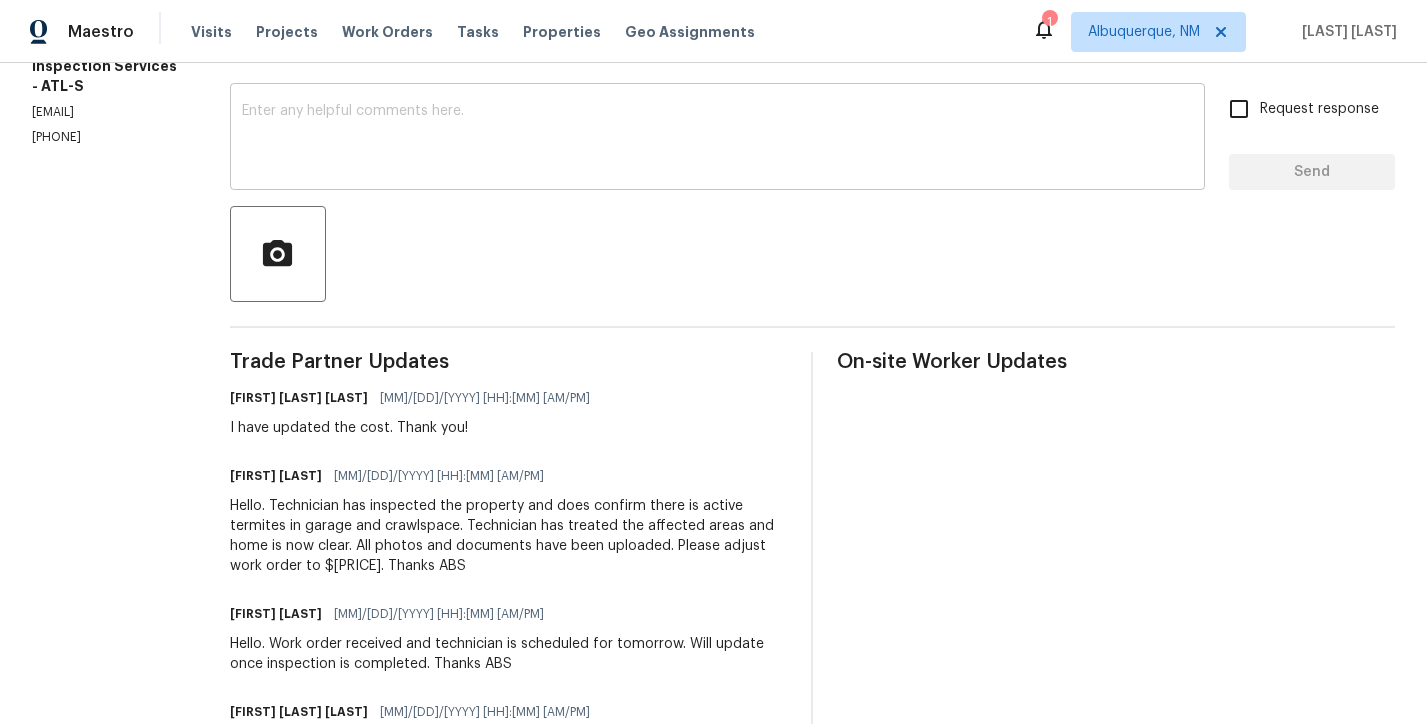 scroll, scrollTop: 491, scrollLeft: 0, axis: vertical 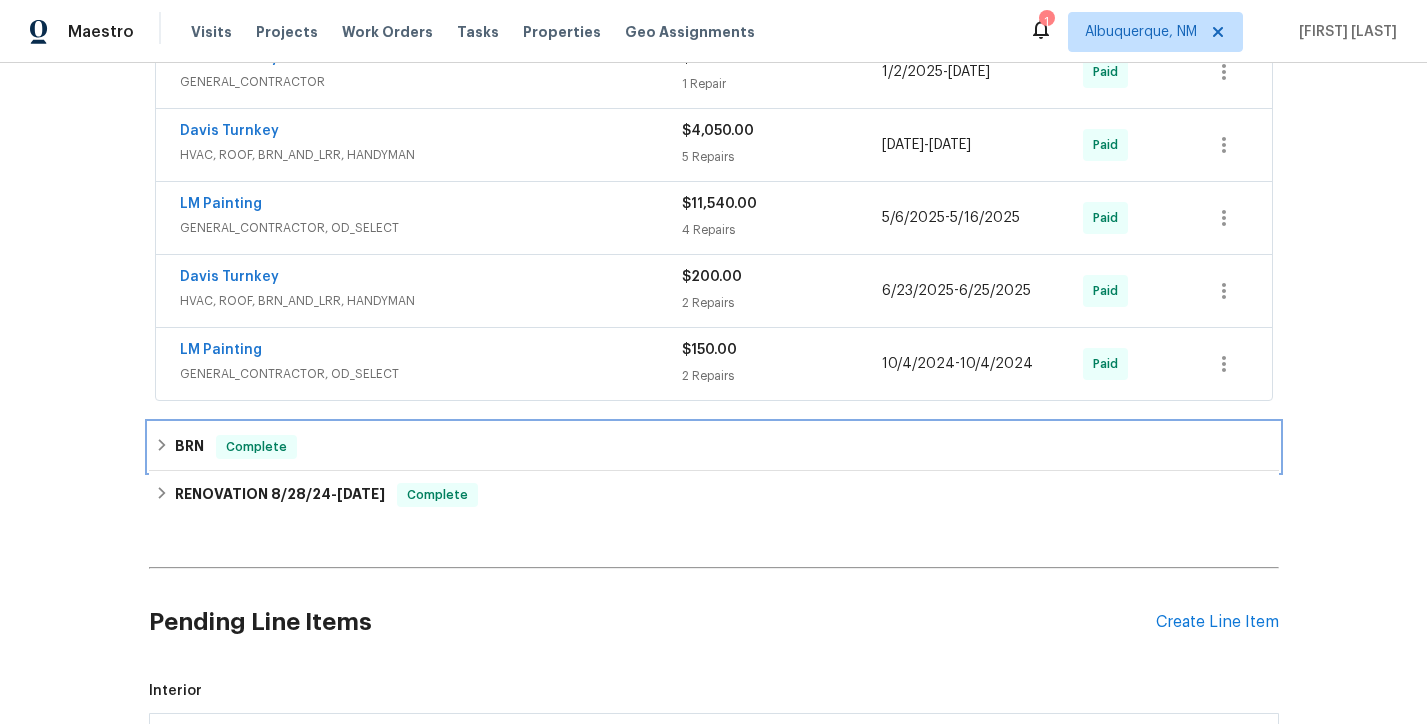 click on "BRN   Complete" at bounding box center [714, 447] 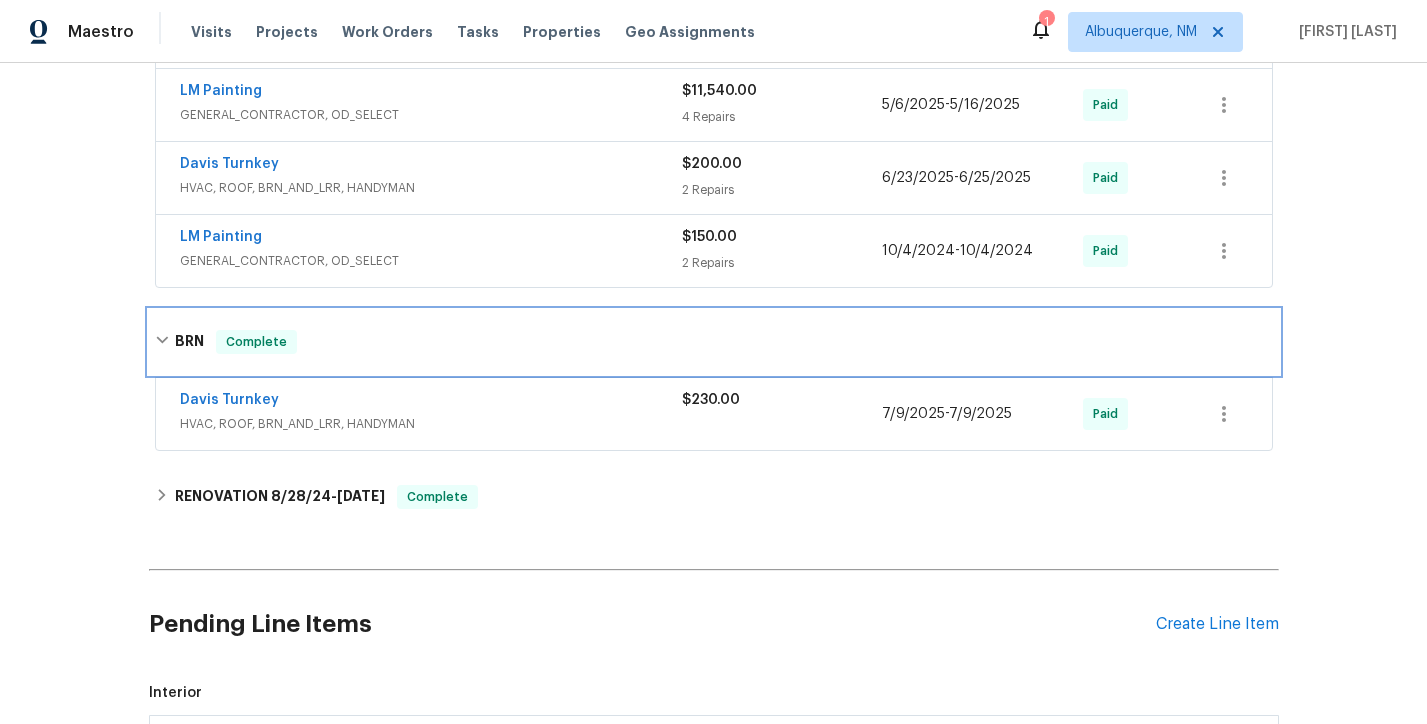 scroll, scrollTop: 837, scrollLeft: 0, axis: vertical 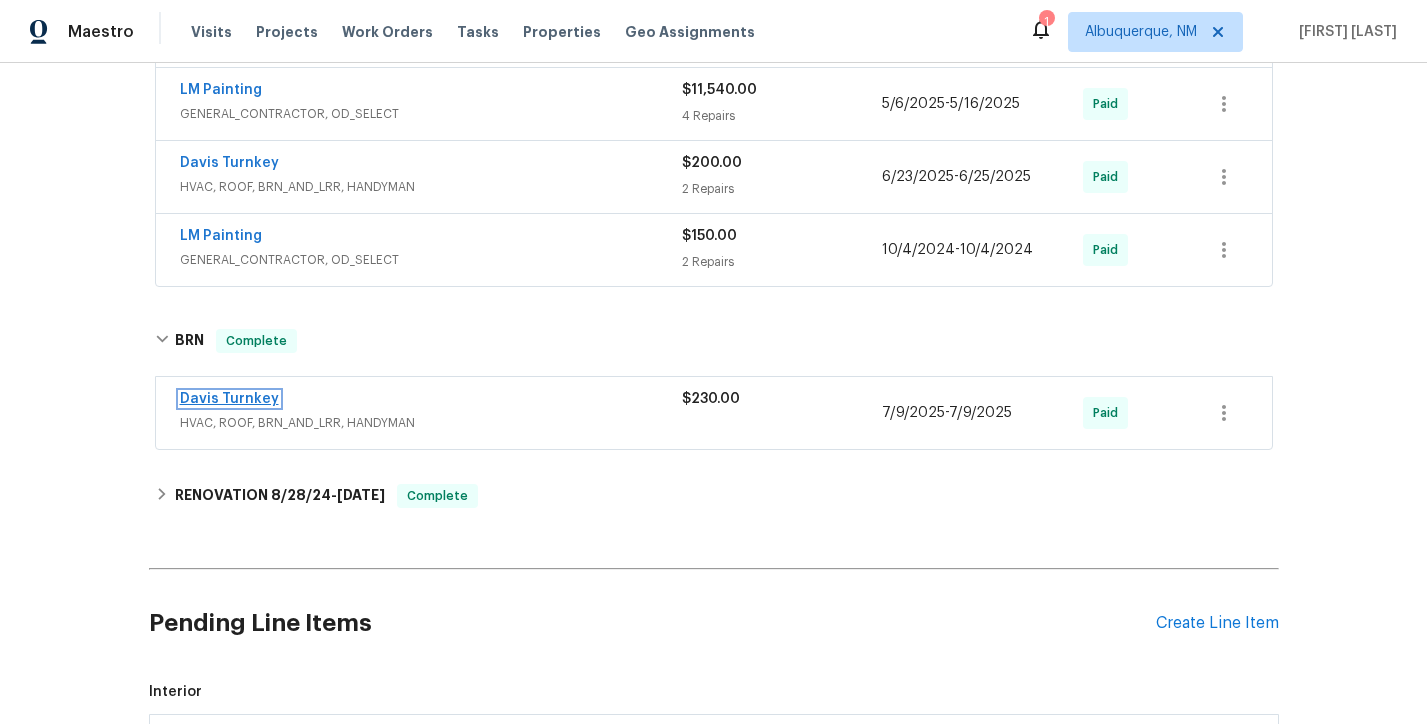 click on "Davis Turnkey" at bounding box center [229, 399] 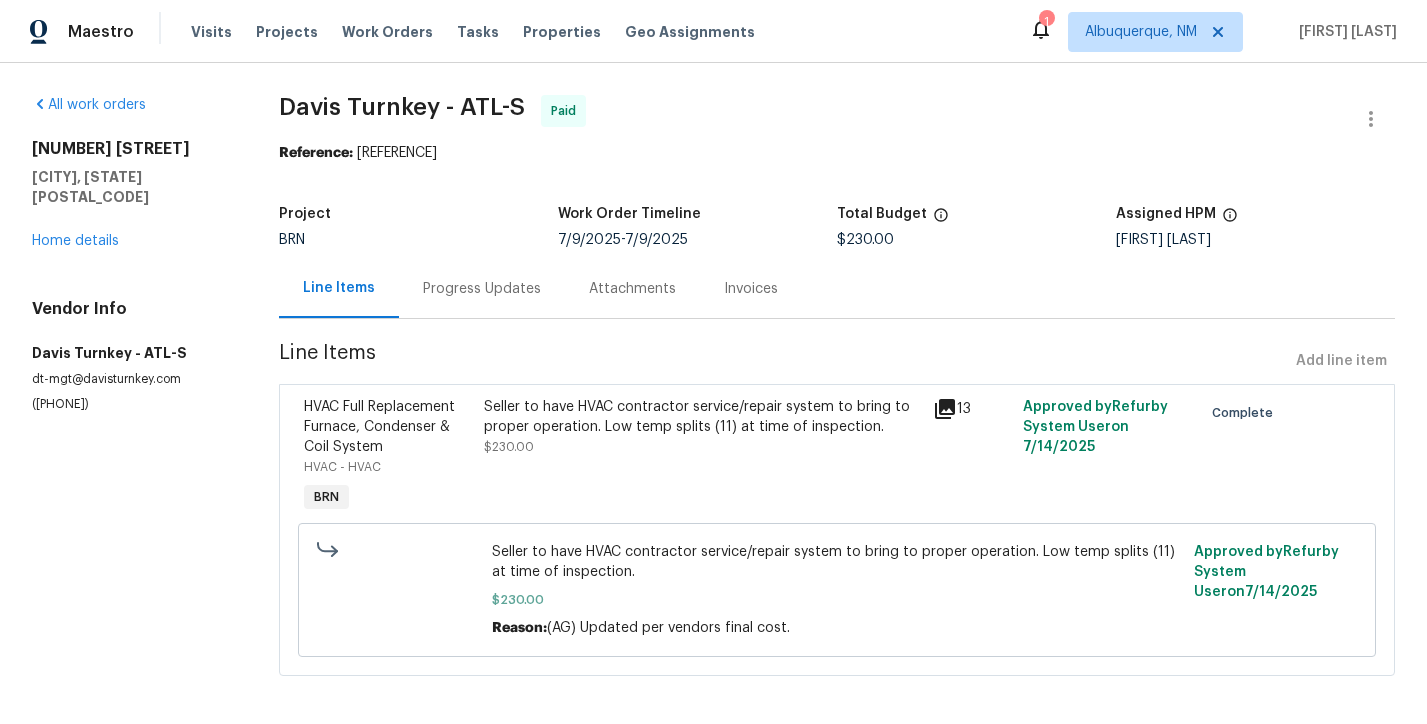 click on "Progress Updates" at bounding box center [482, 289] 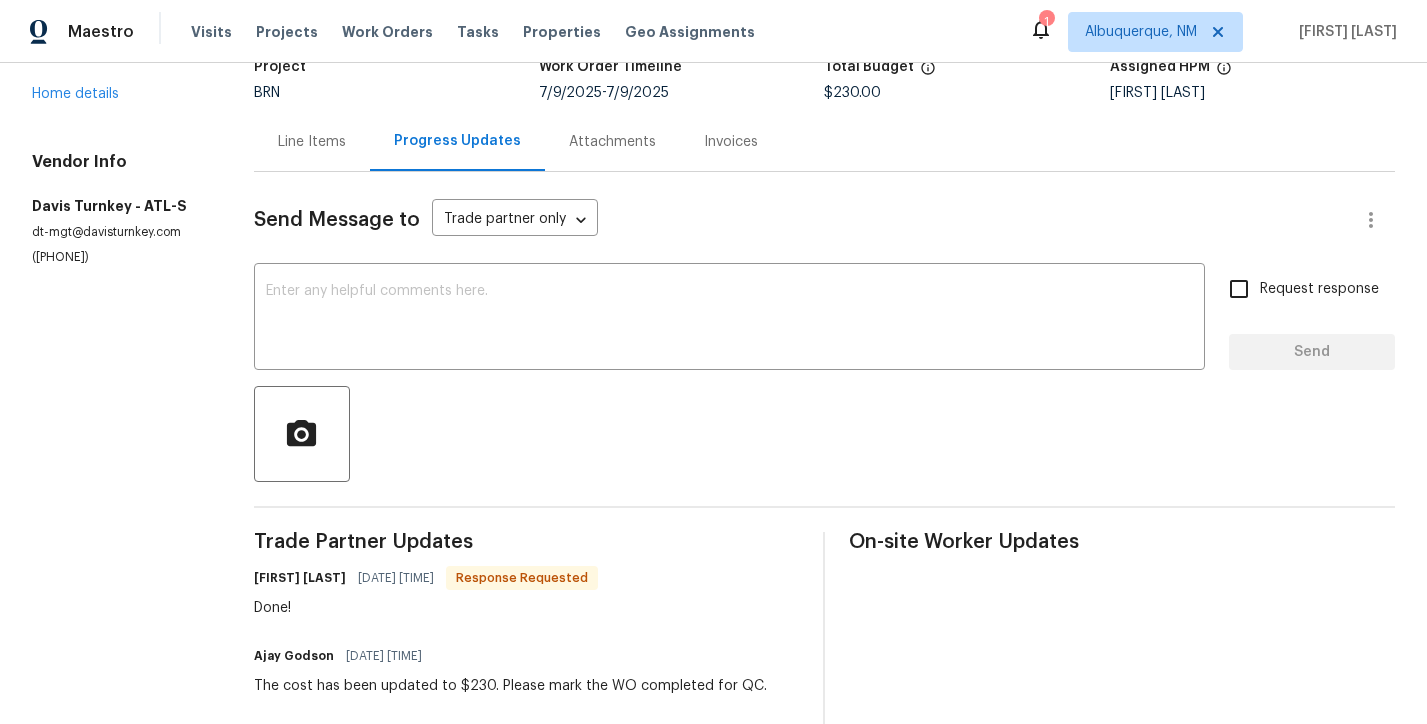 scroll, scrollTop: 153, scrollLeft: 0, axis: vertical 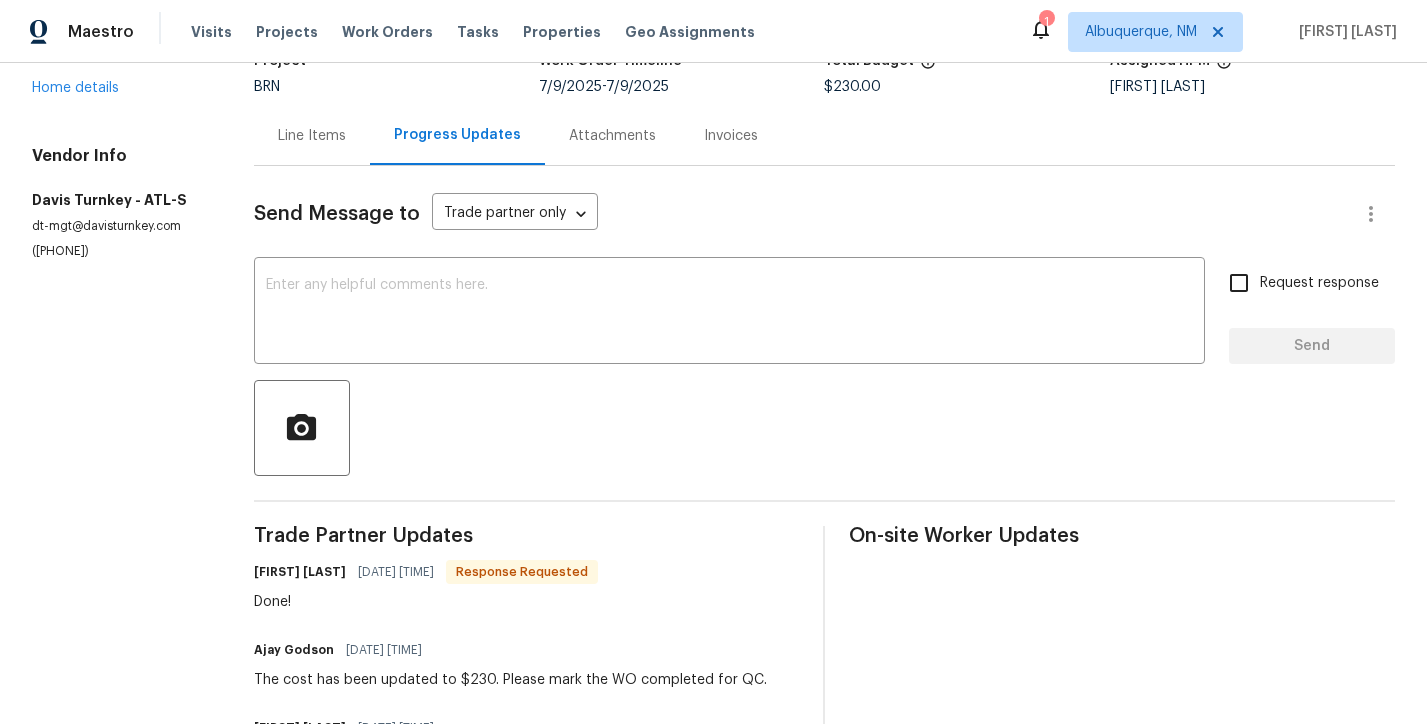 click on "Line Items" at bounding box center [312, 136] 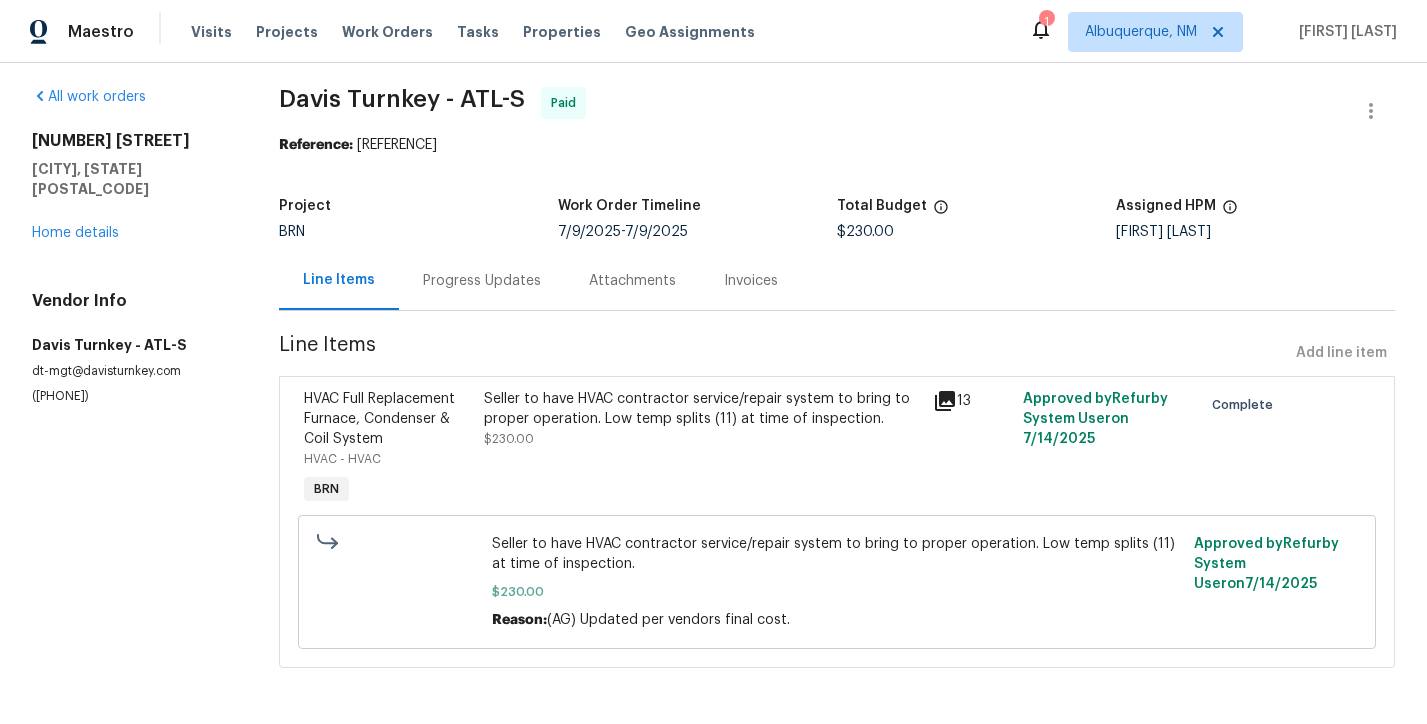 scroll, scrollTop: 9, scrollLeft: 0, axis: vertical 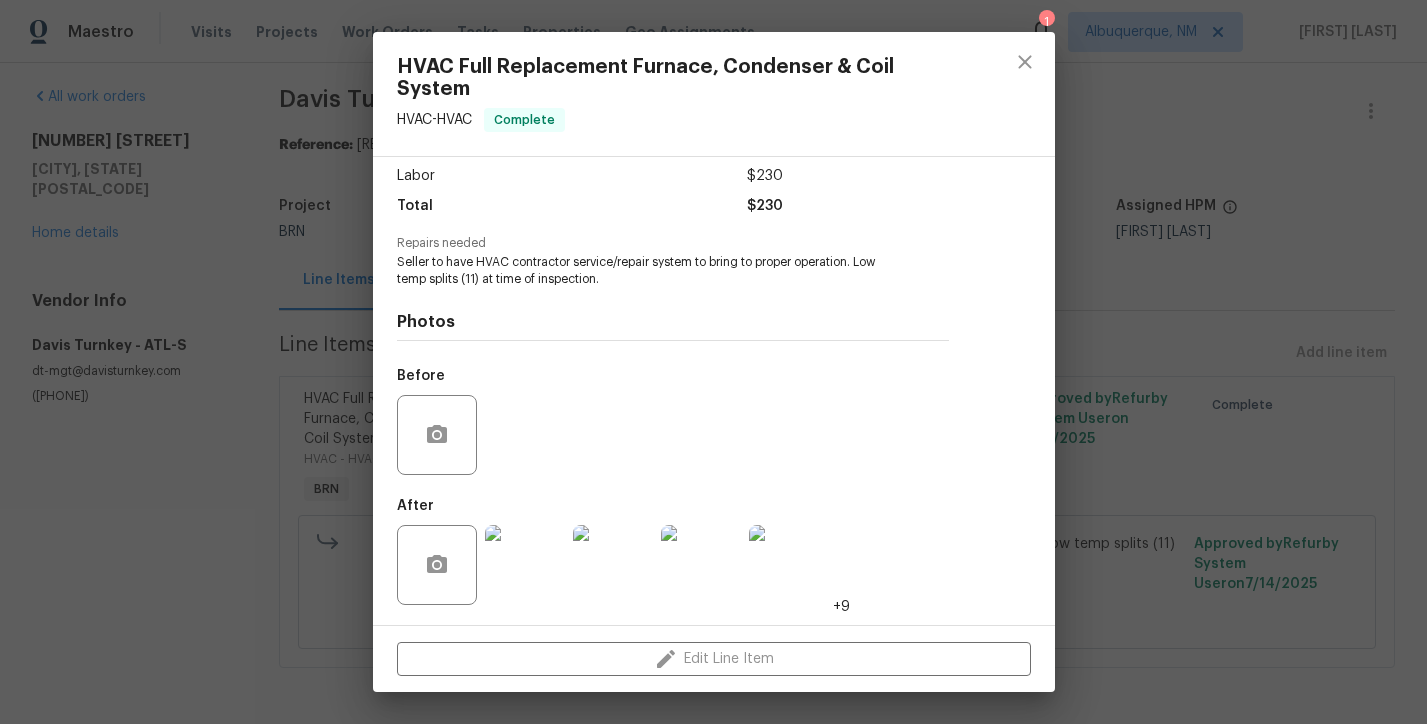 click at bounding box center [525, 565] 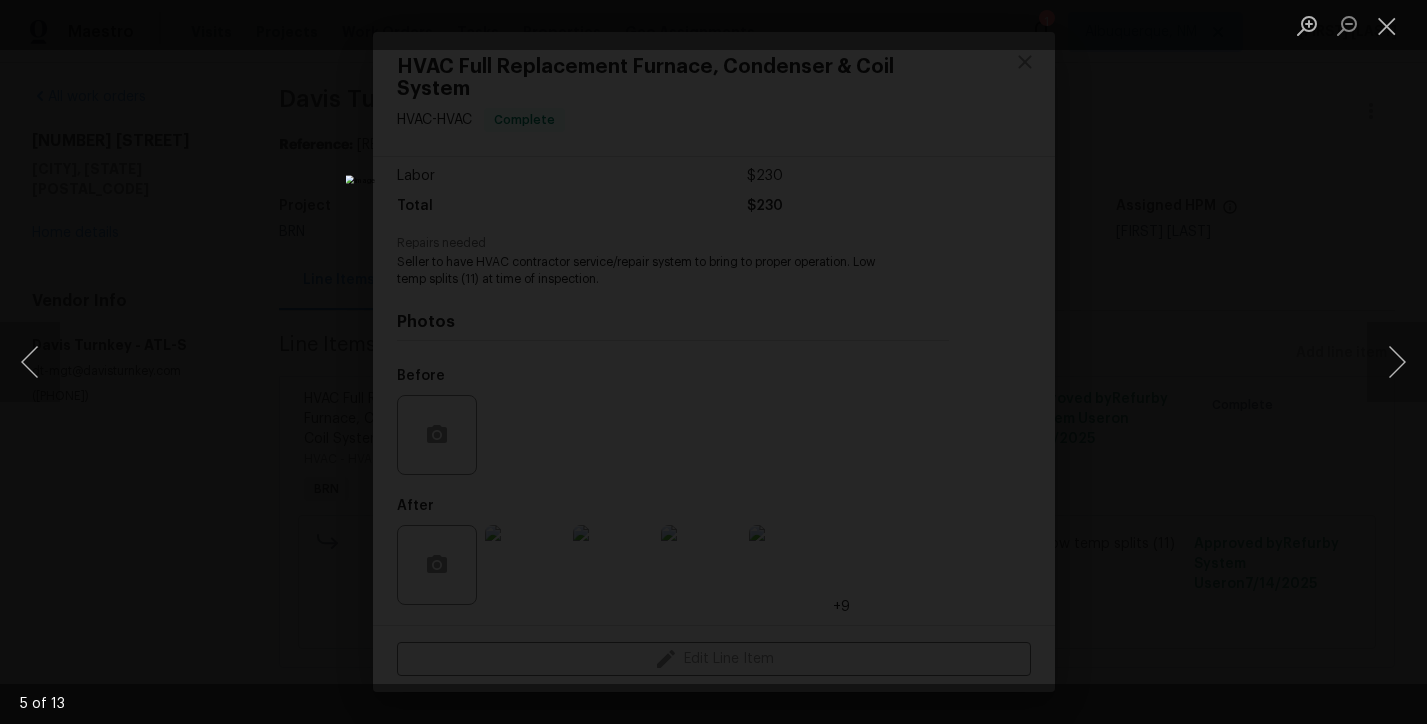 click at bounding box center [713, 362] 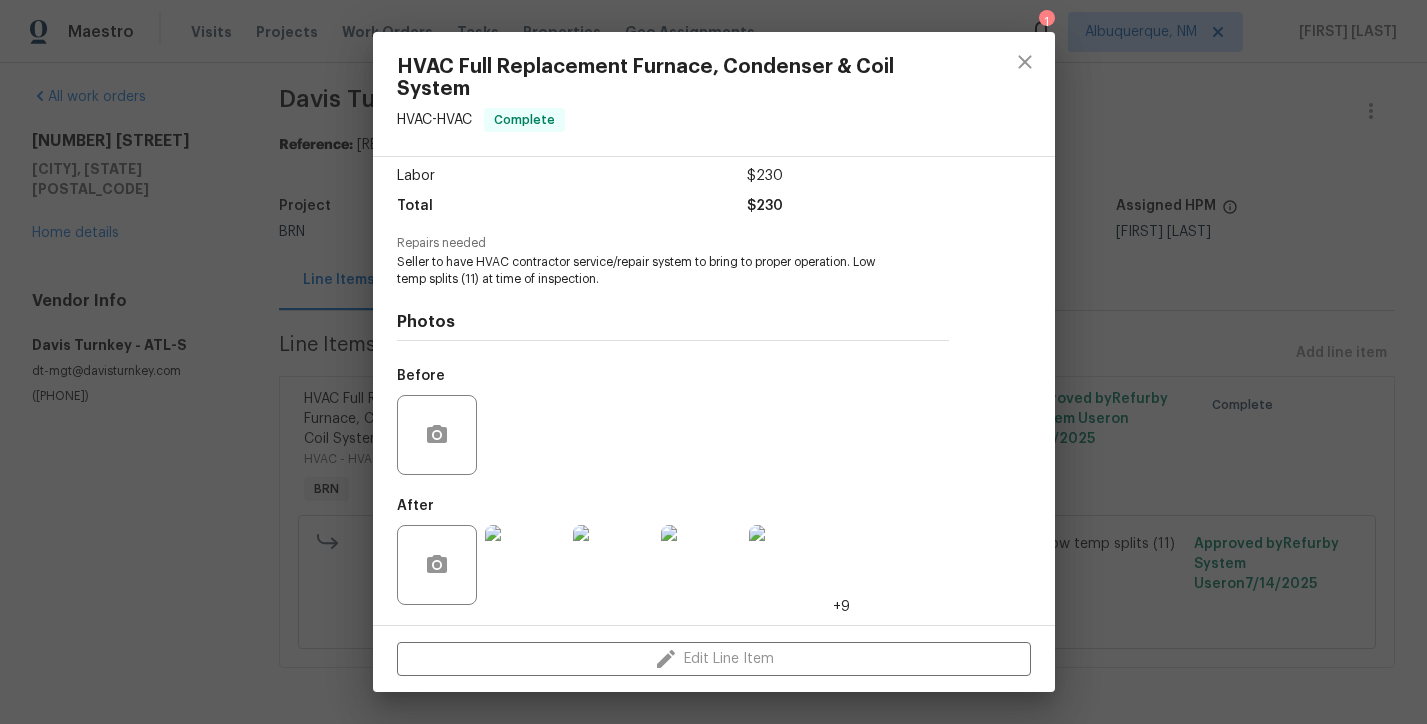 click on "HVAC Full Replacement Furnace, Condenser & Coil System HVAC  -  HVAC Complete Vendor Davis Turnkey Account Category BINSR Cost $0 x 1 count $0 Labor $230 Total $230 Repairs needed Seller to have HVAC contractor service/repair system to bring to proper operation. Low temp splits (11) at time of inspection. Photos Before After  +9  Edit Line Item" at bounding box center [713, 362] 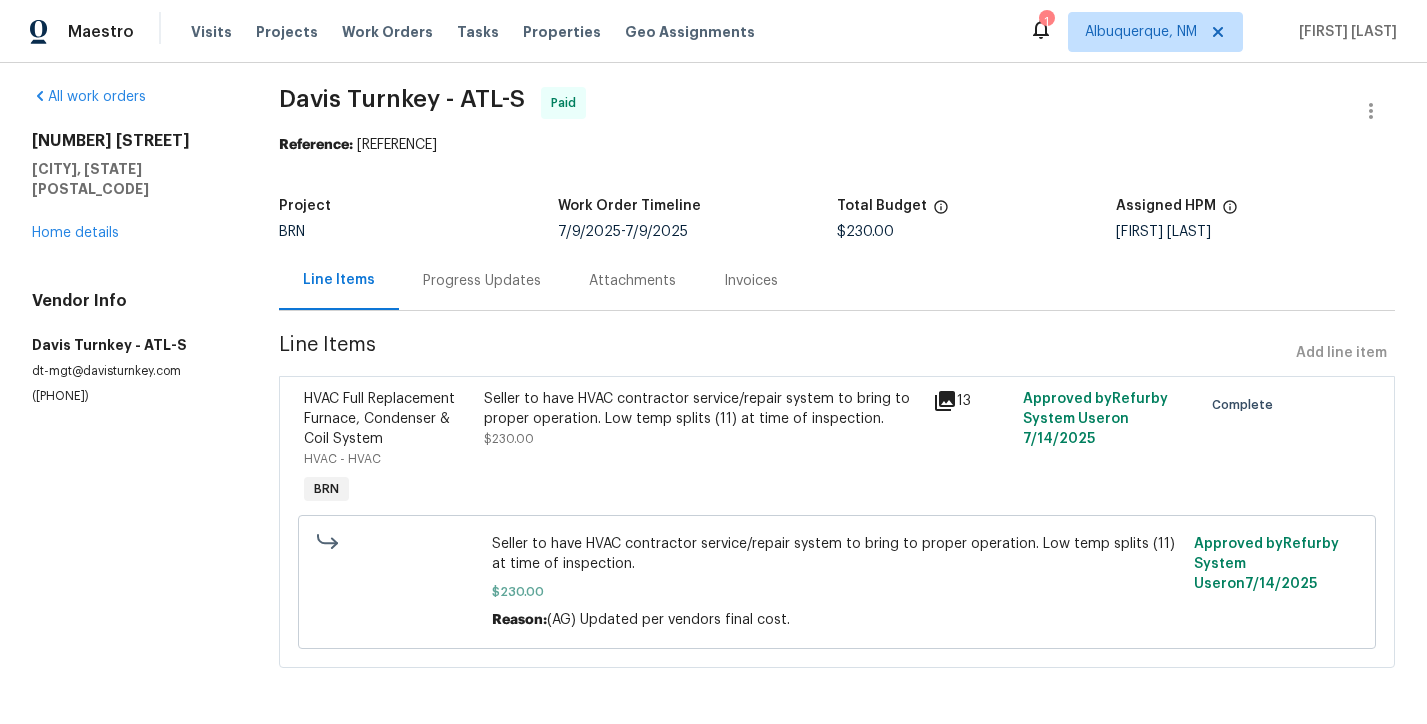 click on "Progress Updates" at bounding box center [482, 280] 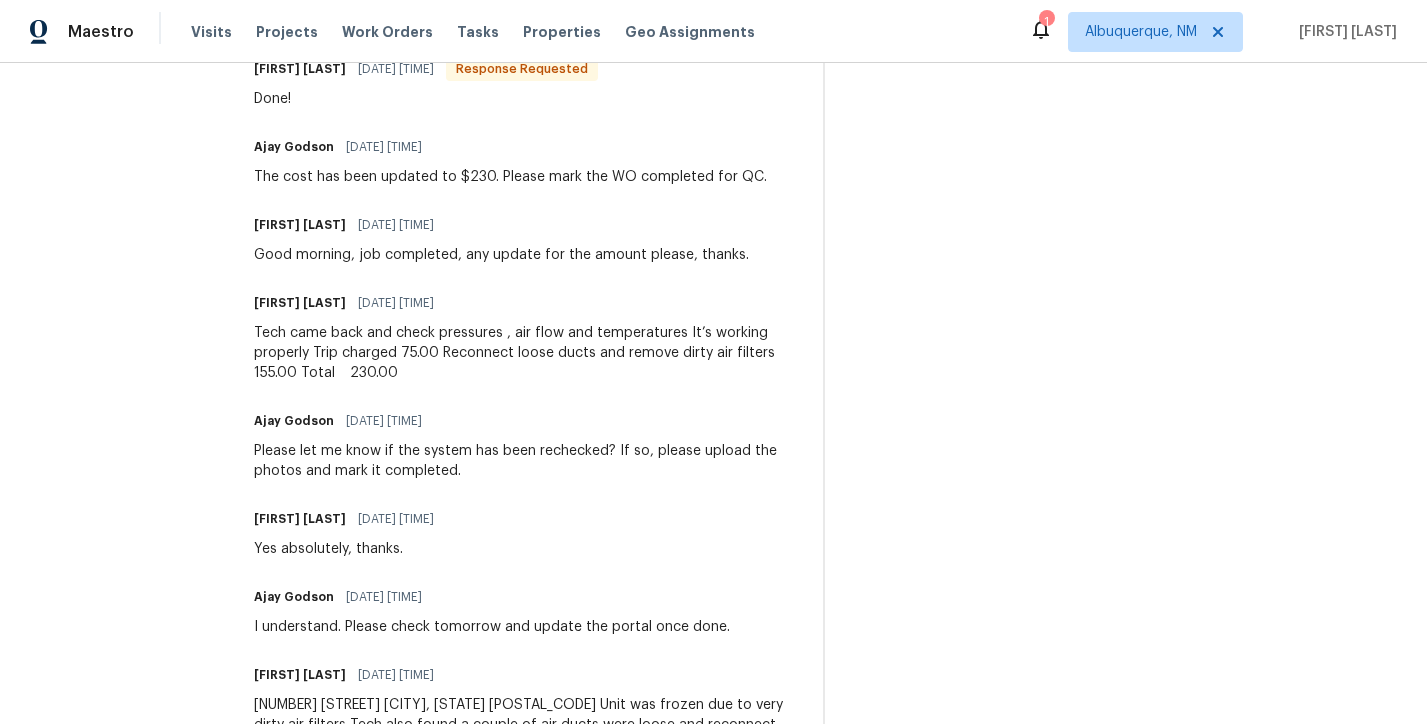 scroll, scrollTop: 655, scrollLeft: 0, axis: vertical 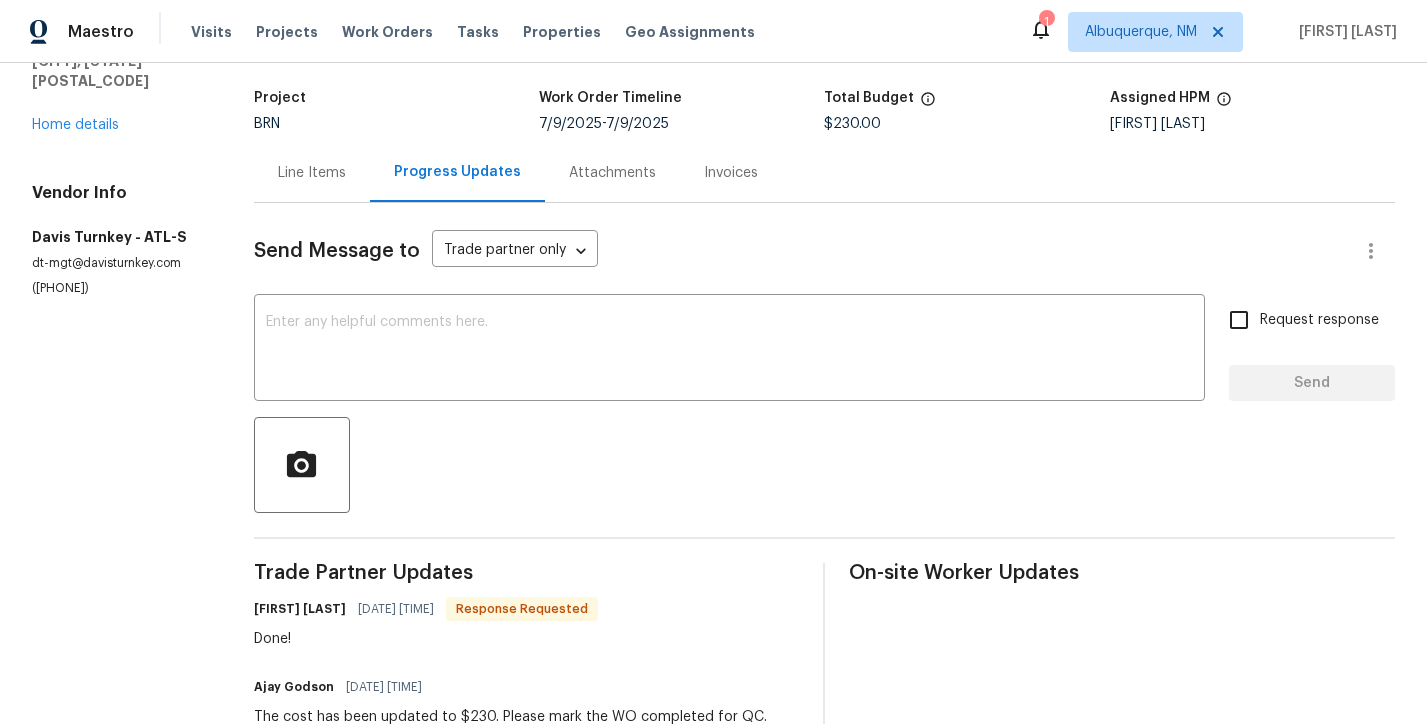 click on "Line Items" at bounding box center [312, 172] 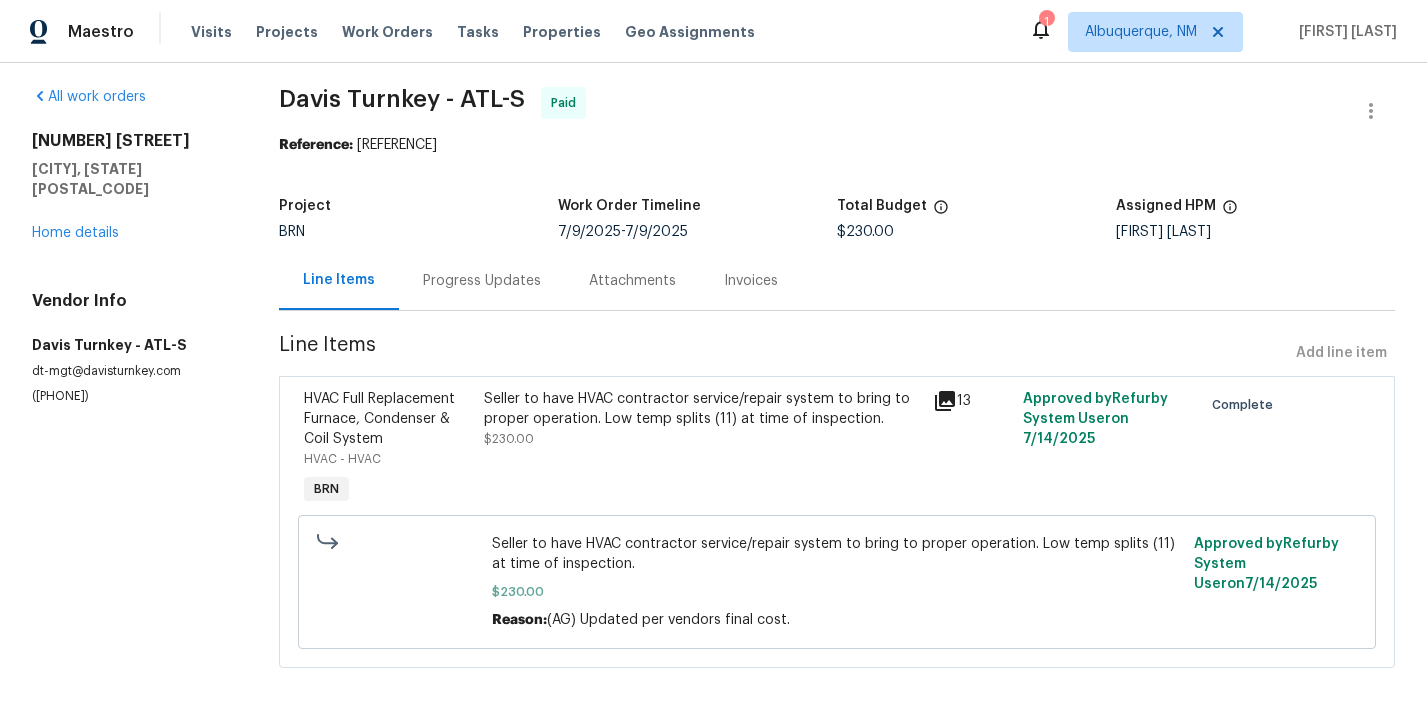 scroll, scrollTop: 9, scrollLeft: 0, axis: vertical 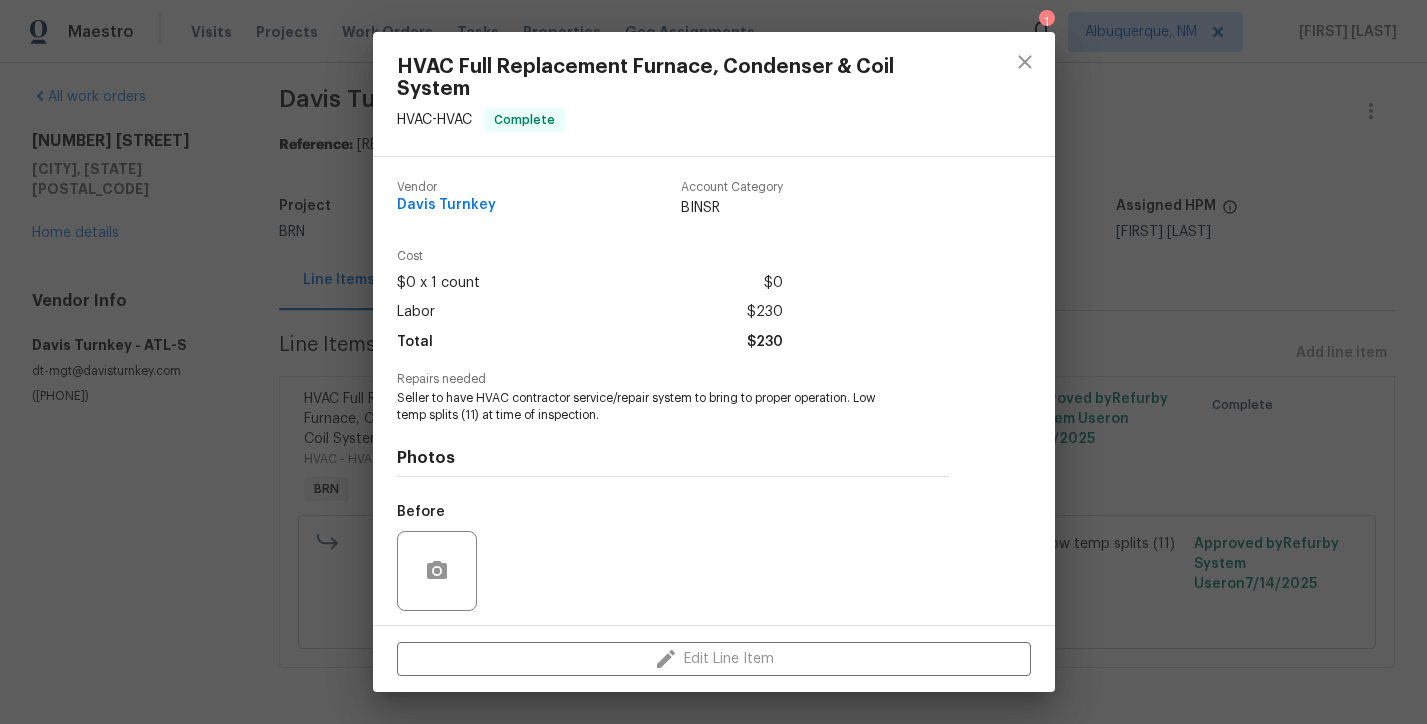 click on "HVAC Full Replacement Furnace, Condenser & Coil System HVAC  -  HVAC Complete Vendor Davis Turnkey Account Category BINSR Cost $0 x 1 count $0 Labor $230 Total $230 Repairs needed Seller to have HVAC contractor service/repair system to bring to proper operation. Low temp splits (11) at time of inspection. Photos Before After  +9  Edit Line Item" at bounding box center (713, 362) 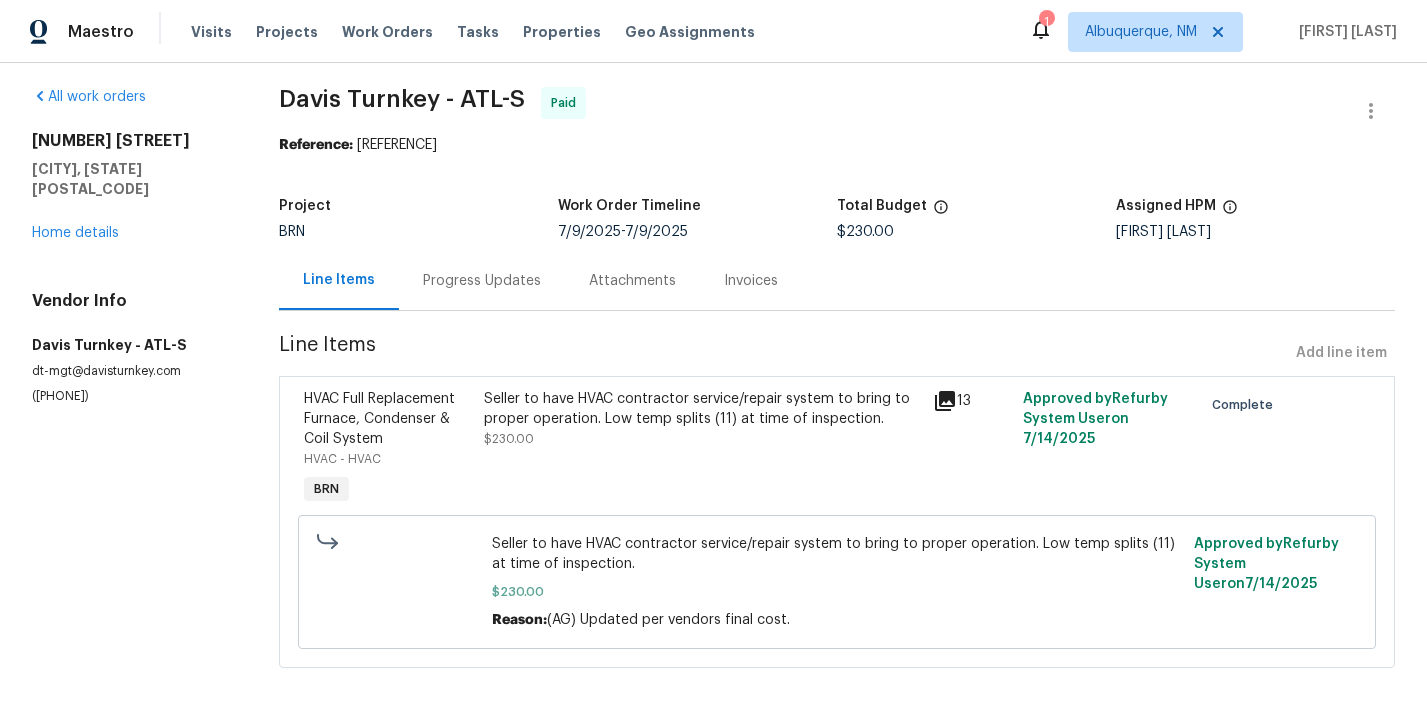 click on "Progress Updates" at bounding box center (482, 281) 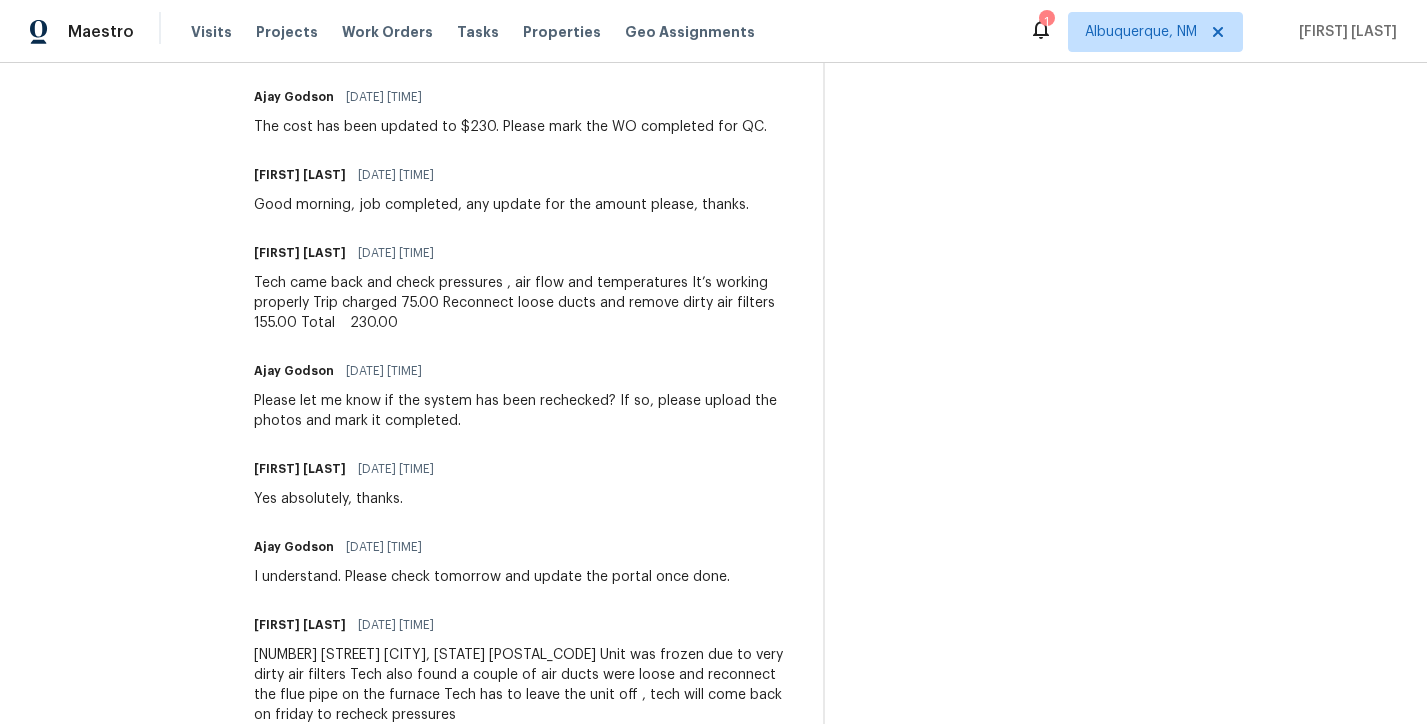scroll, scrollTop: 691, scrollLeft: 0, axis: vertical 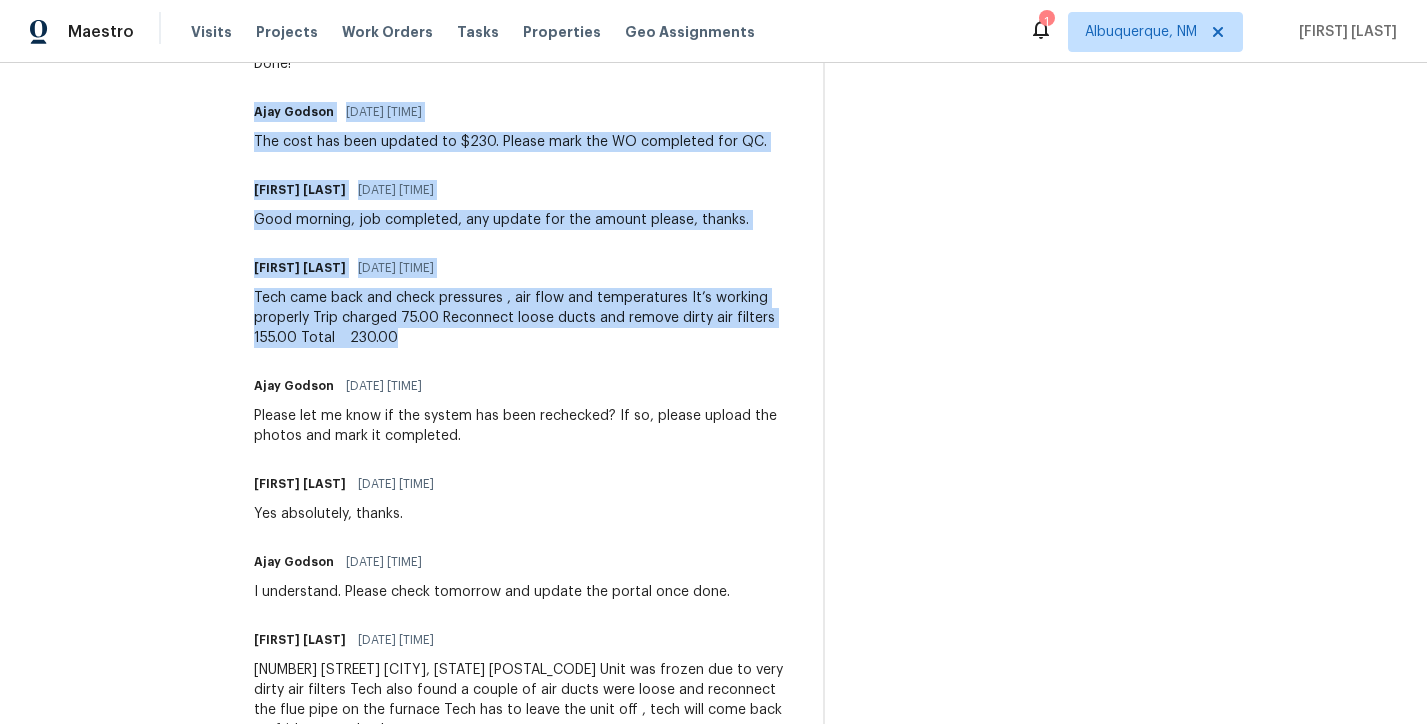 drag, startPoint x: 417, startPoint y: 338, endPoint x: 267, endPoint y: 116, distance: 267.92535 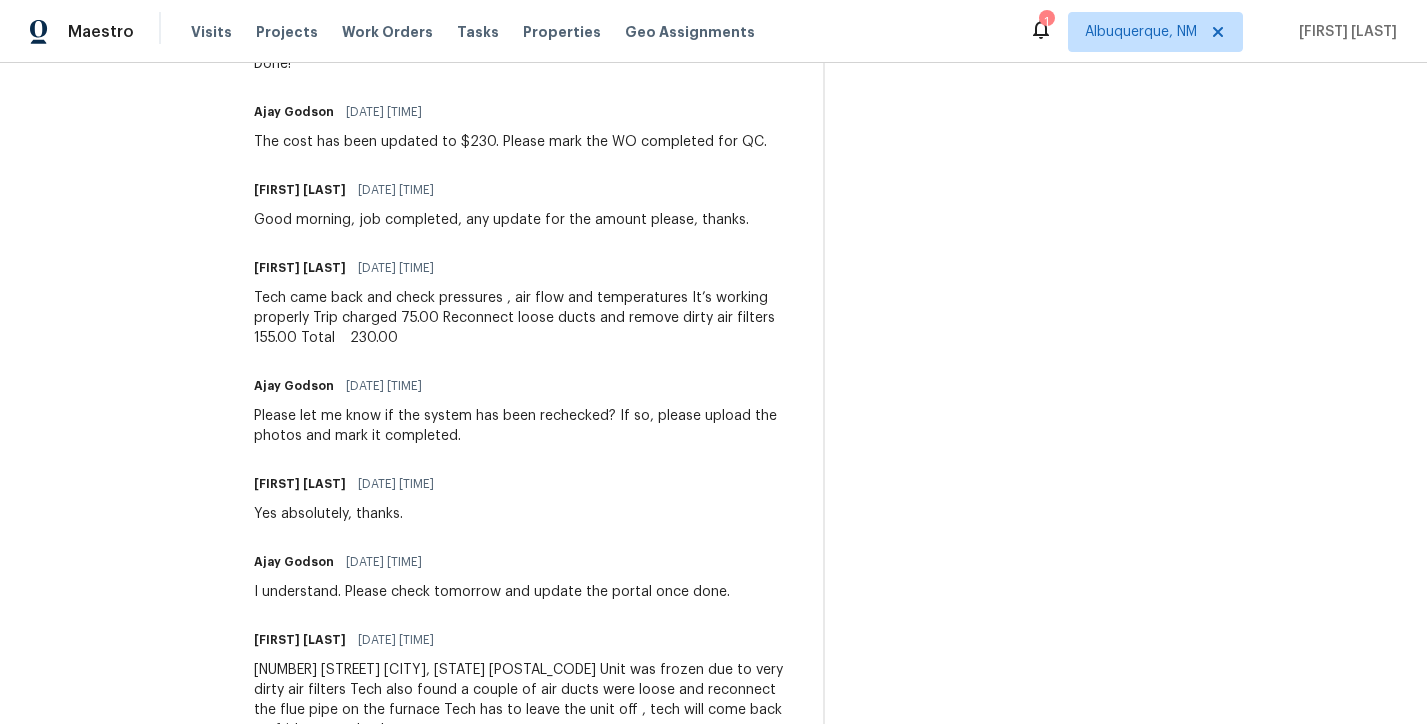 click on "Tech came back and check pressures , air flow and temperatures
It’s working properly
Trip charged 75.00
Reconnect loose ducts and remove dirty air filters  155.00
Total 🟰 230.00" at bounding box center [527, 318] 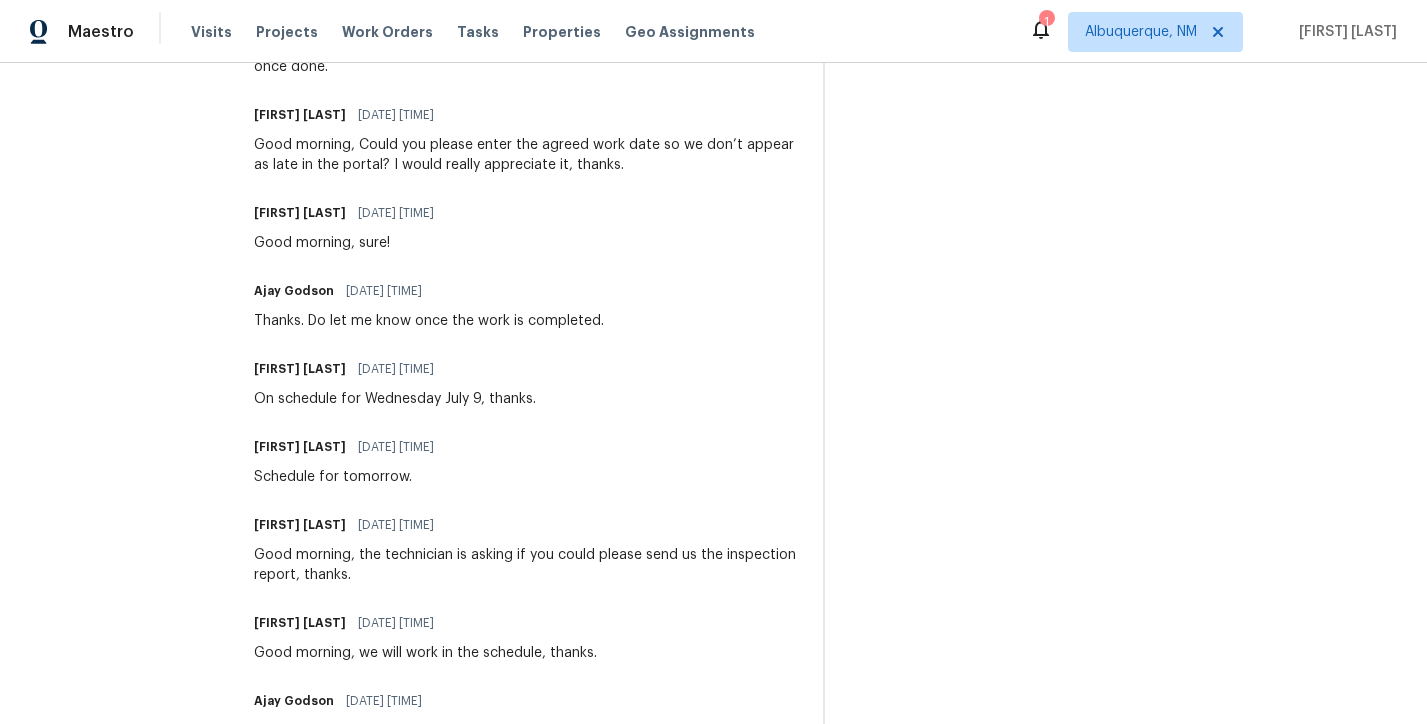 scroll, scrollTop: 1623, scrollLeft: 0, axis: vertical 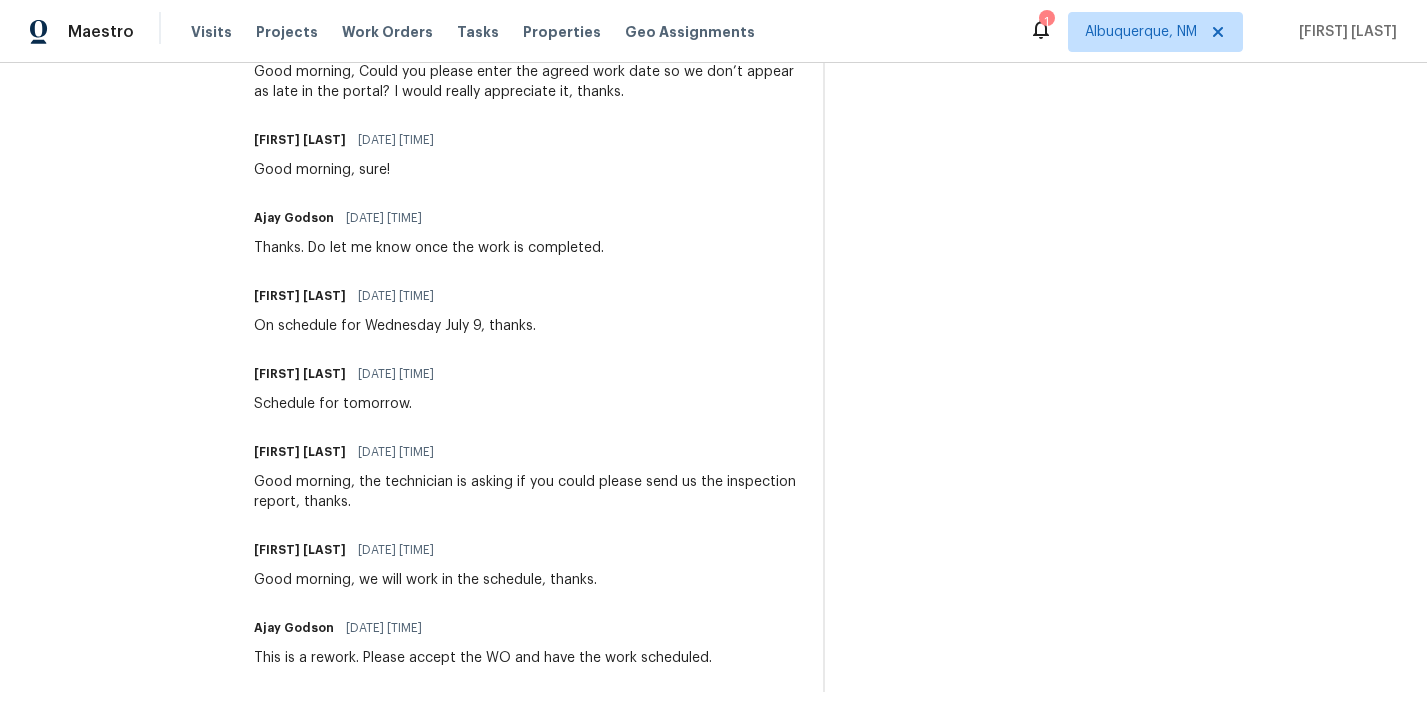 click on "This is a rework. Please accept the WO and have the work scheduled." at bounding box center (483, 658) 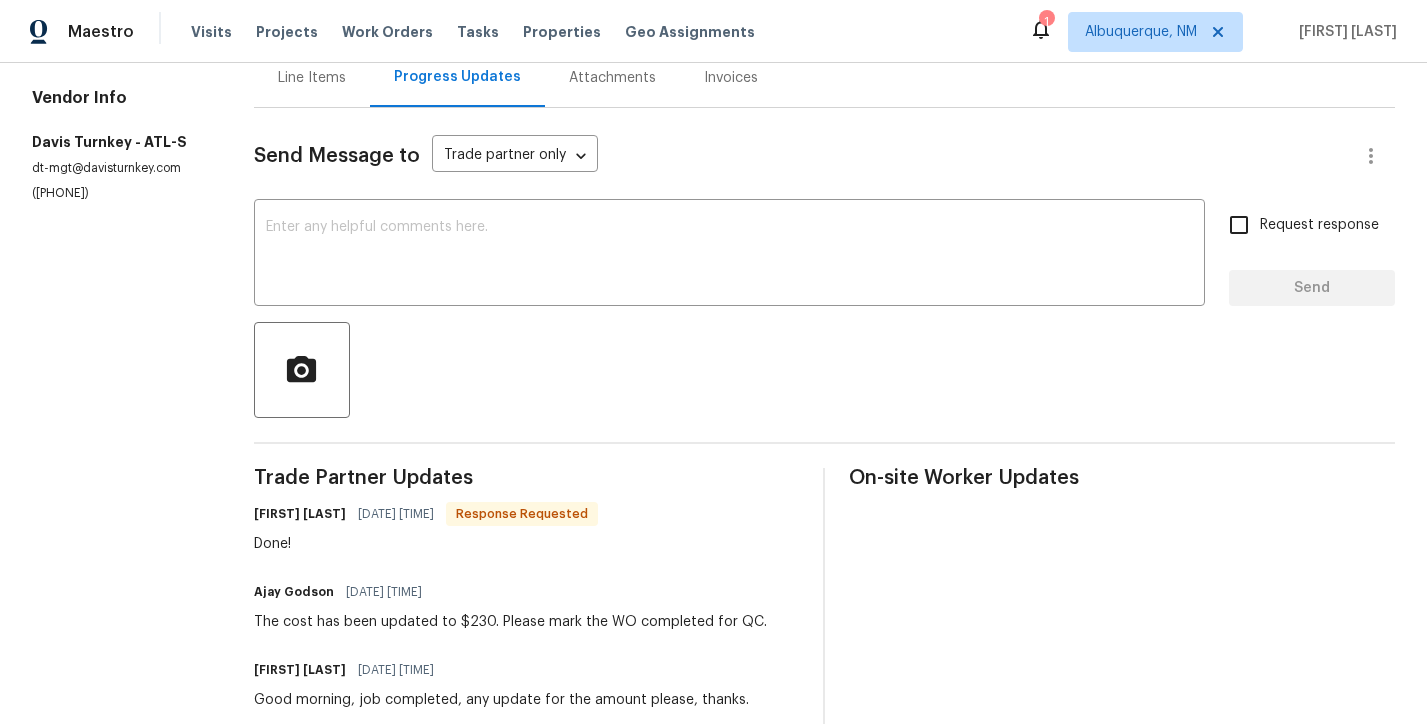 scroll, scrollTop: 0, scrollLeft: 0, axis: both 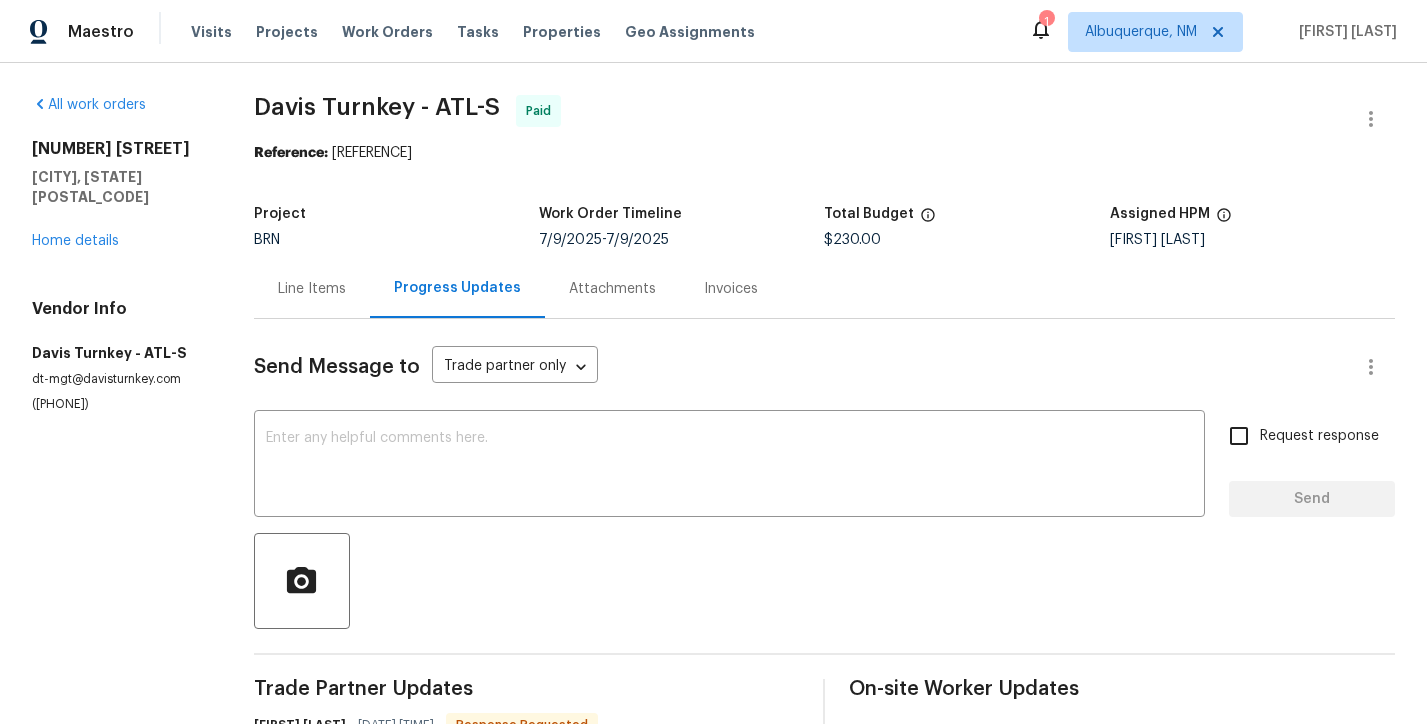 click on "Line Items" at bounding box center [312, 288] 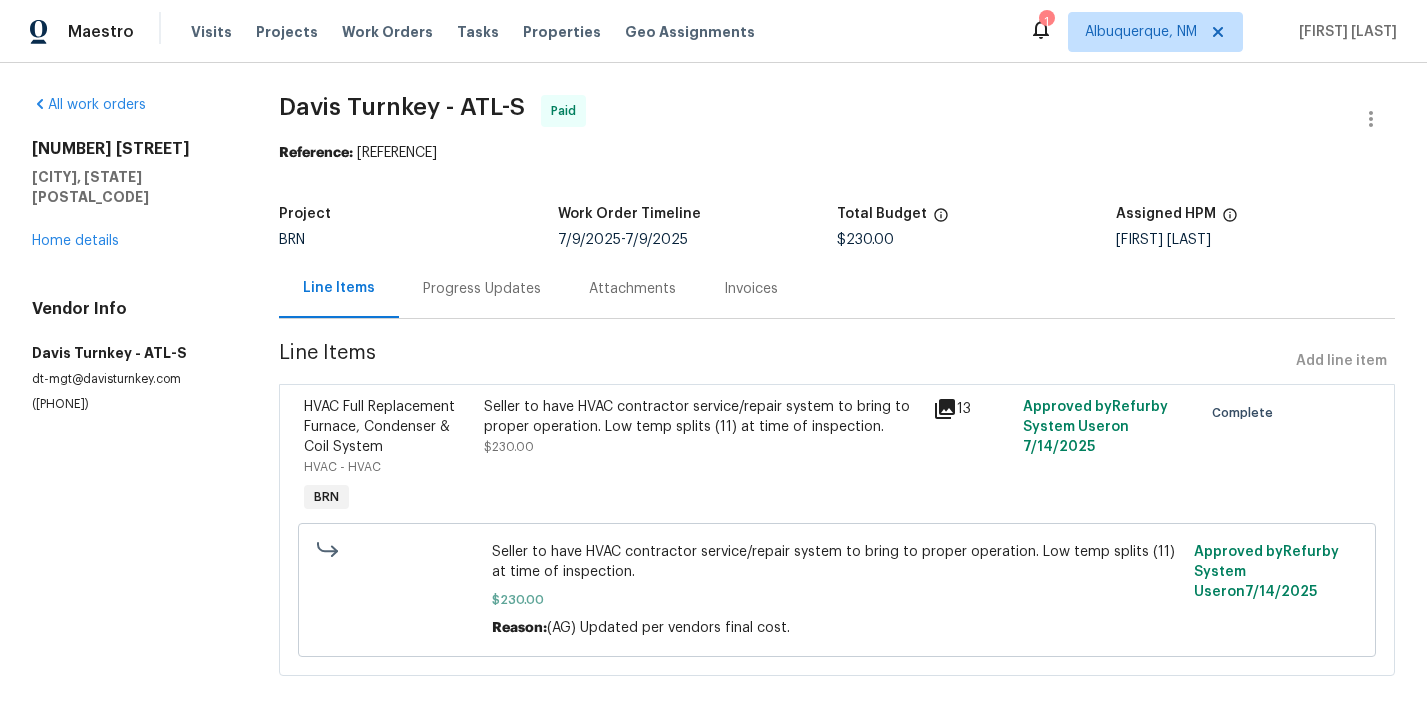 click on "(AG) Updated per vendors final cost." at bounding box center (668, 628) 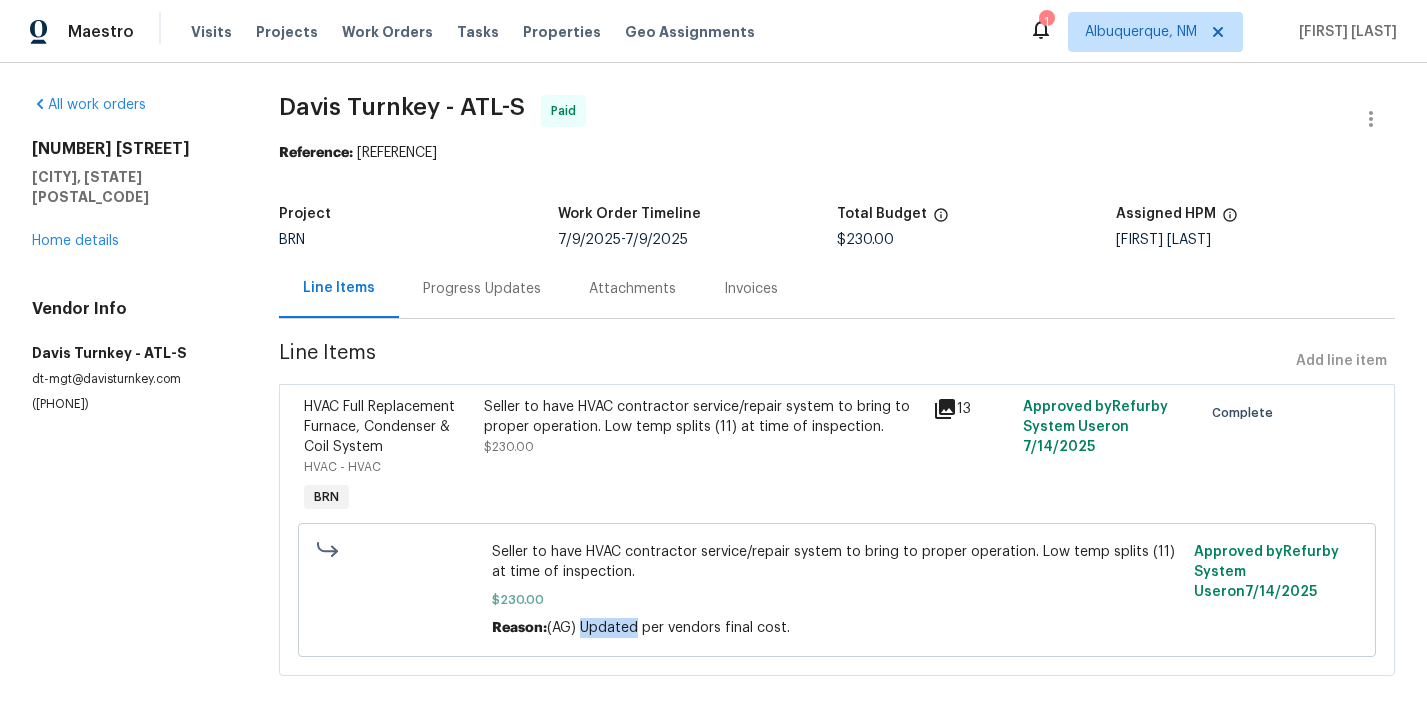 click on "(AG) Updated per vendors final cost." at bounding box center [668, 628] 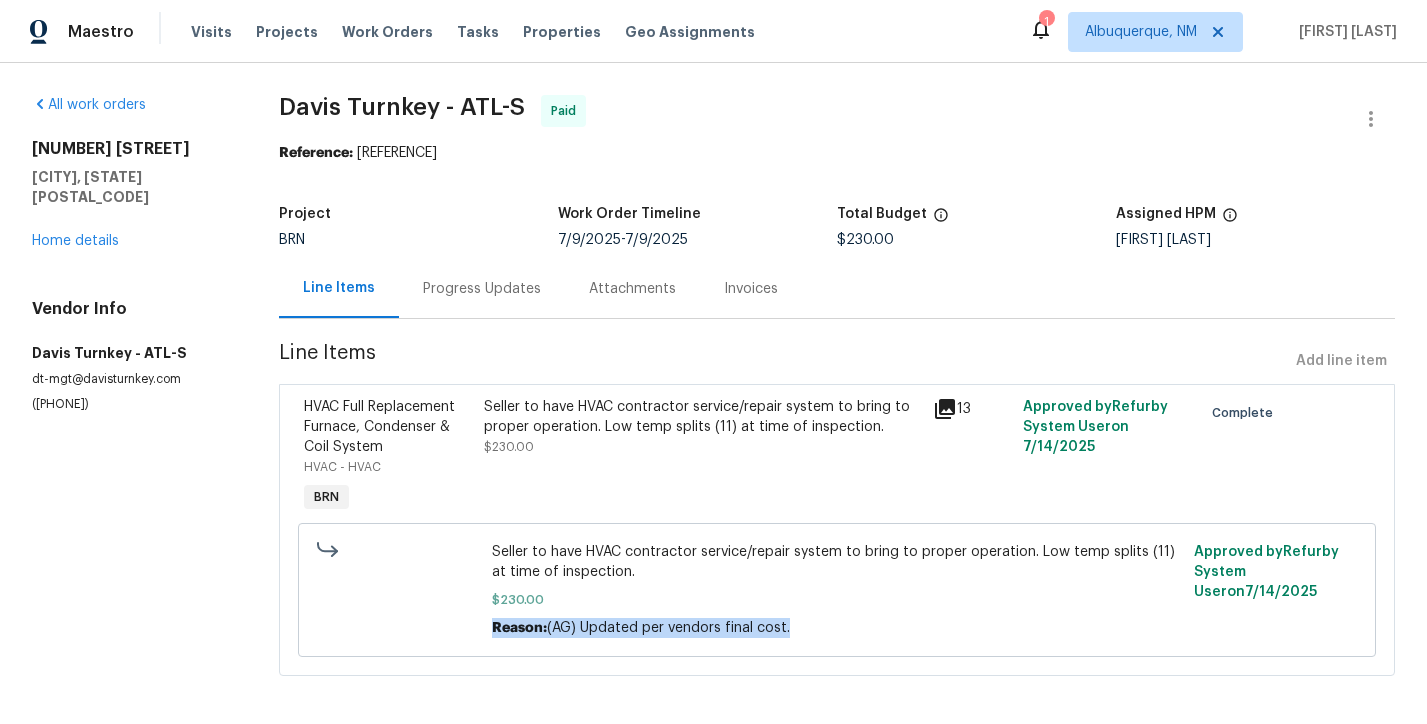 click on "Progress Updates" at bounding box center (482, 288) 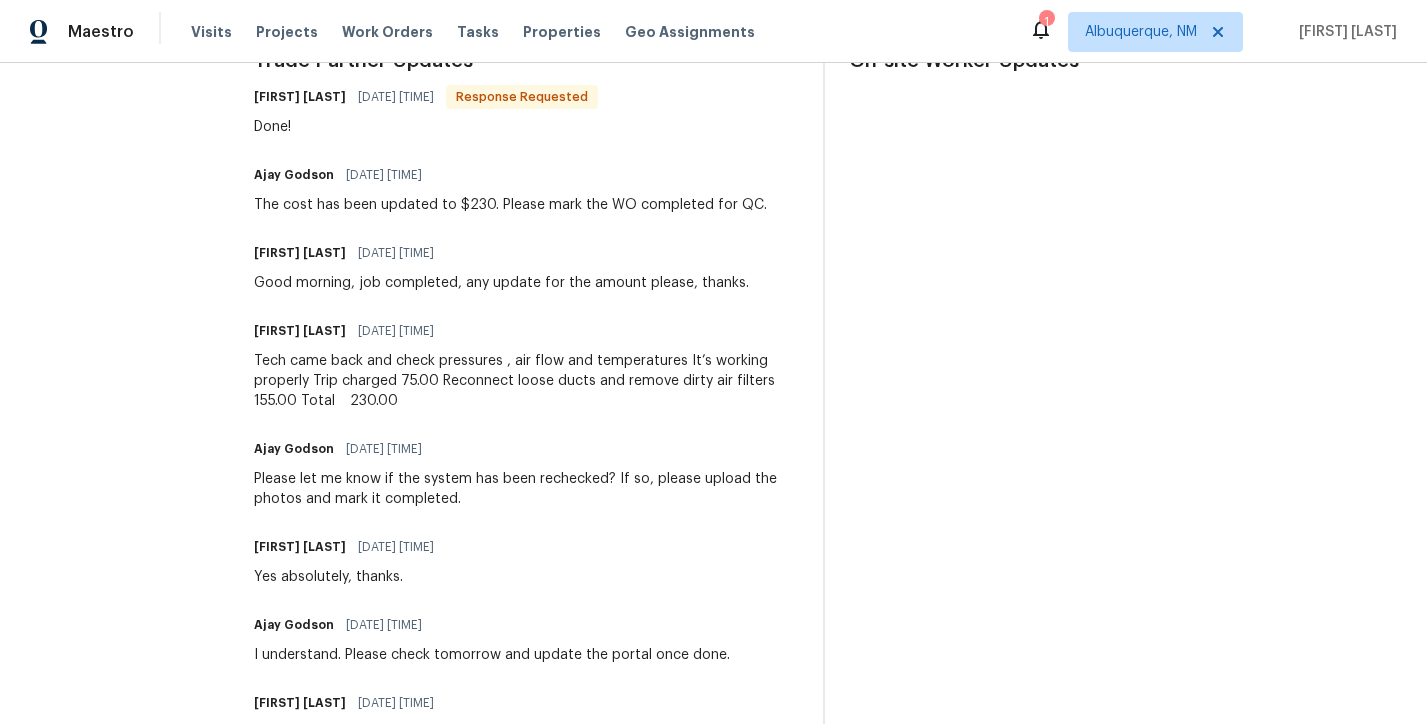 scroll, scrollTop: 0, scrollLeft: 0, axis: both 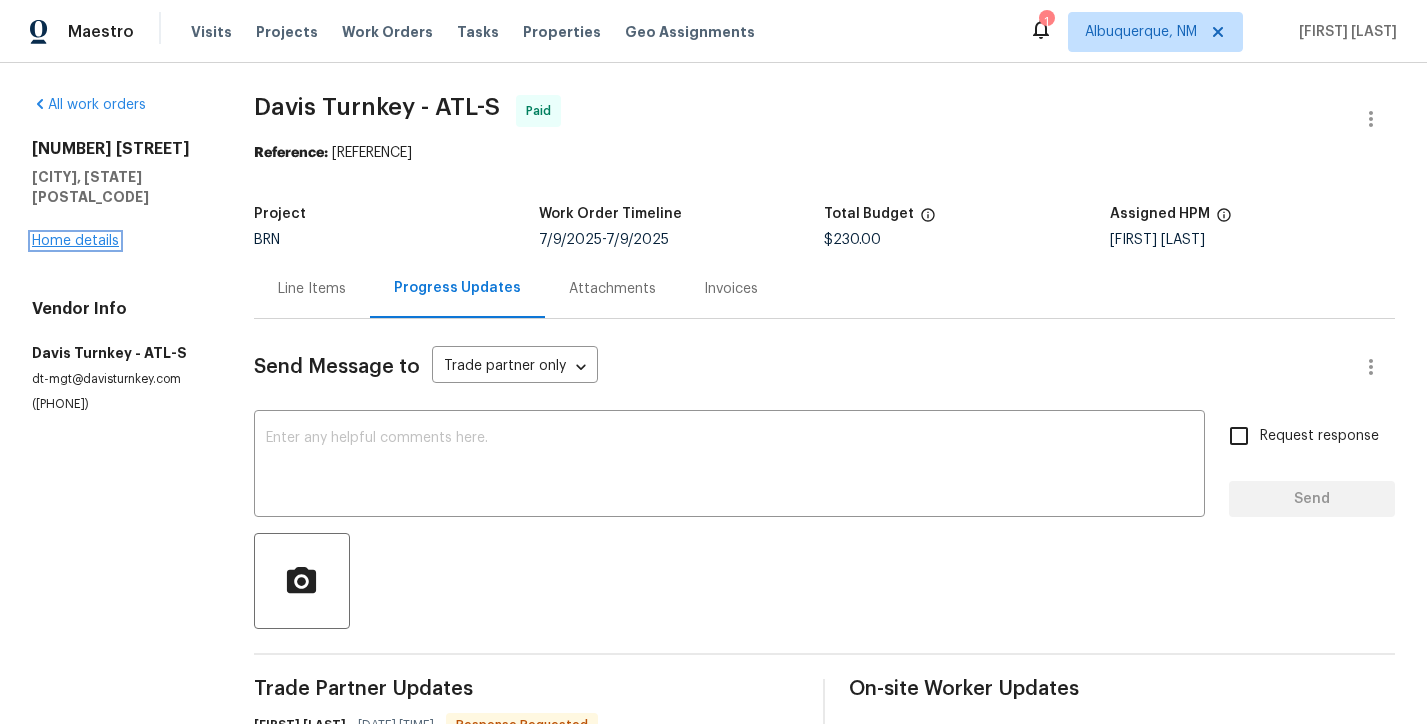 click on "Home details" at bounding box center (75, 241) 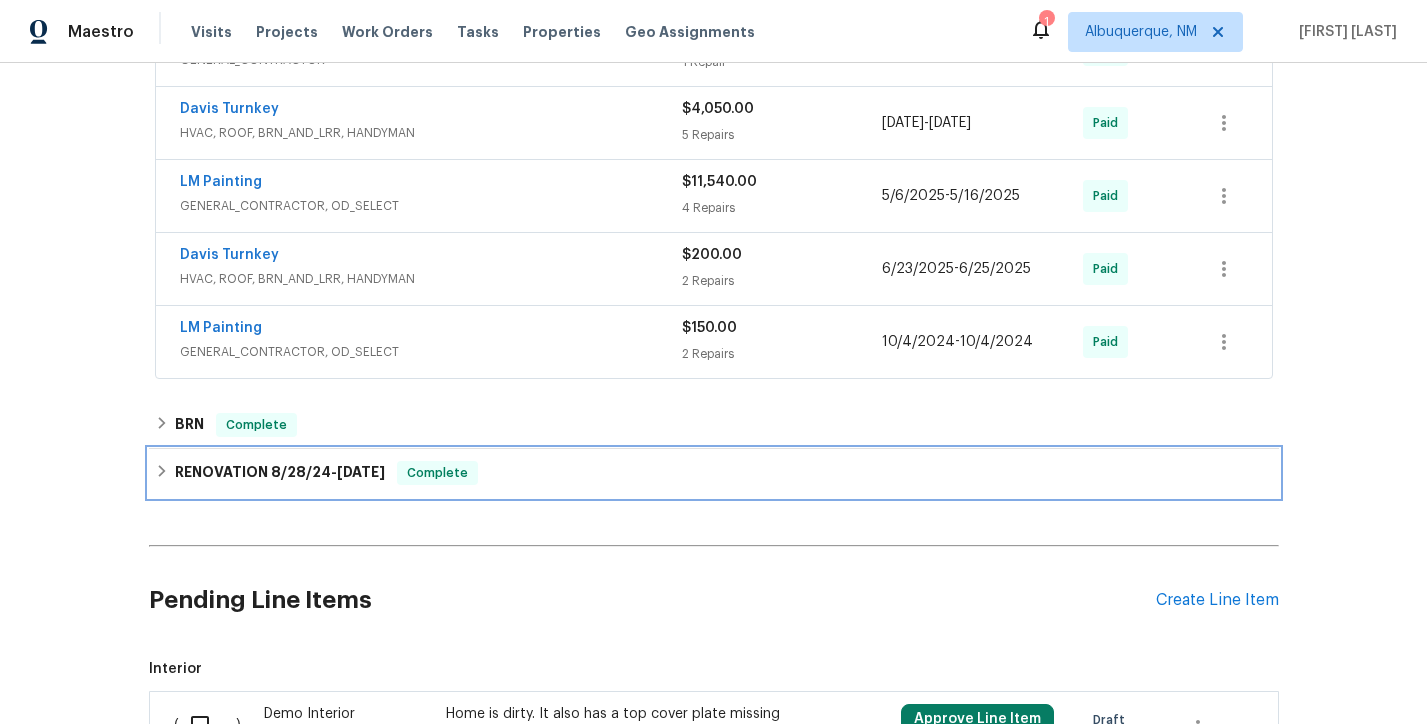 click on "Complete" at bounding box center [437, 473] 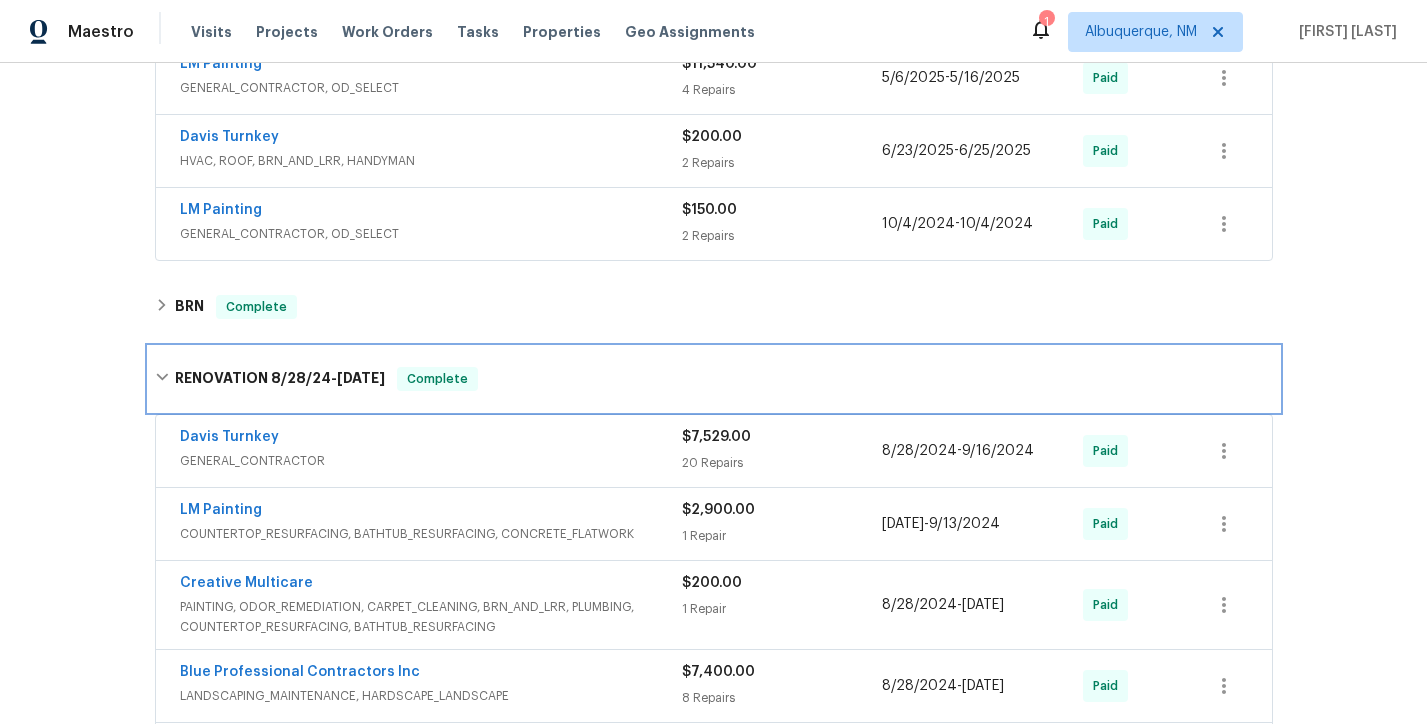 scroll, scrollTop: 954, scrollLeft: 0, axis: vertical 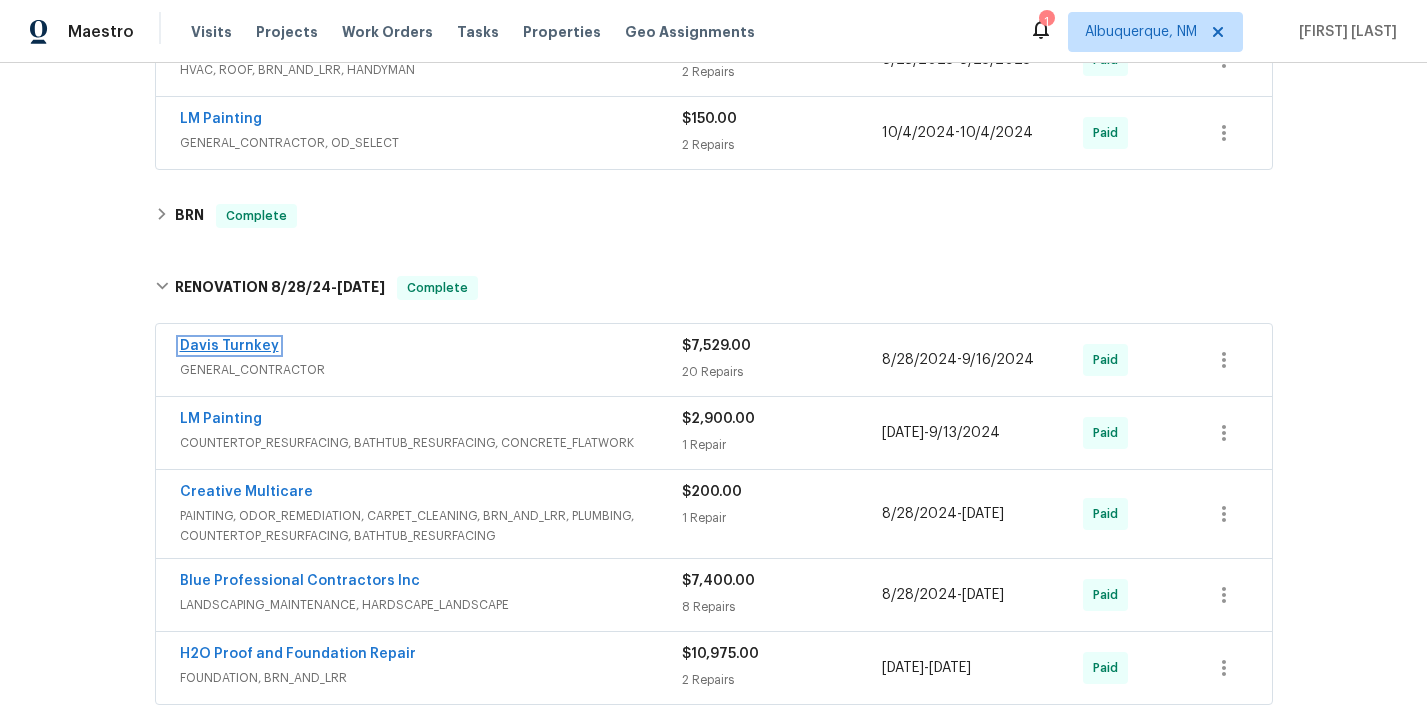 click on "Davis Turnkey" at bounding box center [229, 346] 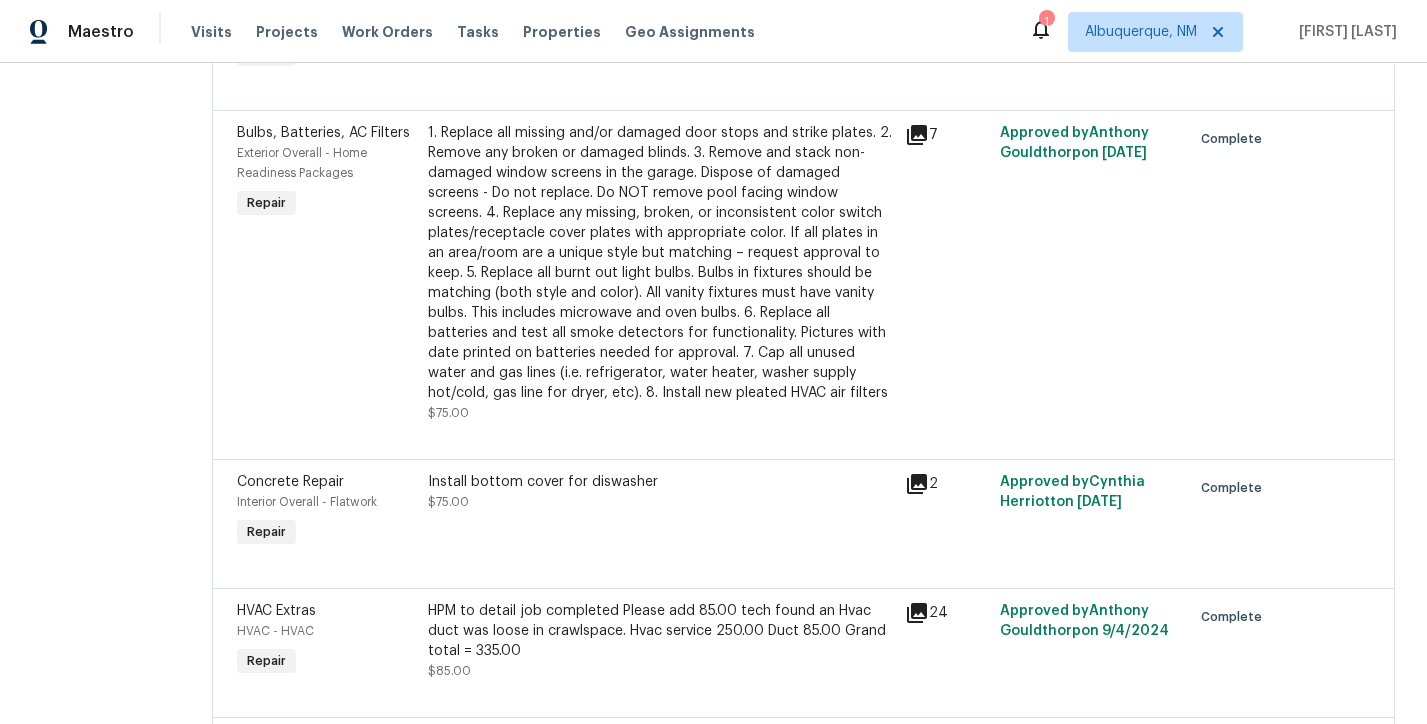 scroll, scrollTop: 0, scrollLeft: 0, axis: both 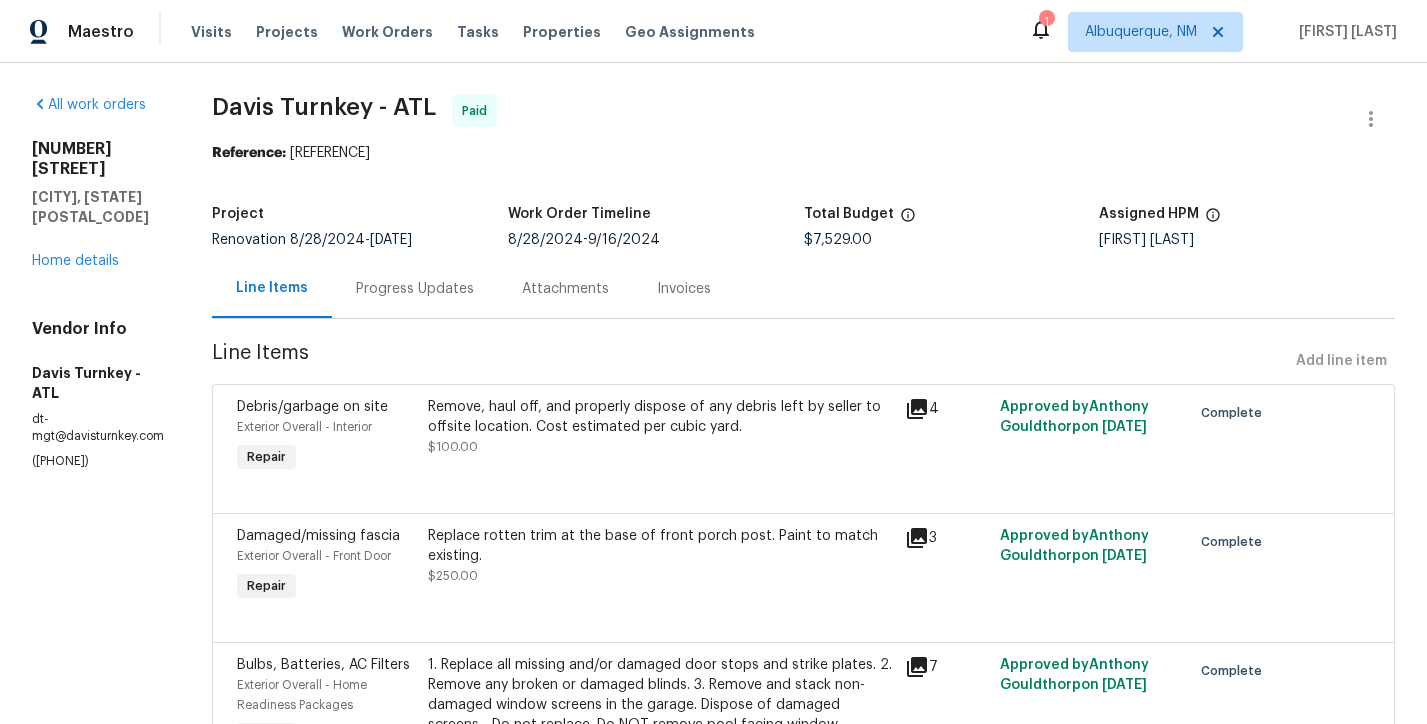 click on "$7,529.00" at bounding box center [838, 240] 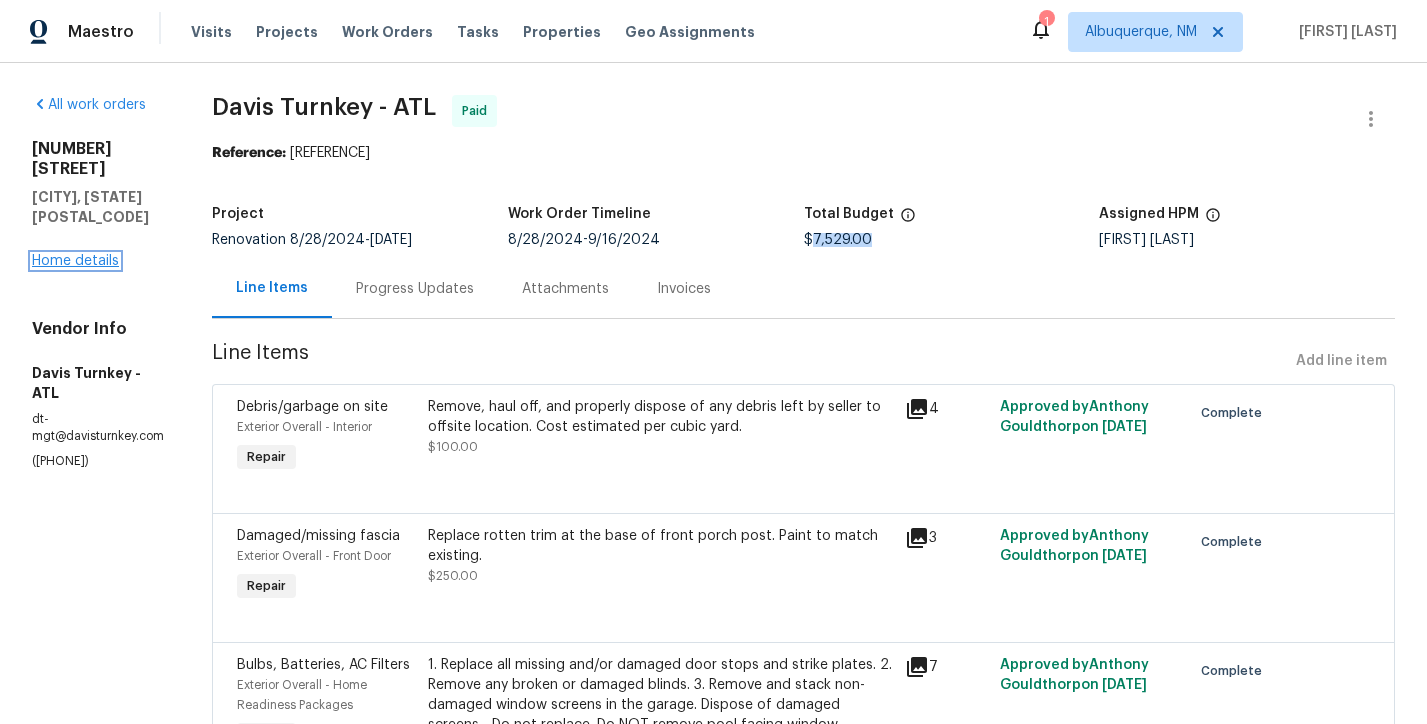 click on "Home details" at bounding box center (75, 261) 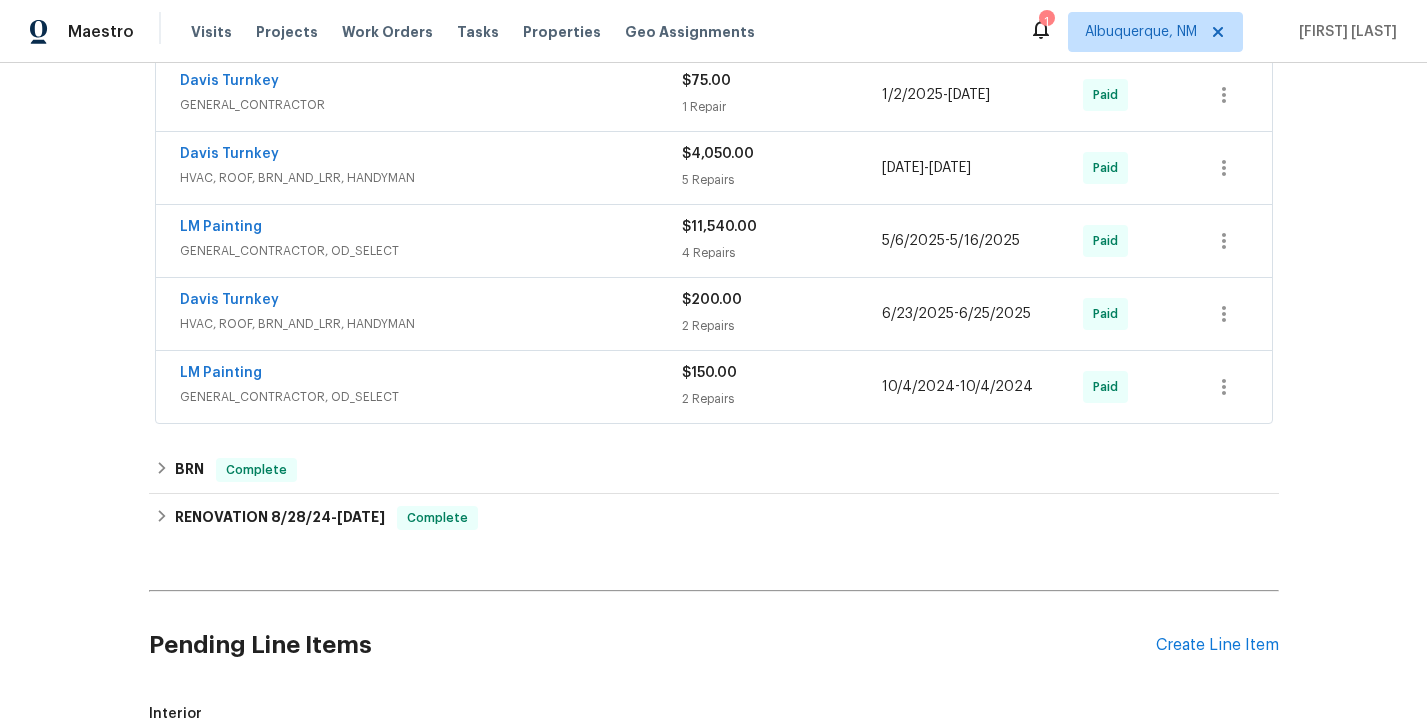 scroll, scrollTop: 705, scrollLeft: 0, axis: vertical 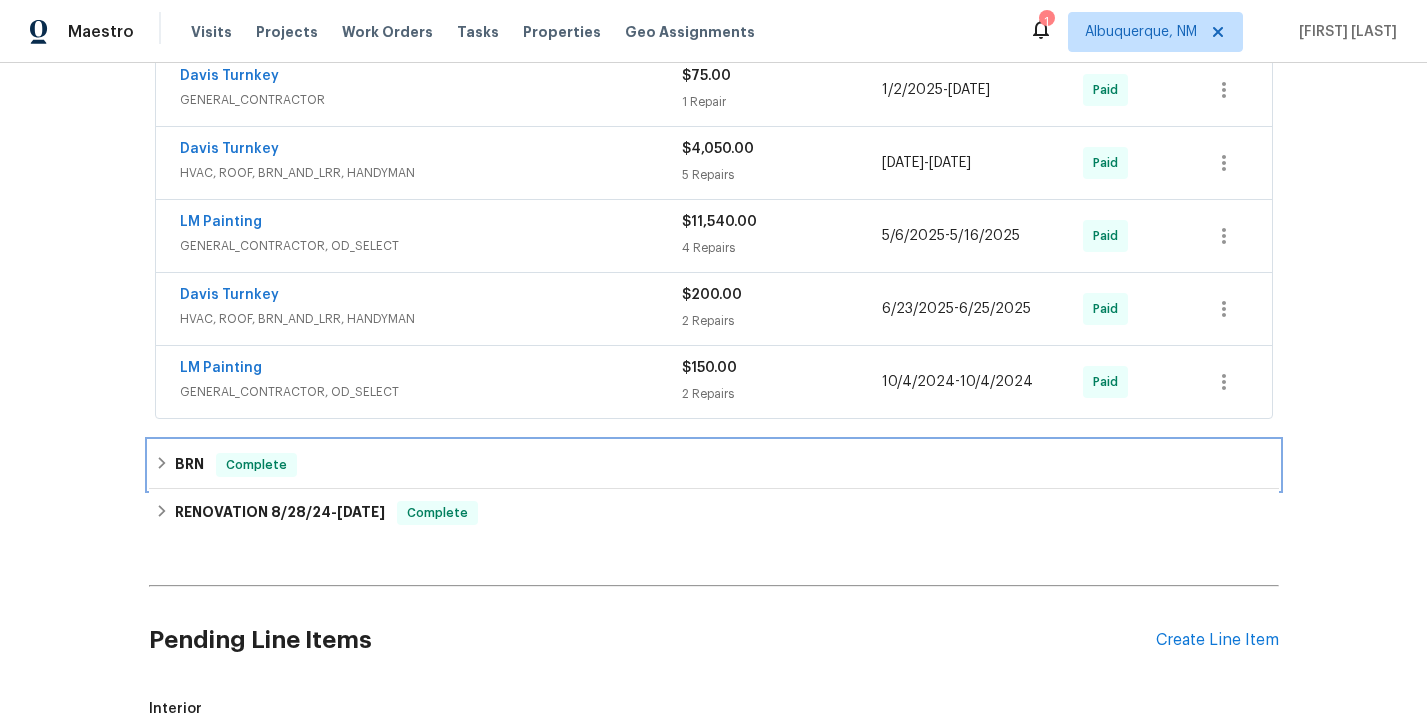 click on "Complete" at bounding box center [256, 465] 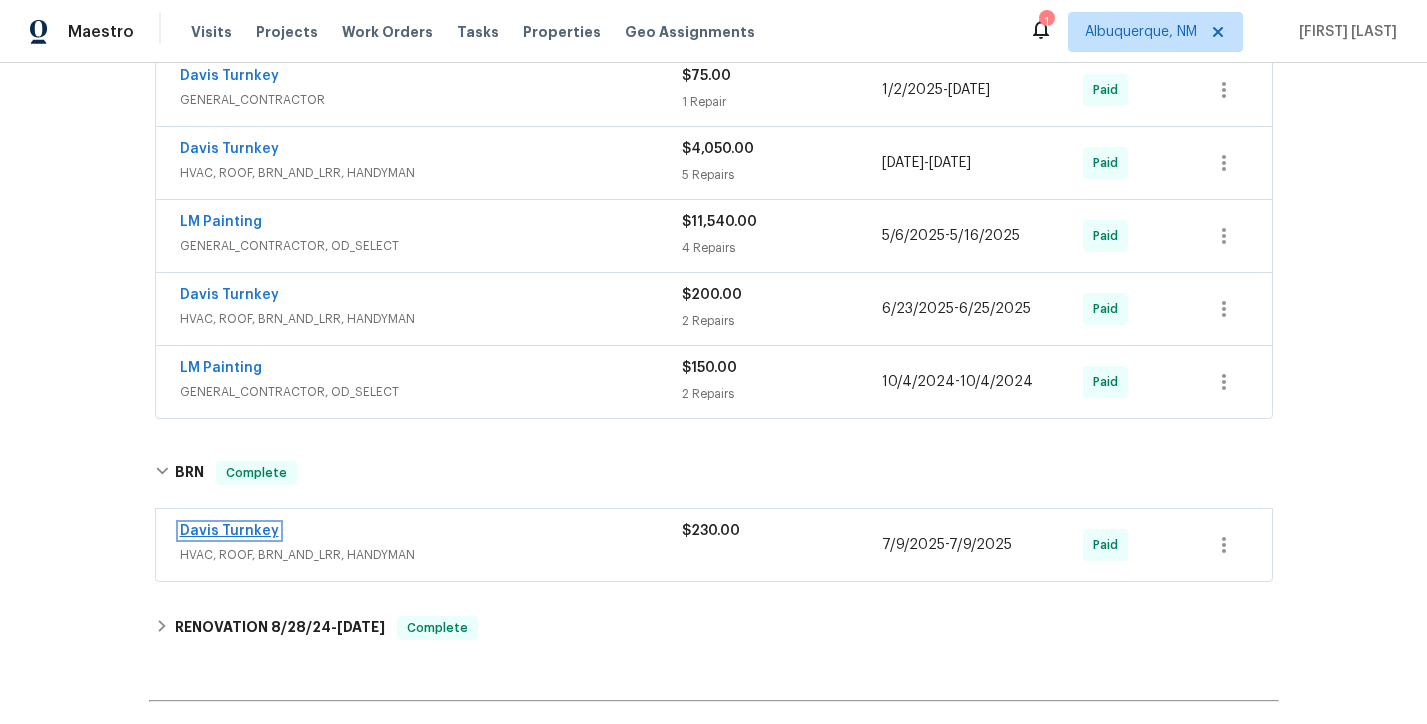 click on "Davis Turnkey" at bounding box center (229, 531) 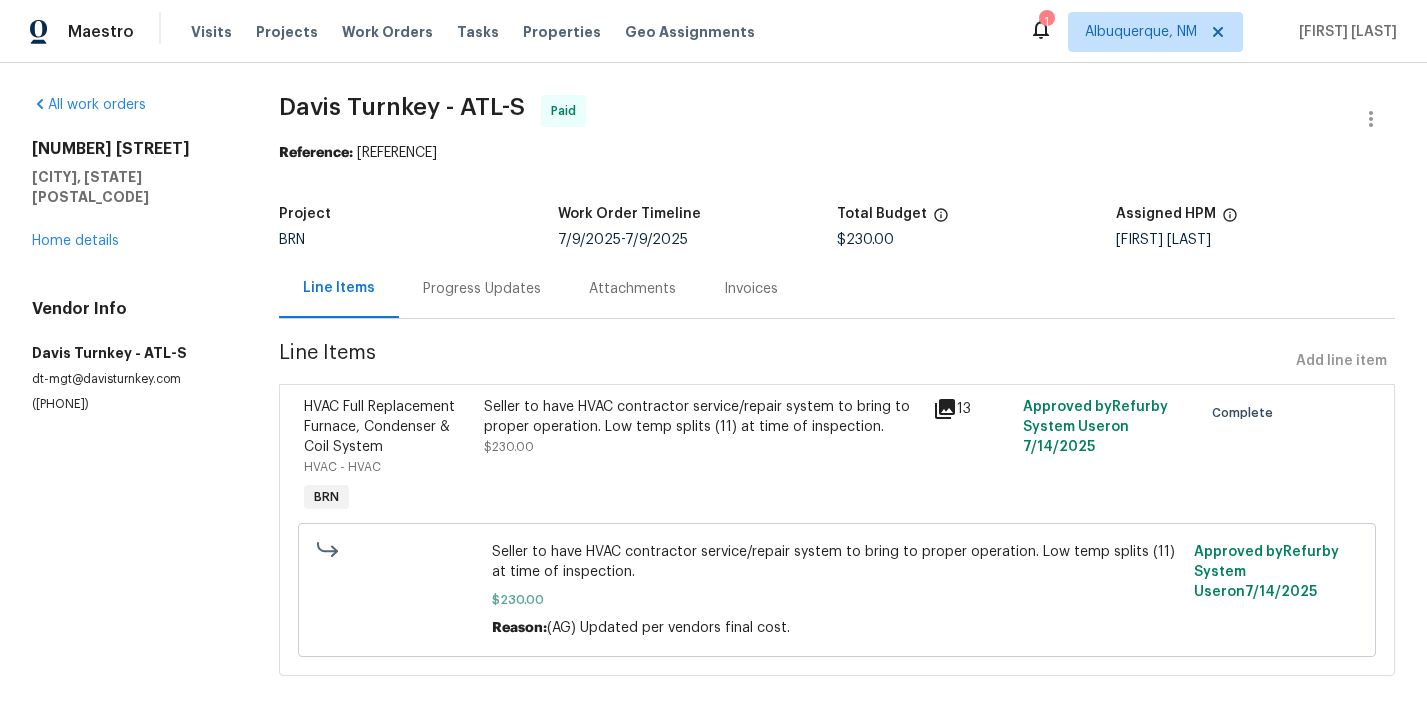 click on "Progress Updates" at bounding box center (482, 289) 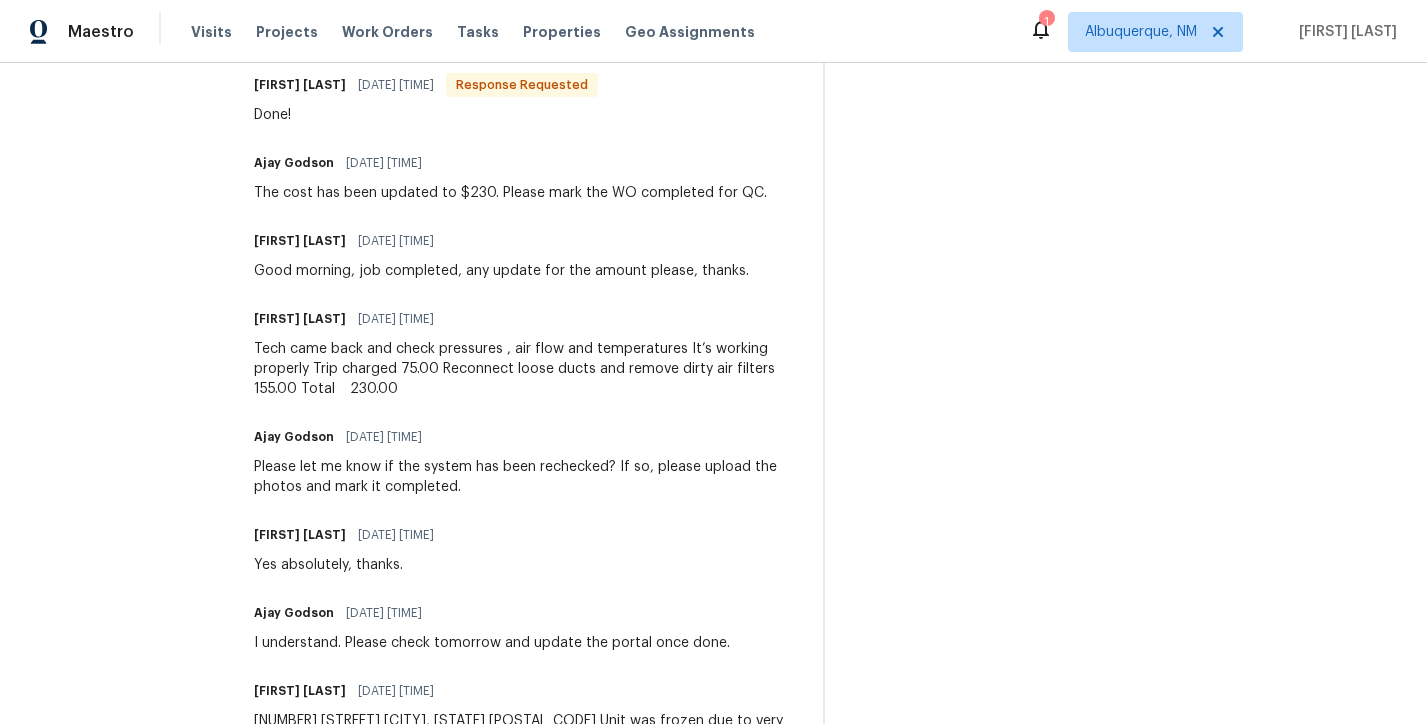 scroll, scrollTop: 633, scrollLeft: 0, axis: vertical 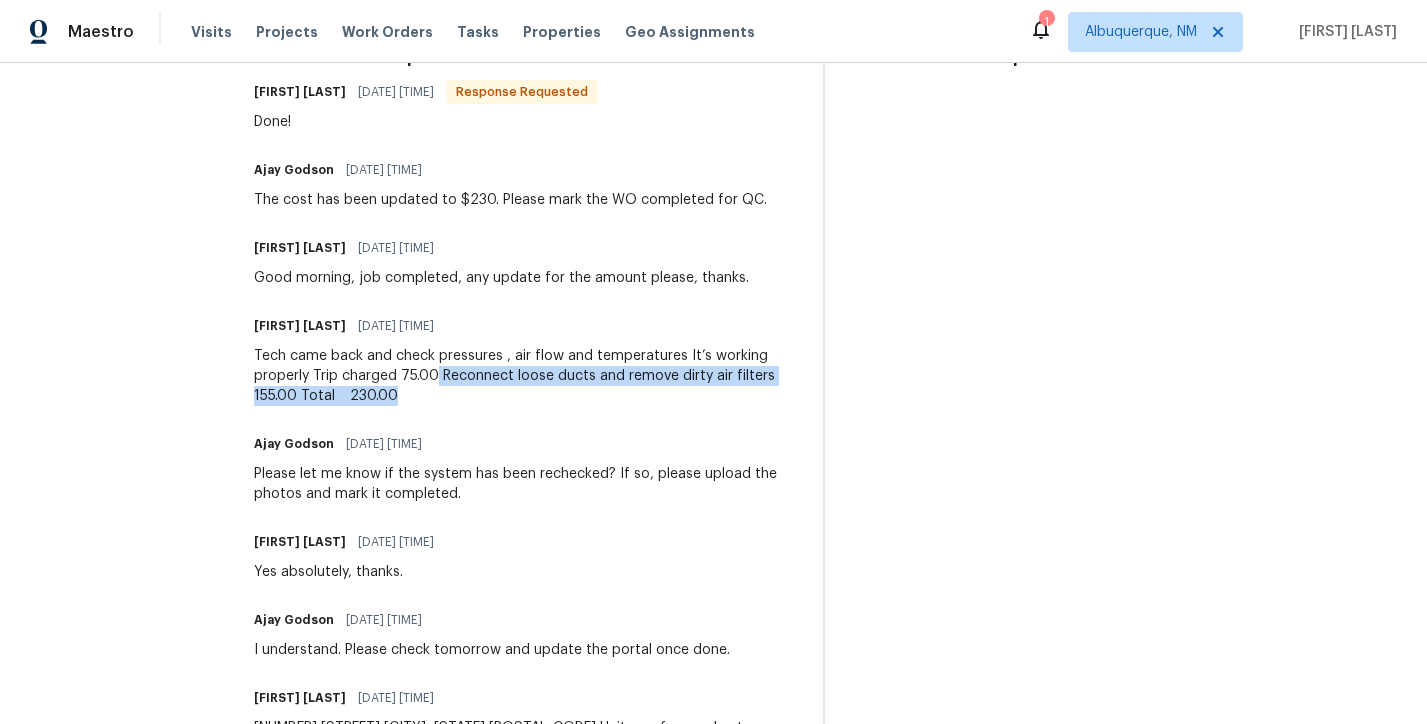 drag, startPoint x: 411, startPoint y: 403, endPoint x: 447, endPoint y: 373, distance: 46.8615 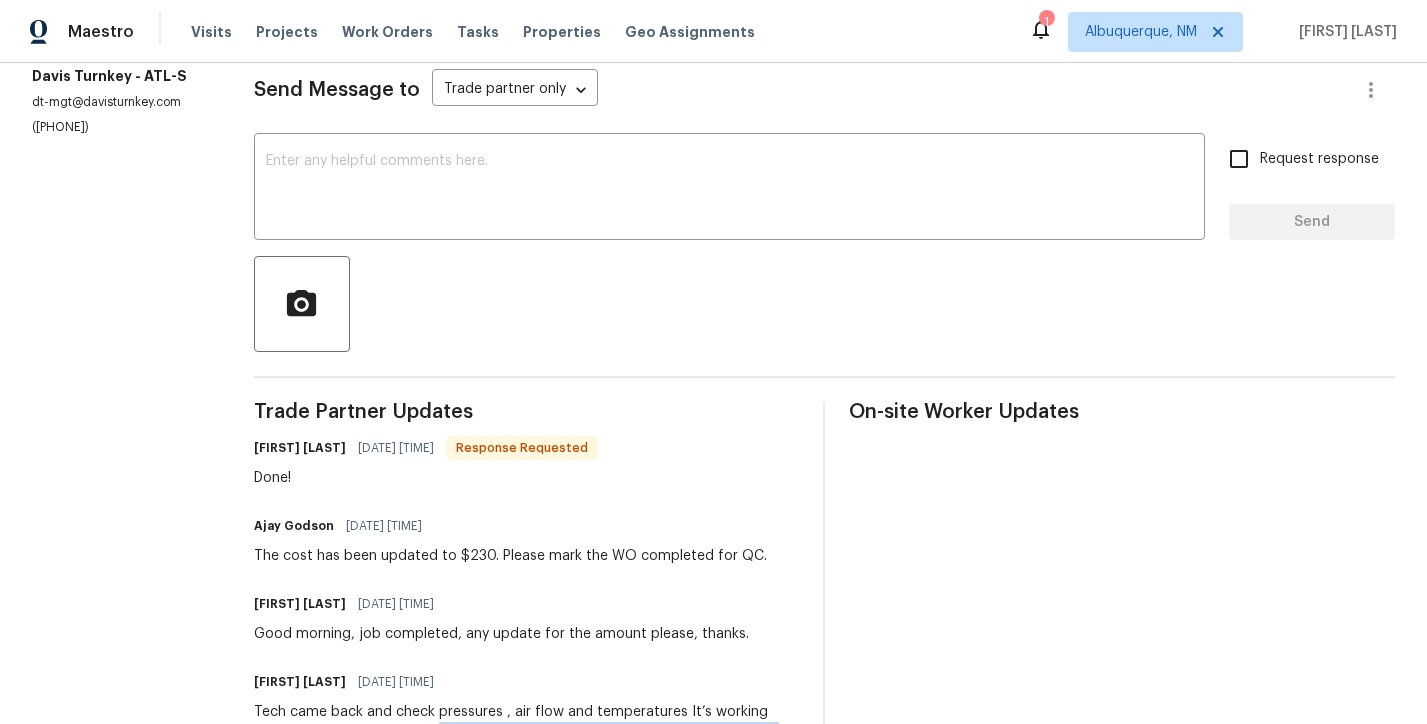 scroll, scrollTop: 0, scrollLeft: 0, axis: both 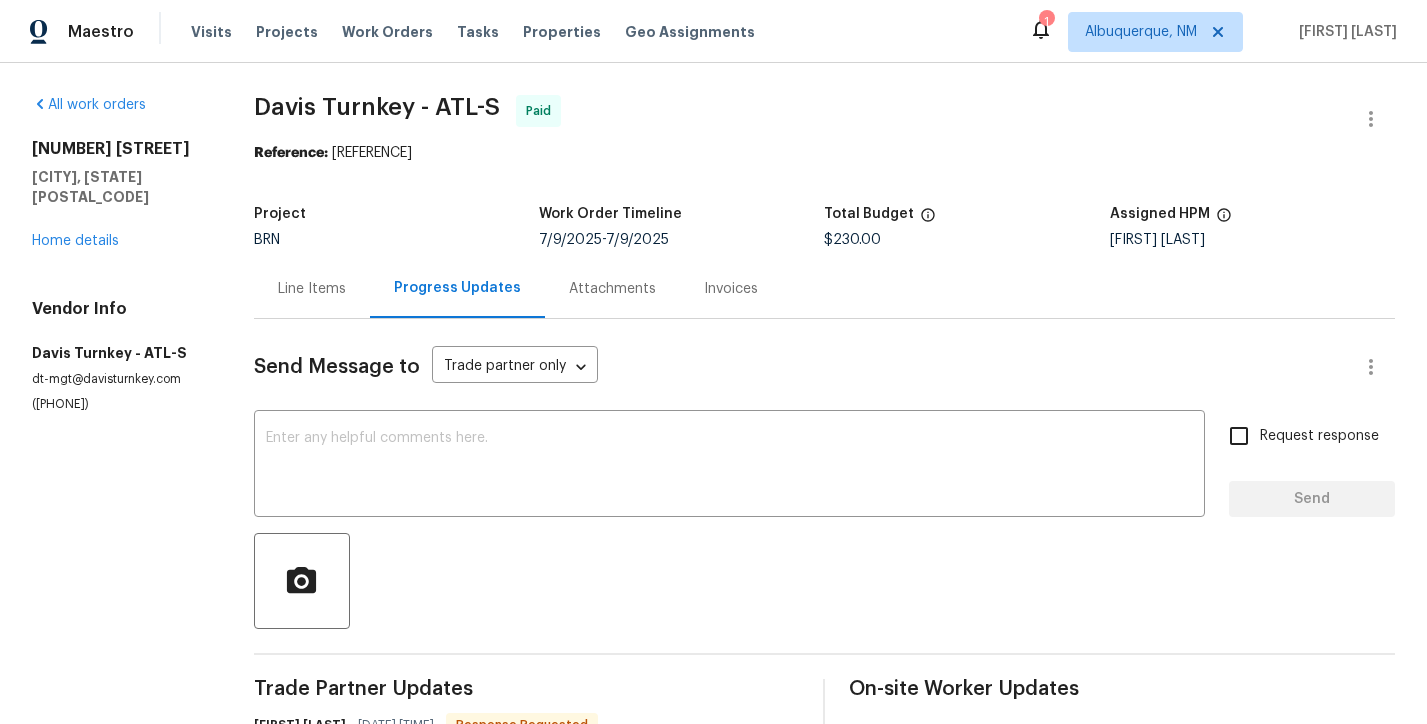 click on "Line Items" at bounding box center (312, 288) 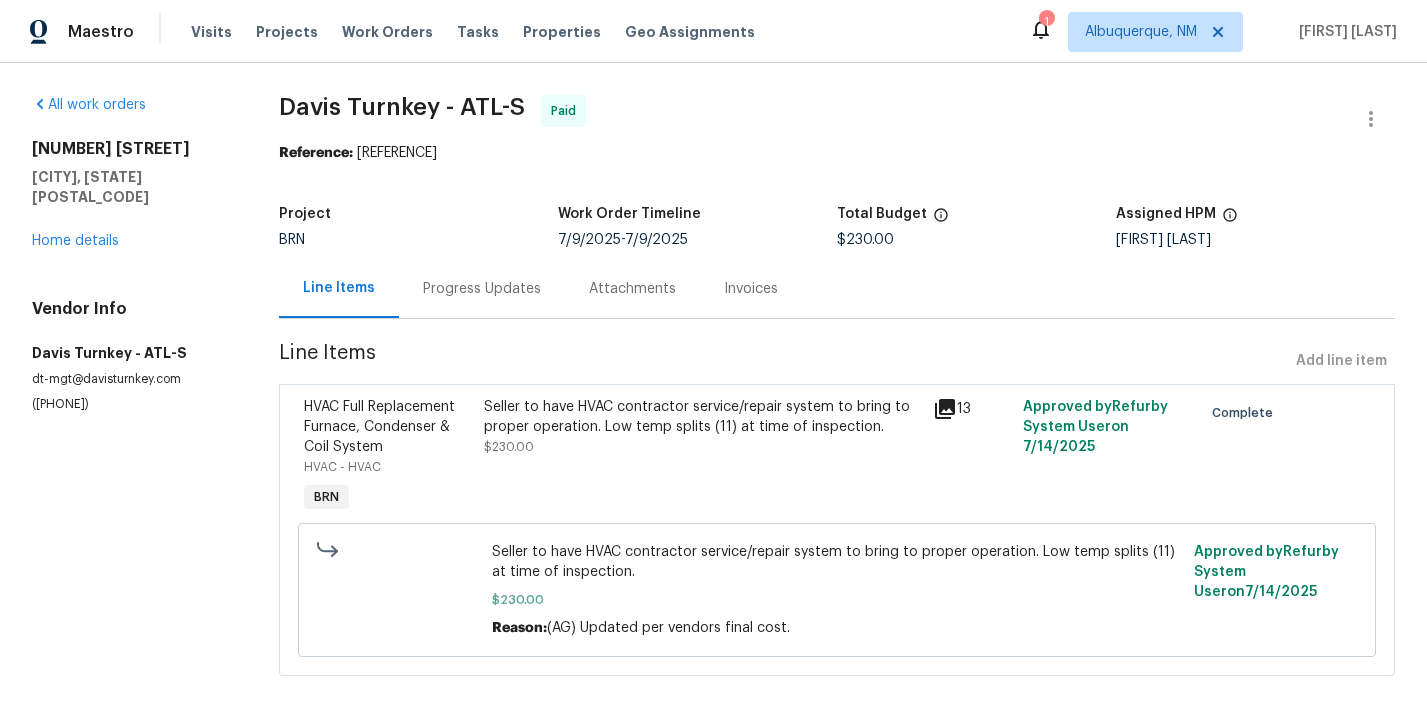 scroll, scrollTop: 9, scrollLeft: 0, axis: vertical 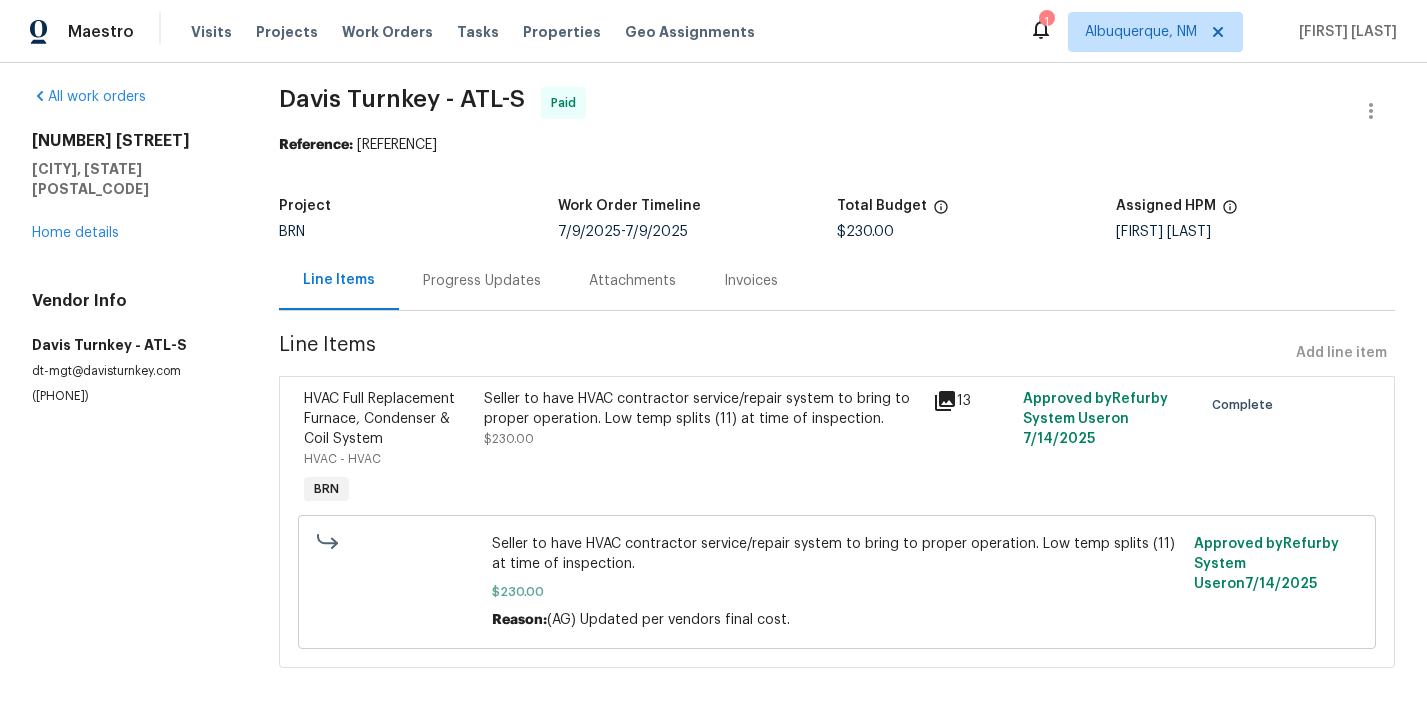 click on "Progress Updates" at bounding box center (482, 281) 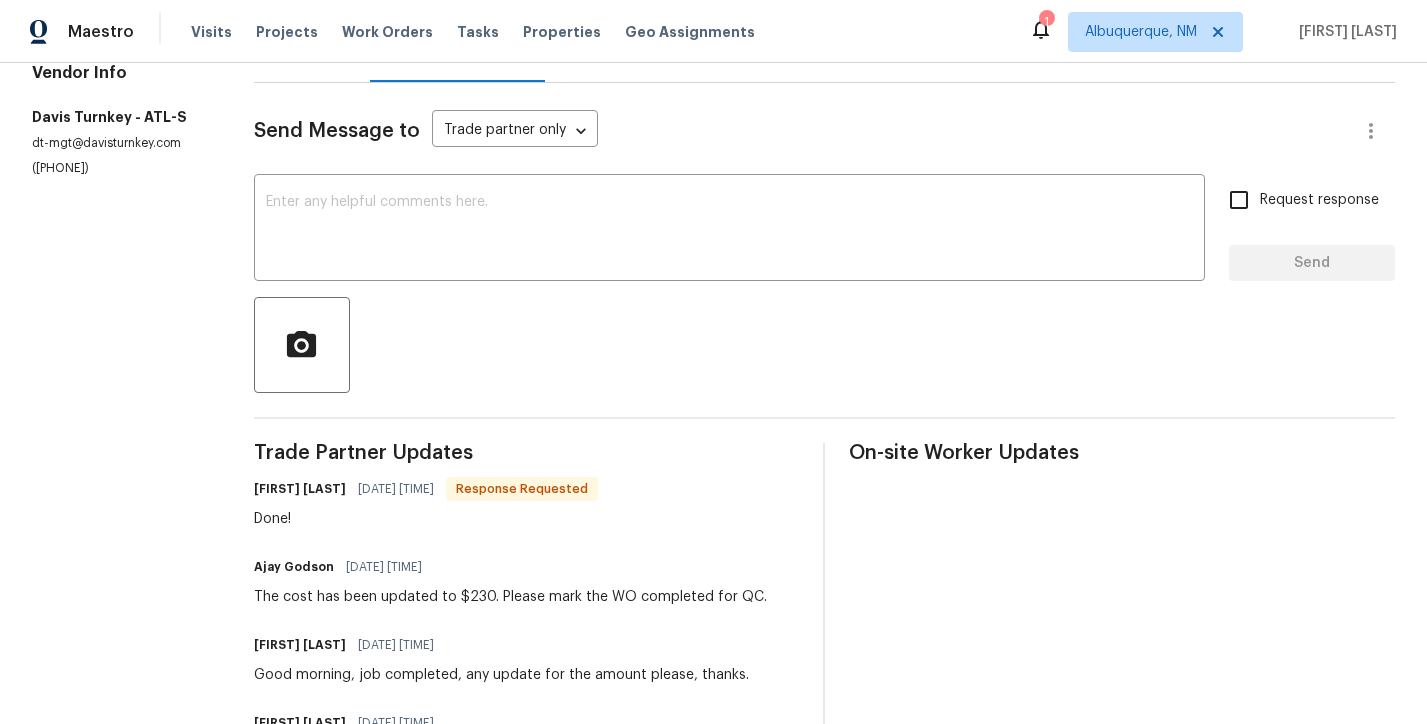 scroll, scrollTop: 237, scrollLeft: 0, axis: vertical 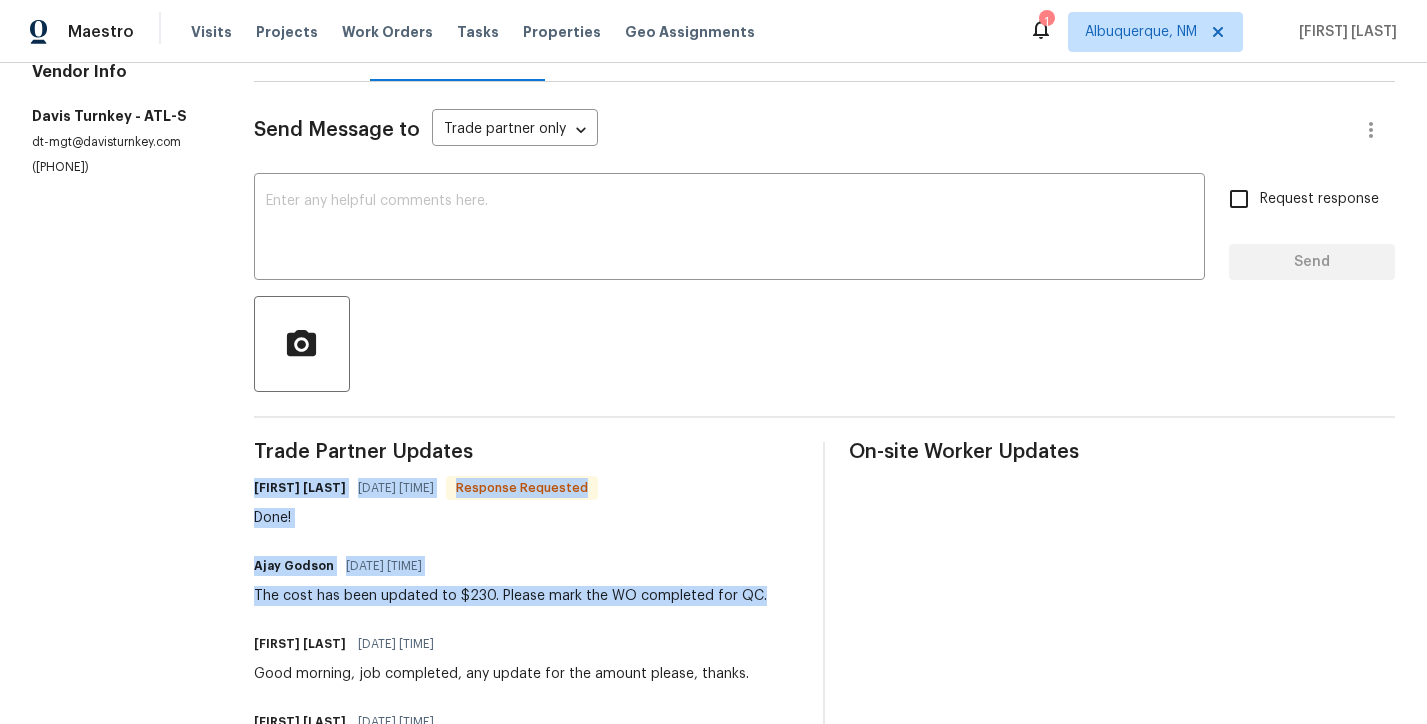 drag, startPoint x: 763, startPoint y: 592, endPoint x: 255, endPoint y: 499, distance: 516.4426 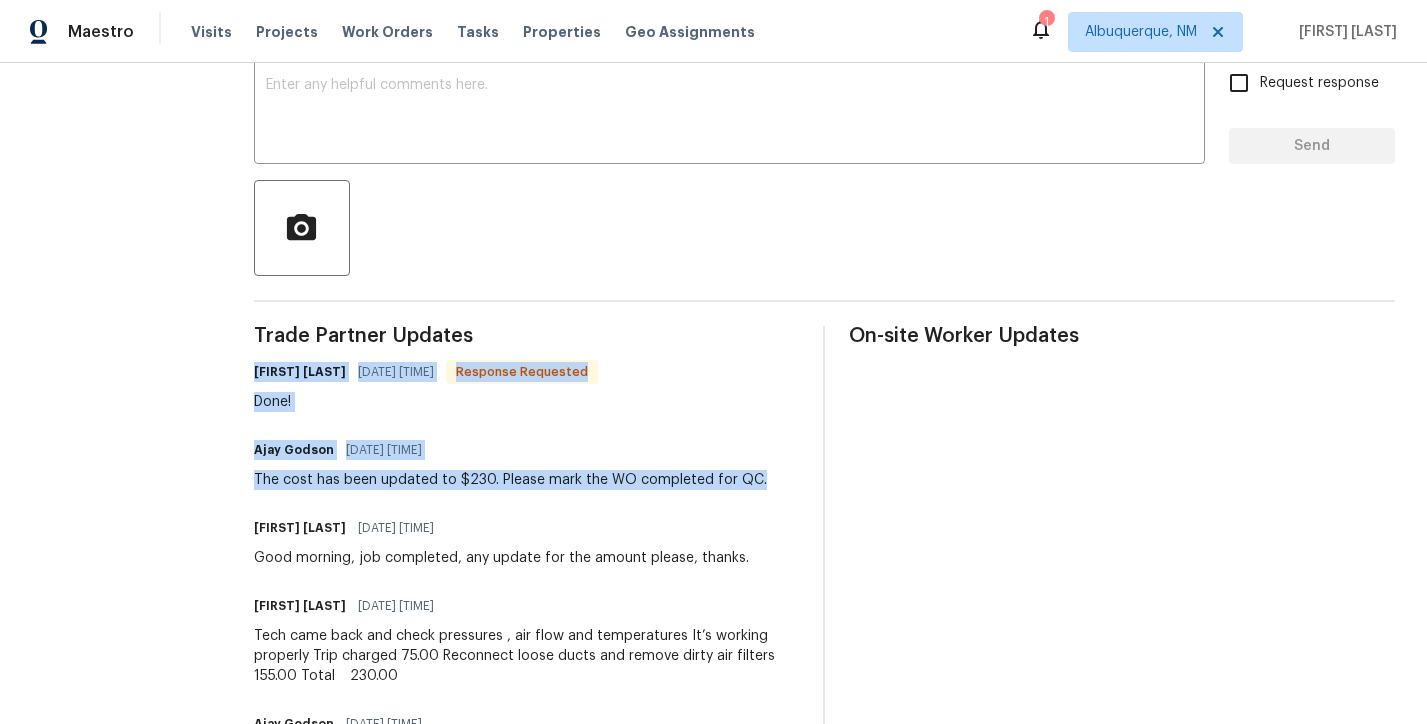scroll, scrollTop: 367, scrollLeft: 0, axis: vertical 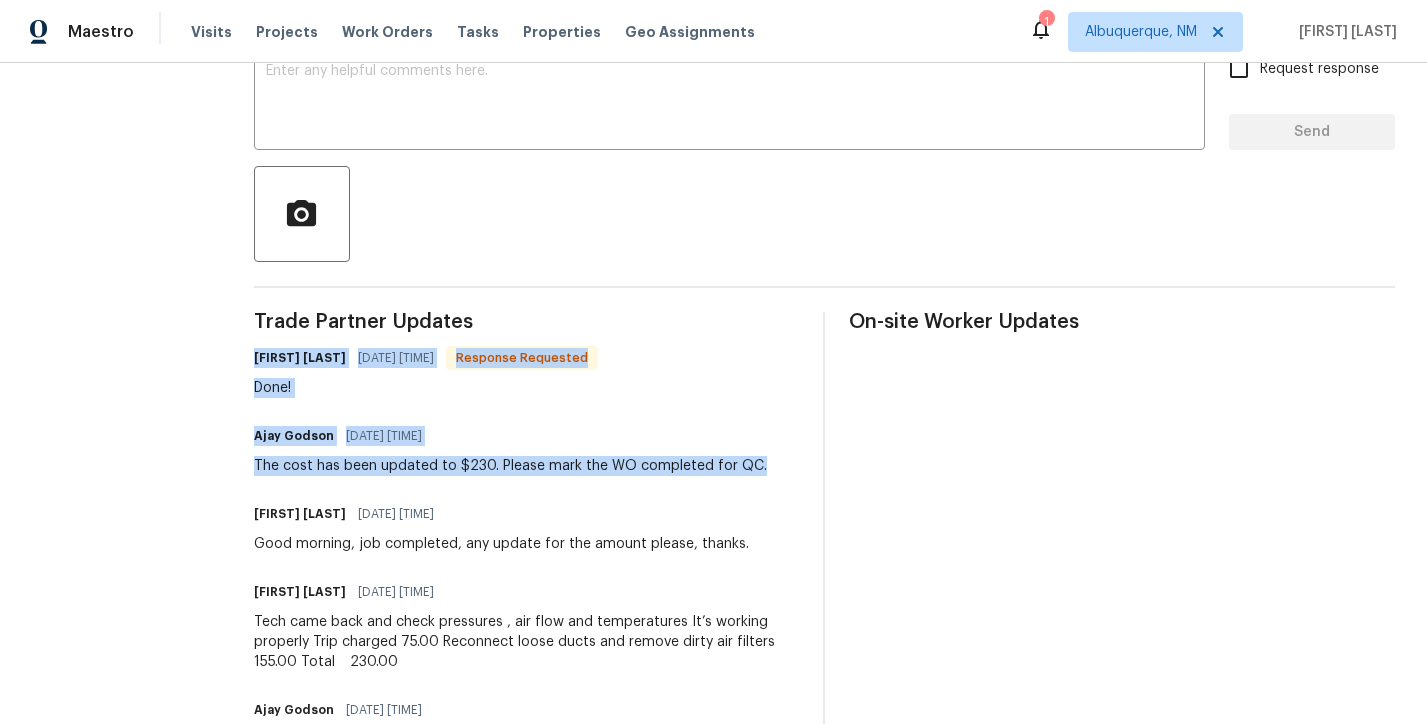 click on "Good morning, job completed, any update for the amount please, thanks." at bounding box center (501, 544) 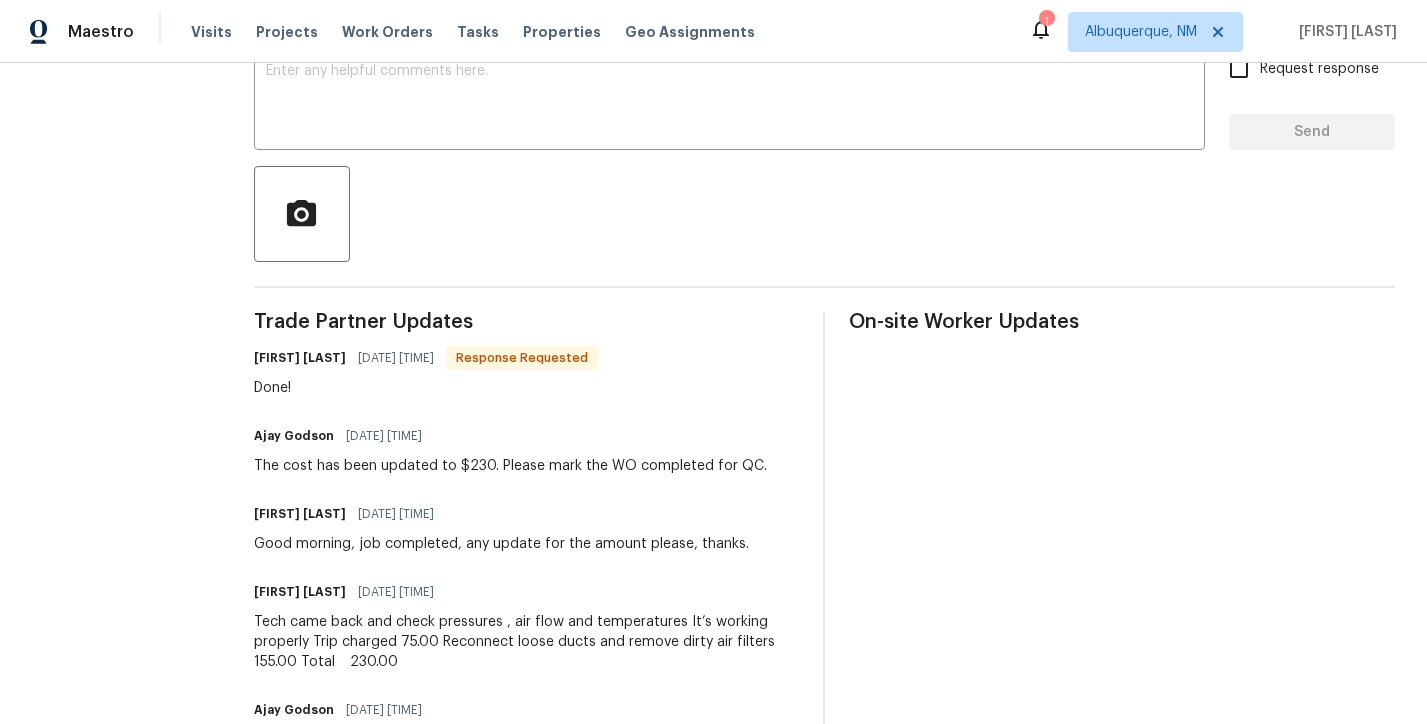 click on "Good morning, job completed, any update for the amount please, thanks." at bounding box center [501, 544] 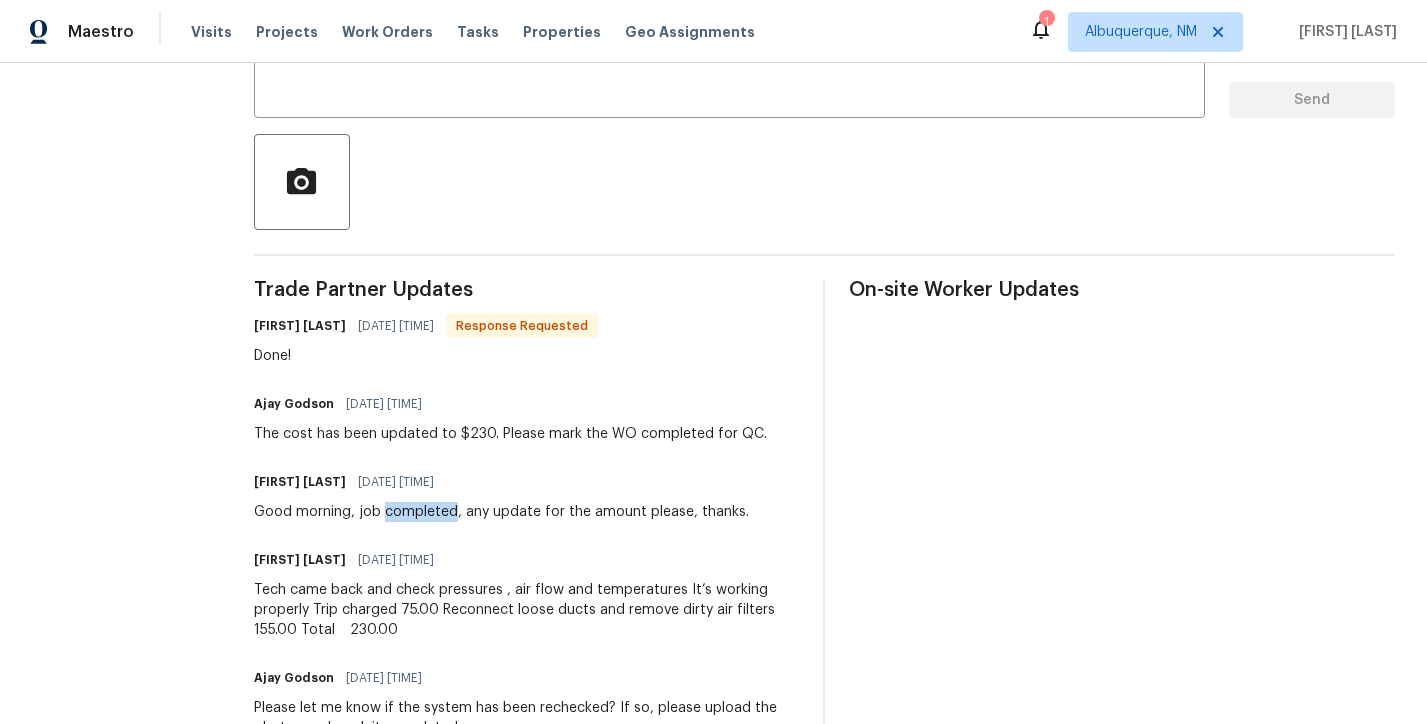 scroll, scrollTop: 400, scrollLeft: 0, axis: vertical 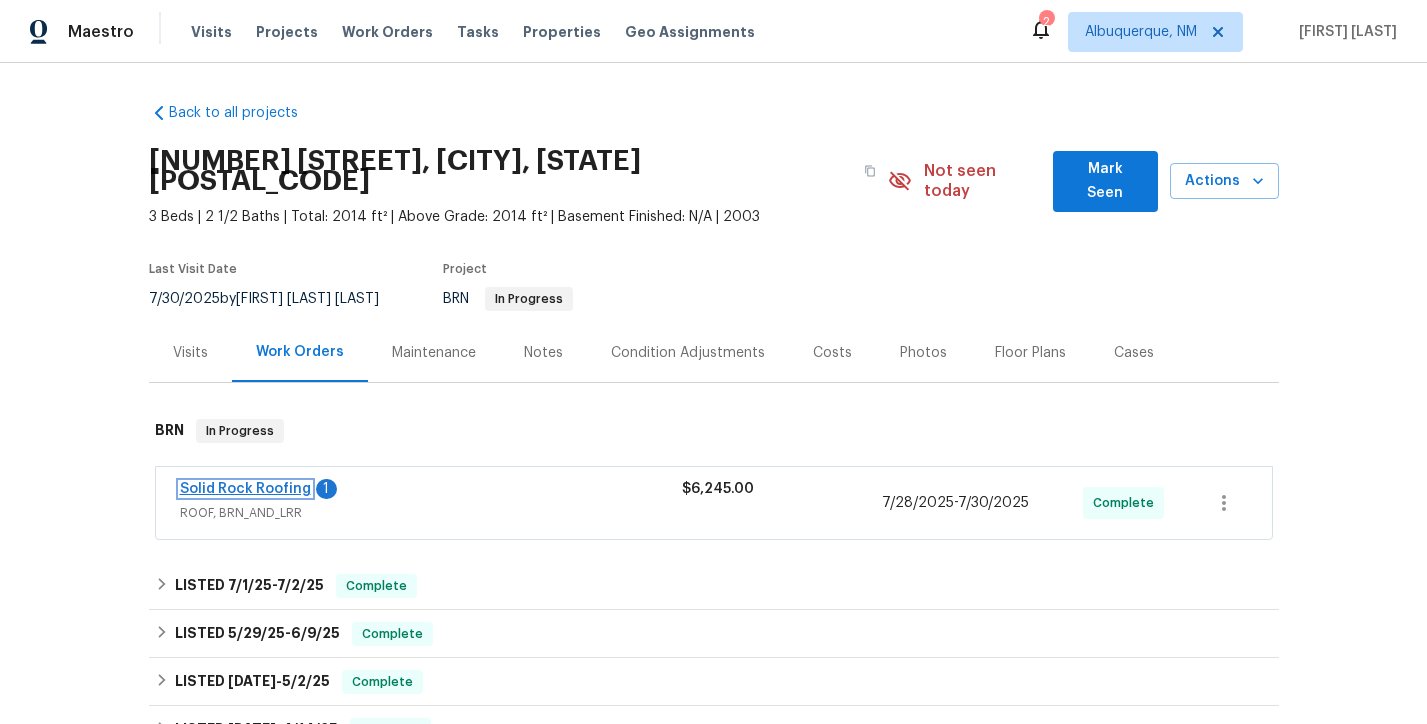 click on "Solid Rock Roofing" at bounding box center (245, 489) 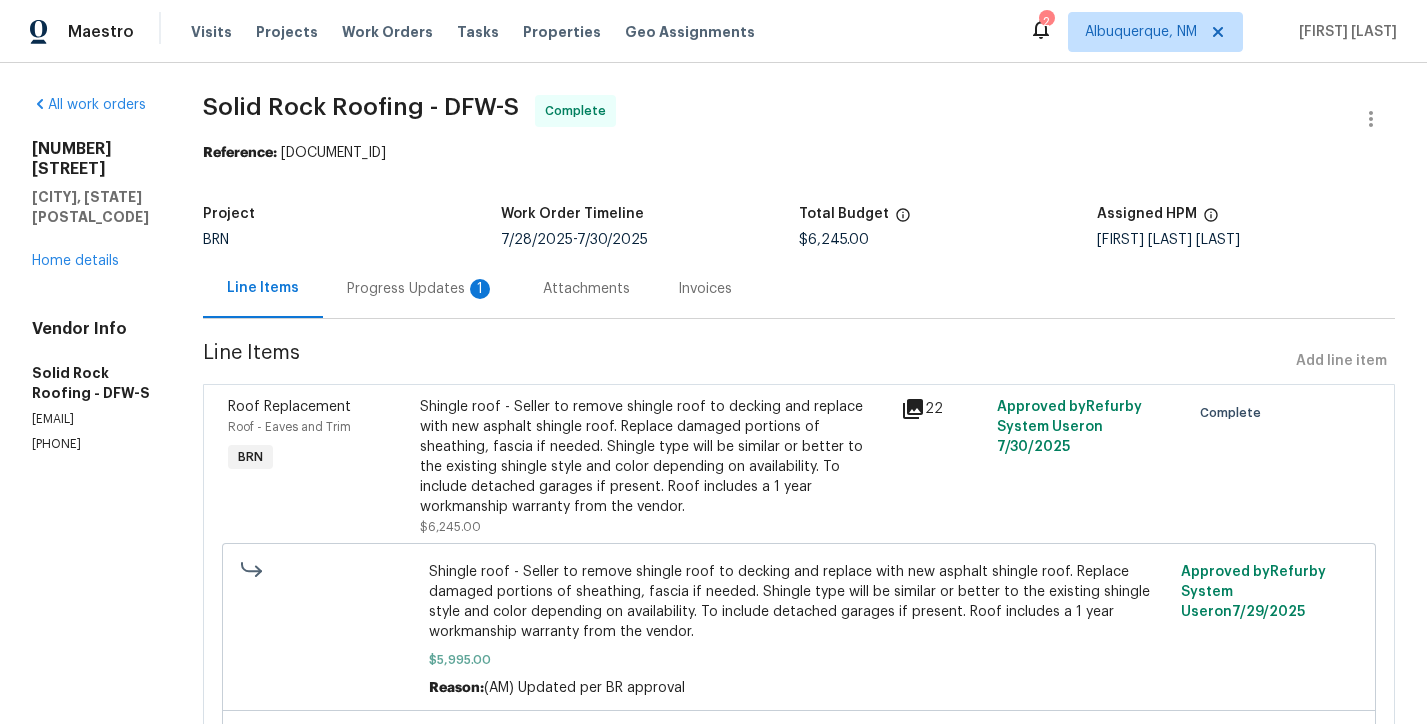 click on "Progress Updates 1" at bounding box center [421, 288] 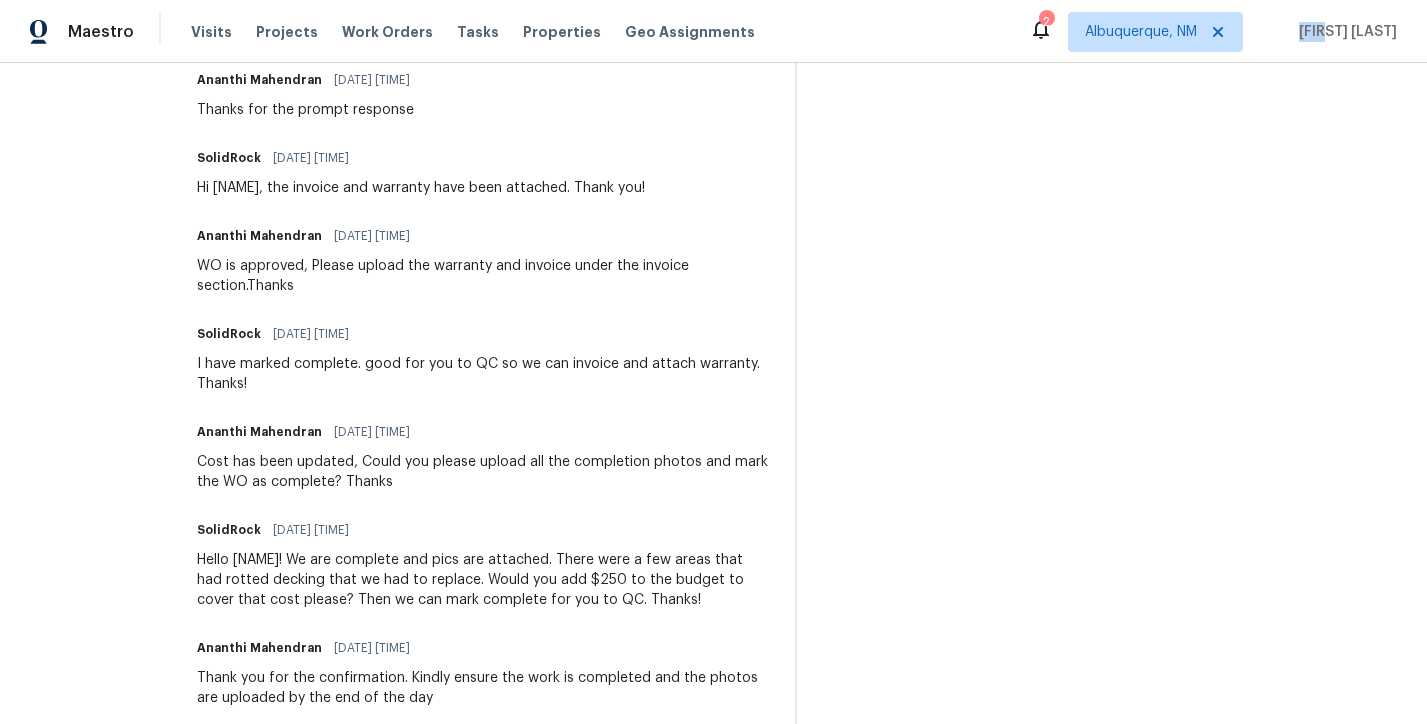 scroll, scrollTop: 728, scrollLeft: 0, axis: vertical 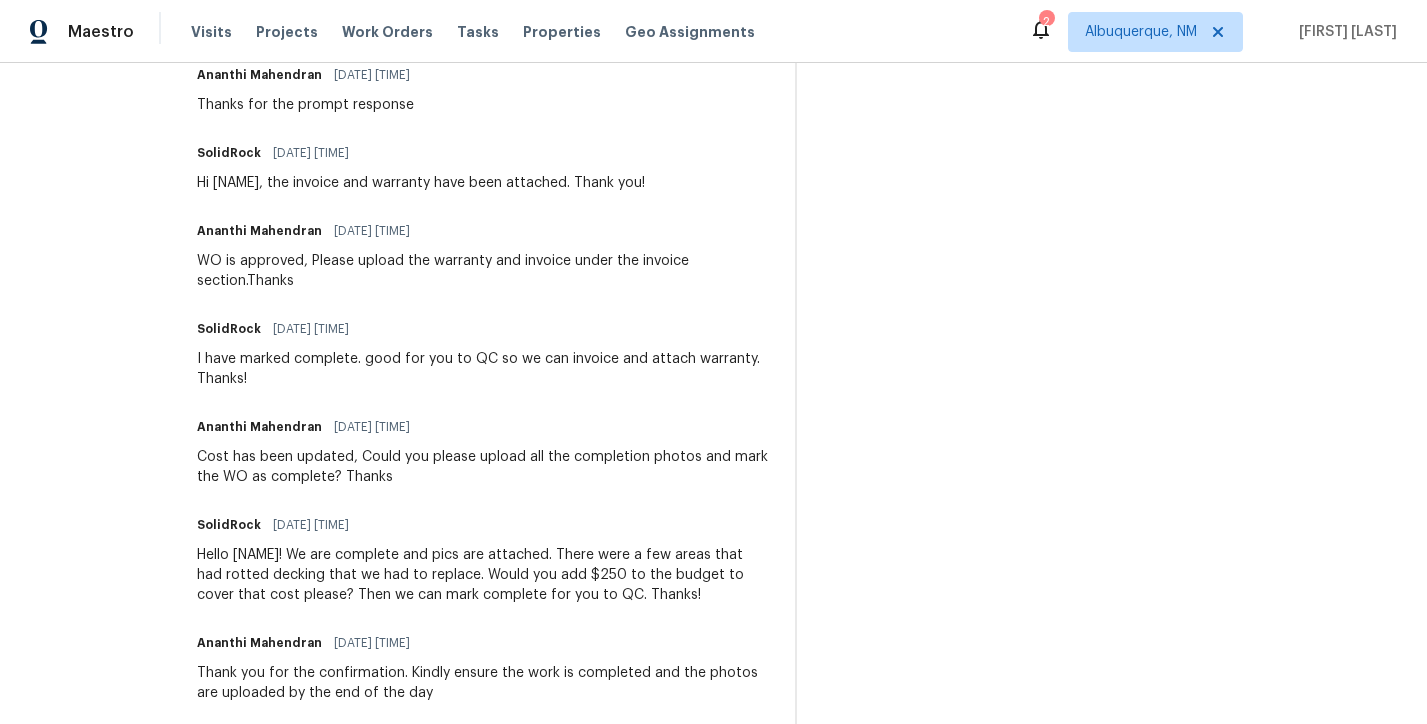 click on "I have marked complete.  good for you to QC so we can invoice and attach warranty.  Thanks!" at bounding box center (484, 369) 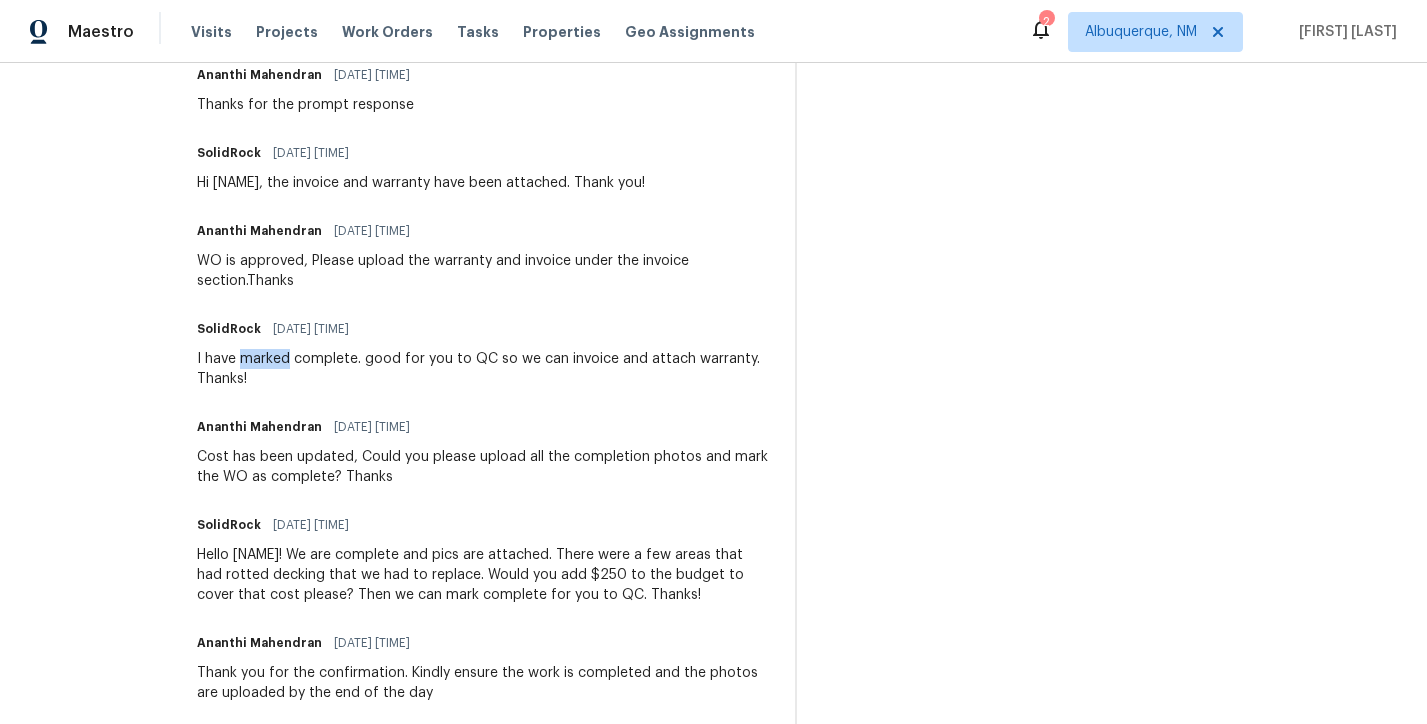click on "I have marked complete.  good for you to QC so we can invoice and attach warranty.  Thanks!" at bounding box center [484, 369] 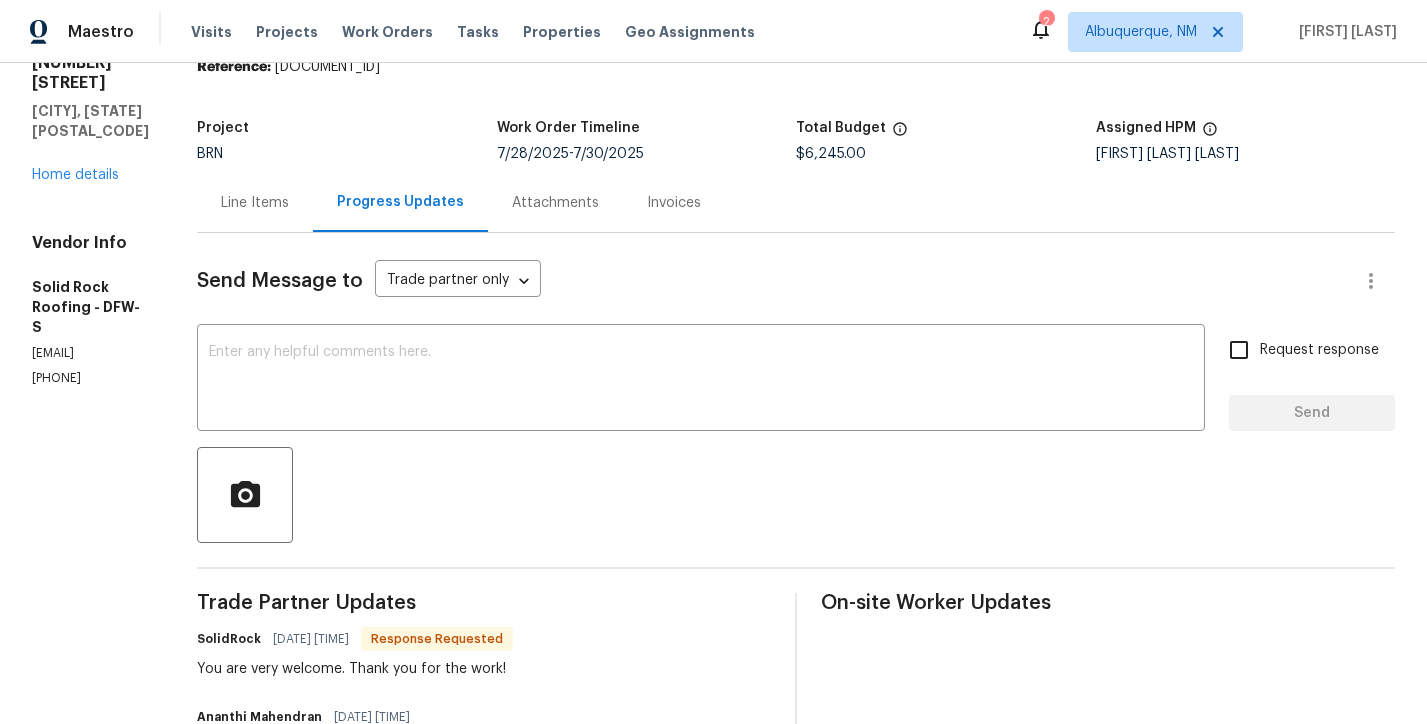 scroll, scrollTop: 0, scrollLeft: 0, axis: both 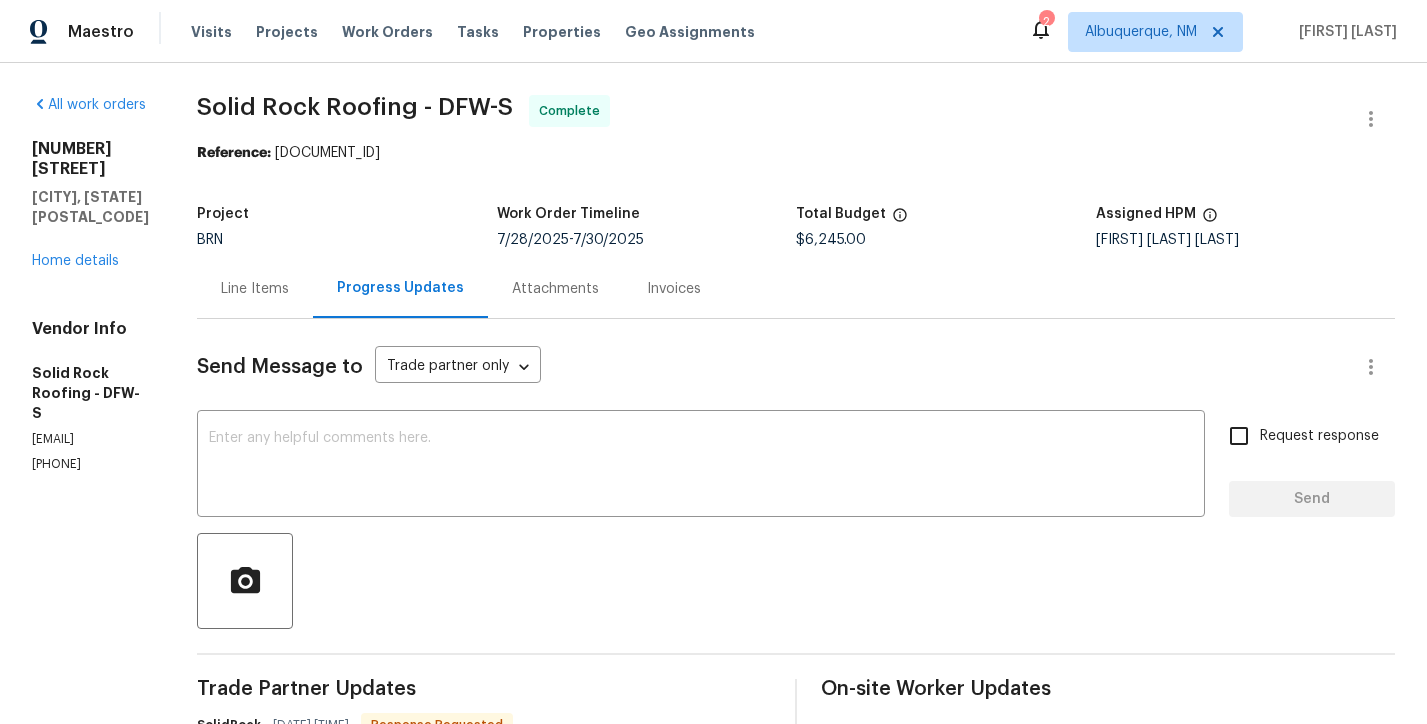 click on "Line Items" at bounding box center (255, 288) 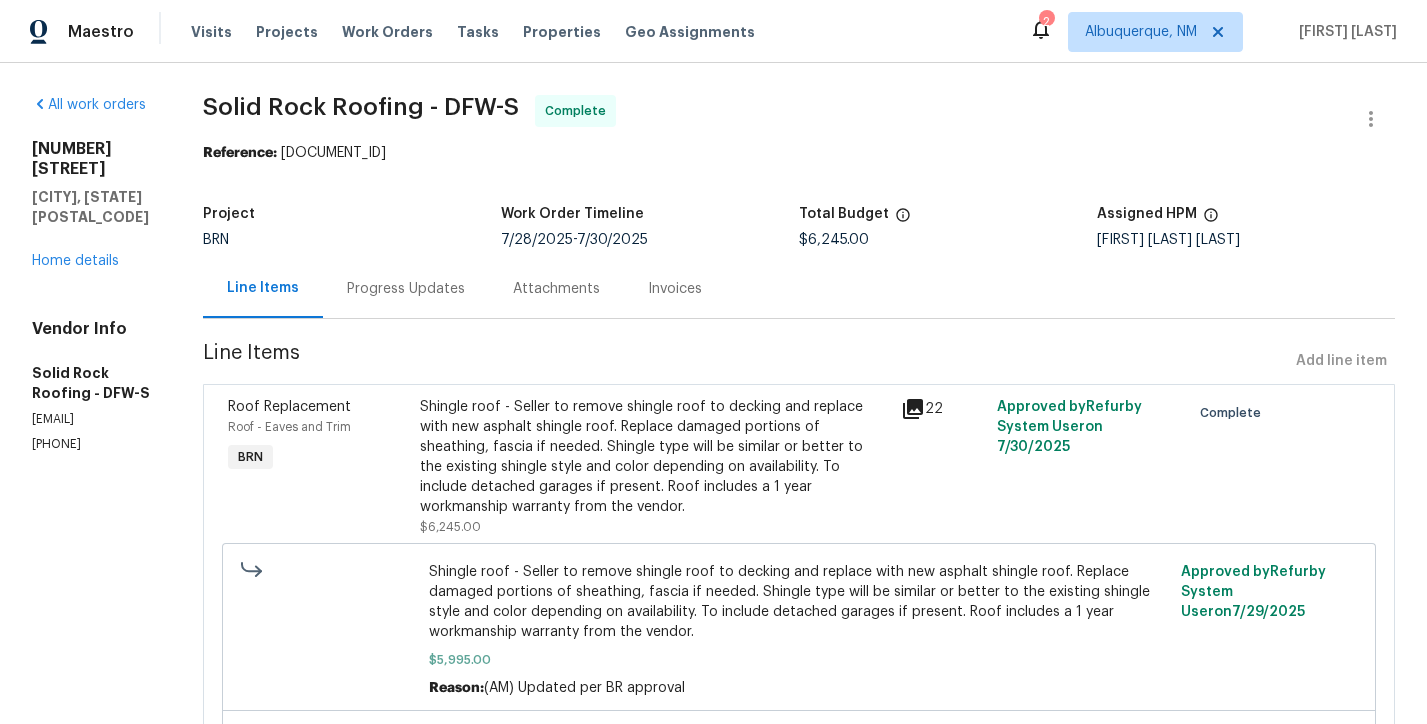 click on "Shingle roof - Seller to remove shingle roof to decking and replace with new asphalt shingle roof. Replace damaged portions of sheathing, fascia if needed. Shingle type will be similar or better to the existing shingle style and color depending on availability. To include detached garages if present. Roof includes a 1 year workmanship warranty from the vendor." at bounding box center [654, 457] 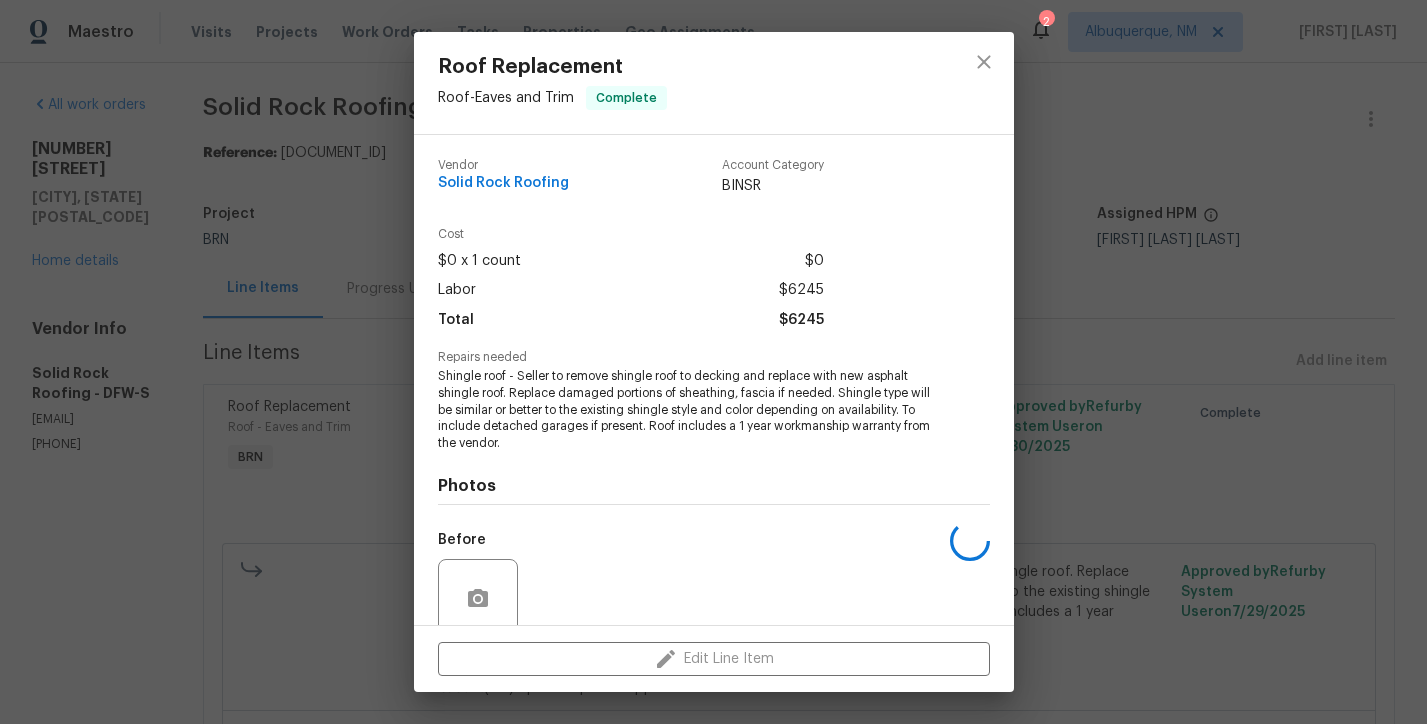 scroll, scrollTop: 164, scrollLeft: 0, axis: vertical 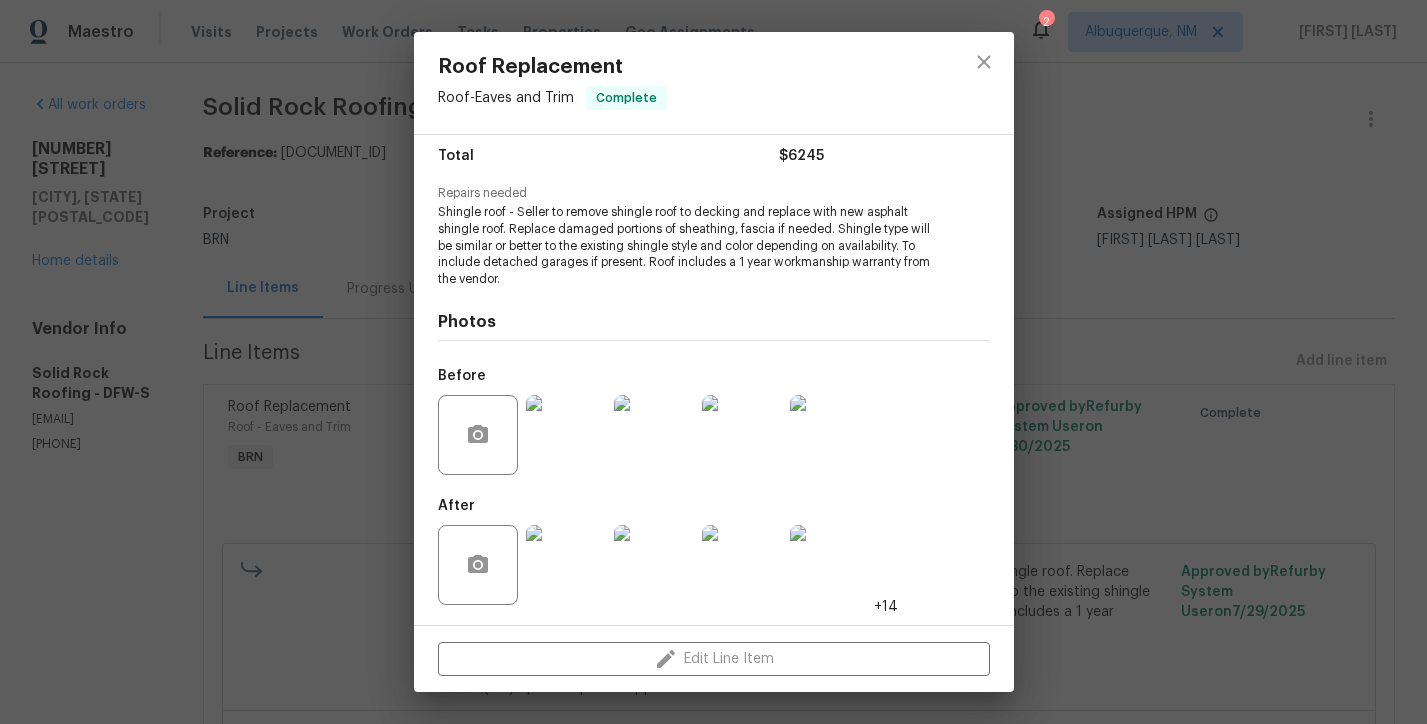 click at bounding box center (566, 435) 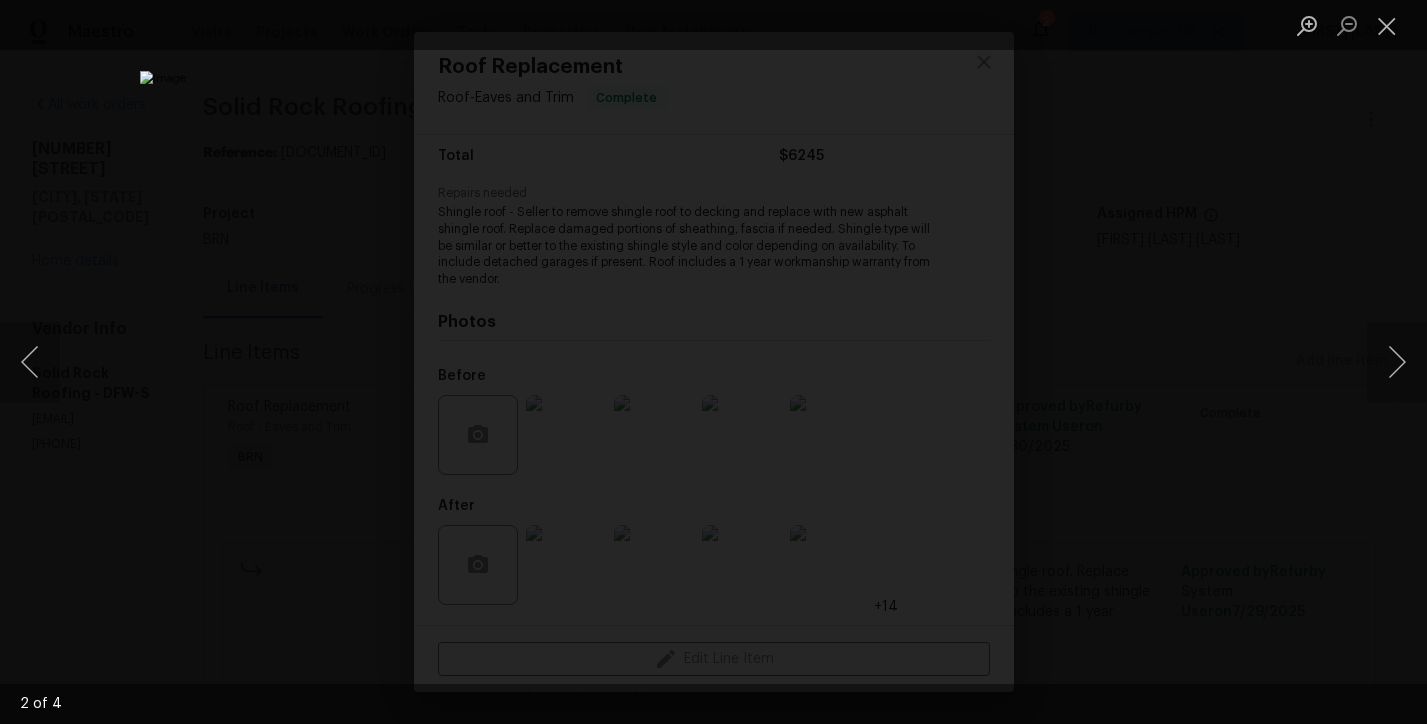 click at bounding box center [713, 362] 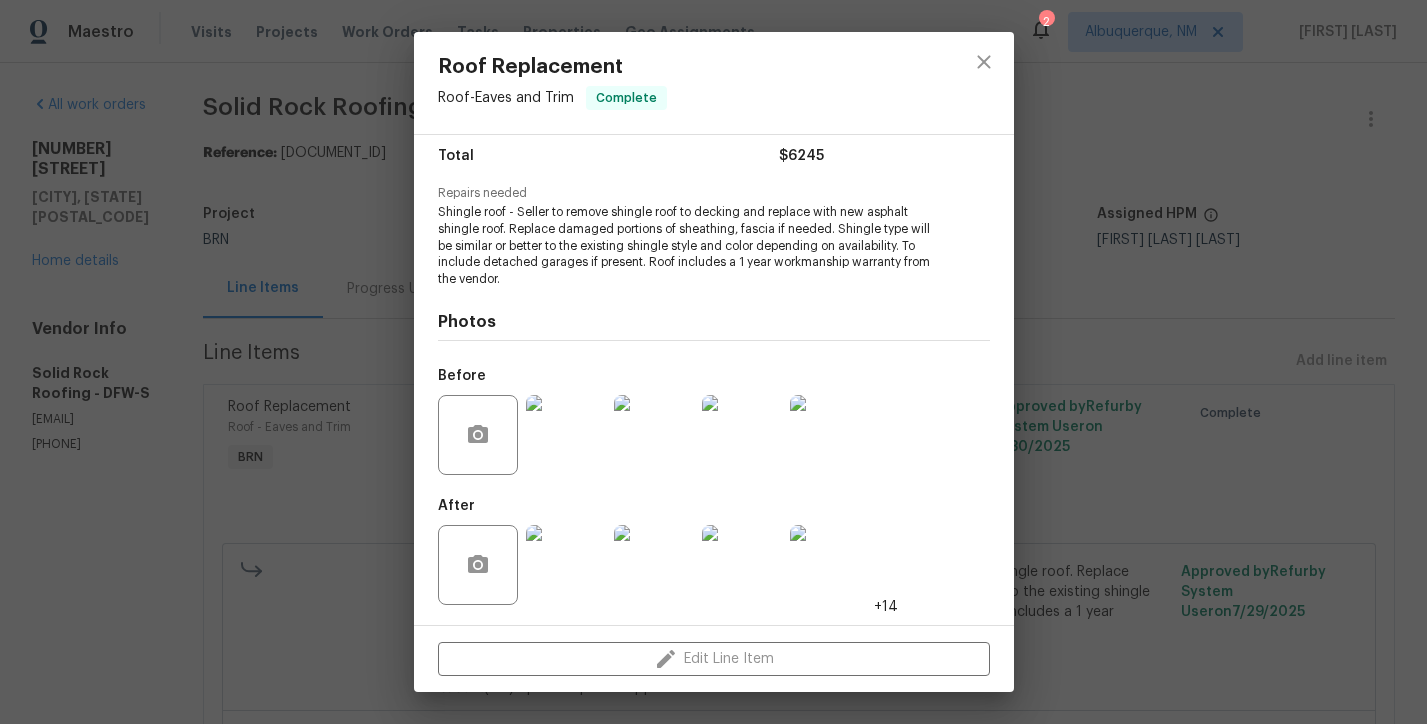click at bounding box center [566, 565] 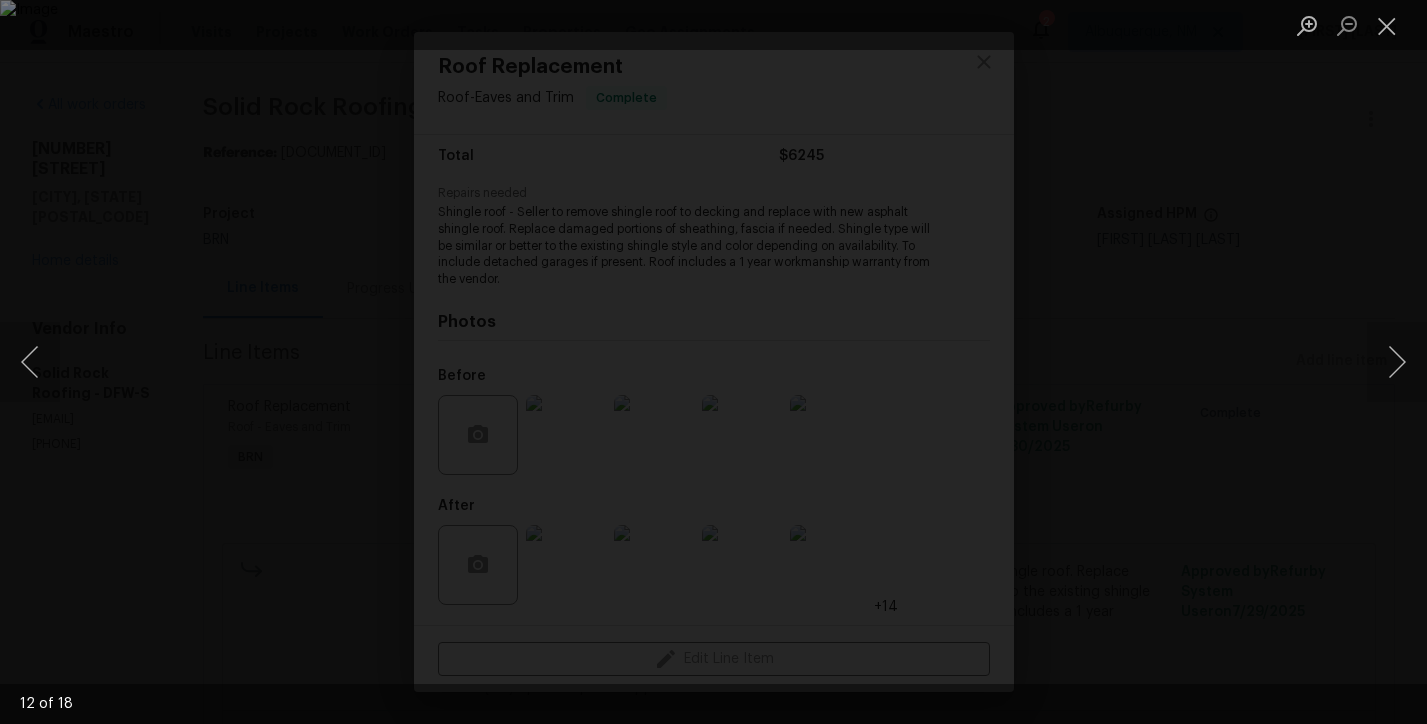 click at bounding box center [713, 362] 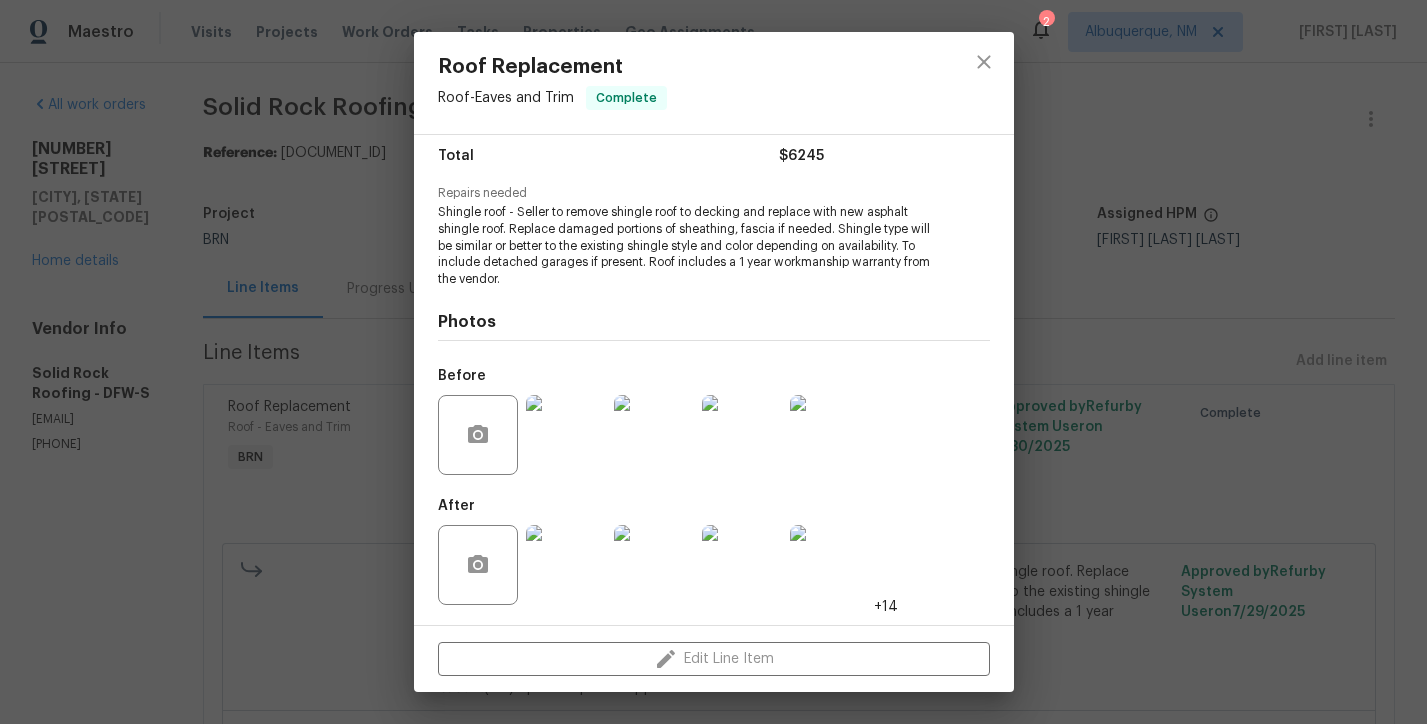 click on "Roof Replacement Roof  -  Eaves and Trim Complete Vendor Solid Rock Roofing Account Category BINSR Cost $0 x 1 count $0 Labor $6245 Total $6245 Repairs needed Shingle roof - Seller to remove shingle roof to decking and replace with new asphalt shingle roof. Replace damaged portions of sheathing, fascia if needed. Shingle type will be similar or better to the existing shingle style and color depending on availability. To include detached garages if present. Roof includes a 1 year workmanship warranty from the vendor. Photos Before After  +14  Edit Line Item" at bounding box center (713, 362) 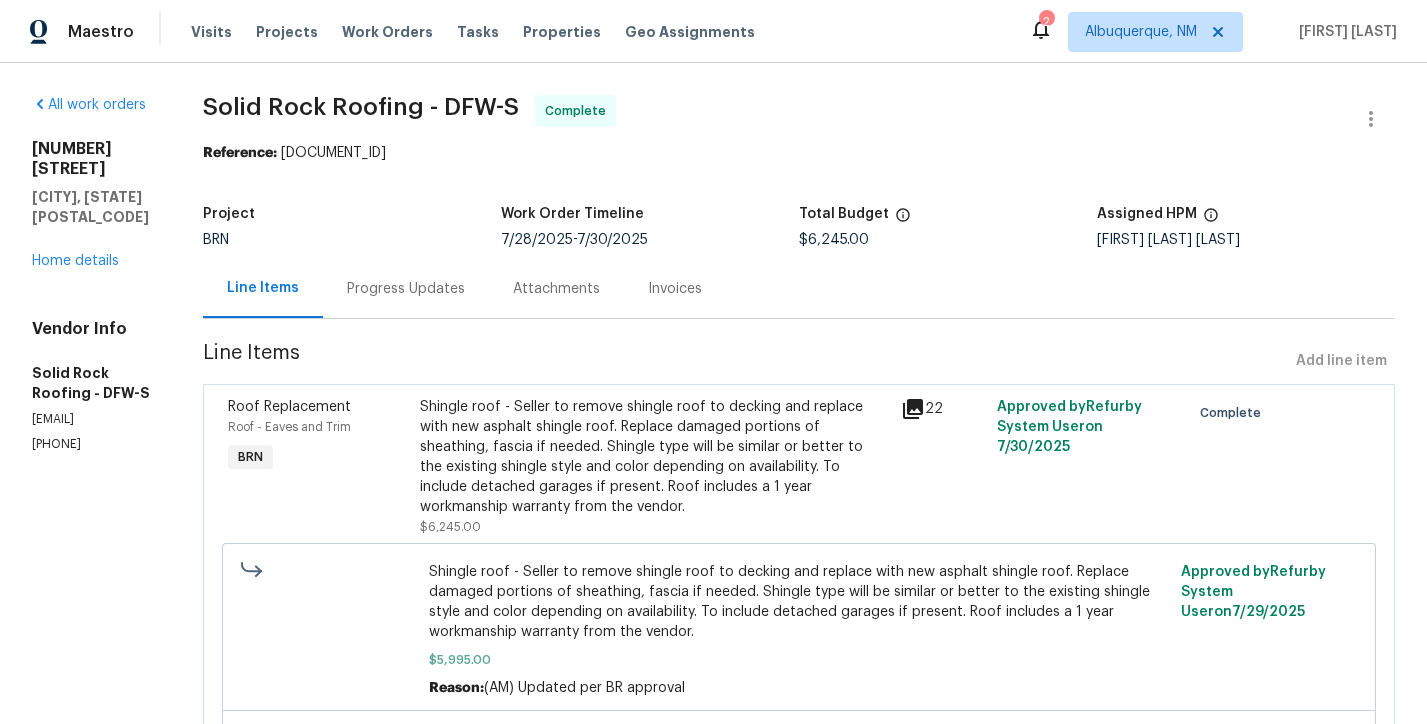 click on "Progress Updates" at bounding box center (406, 288) 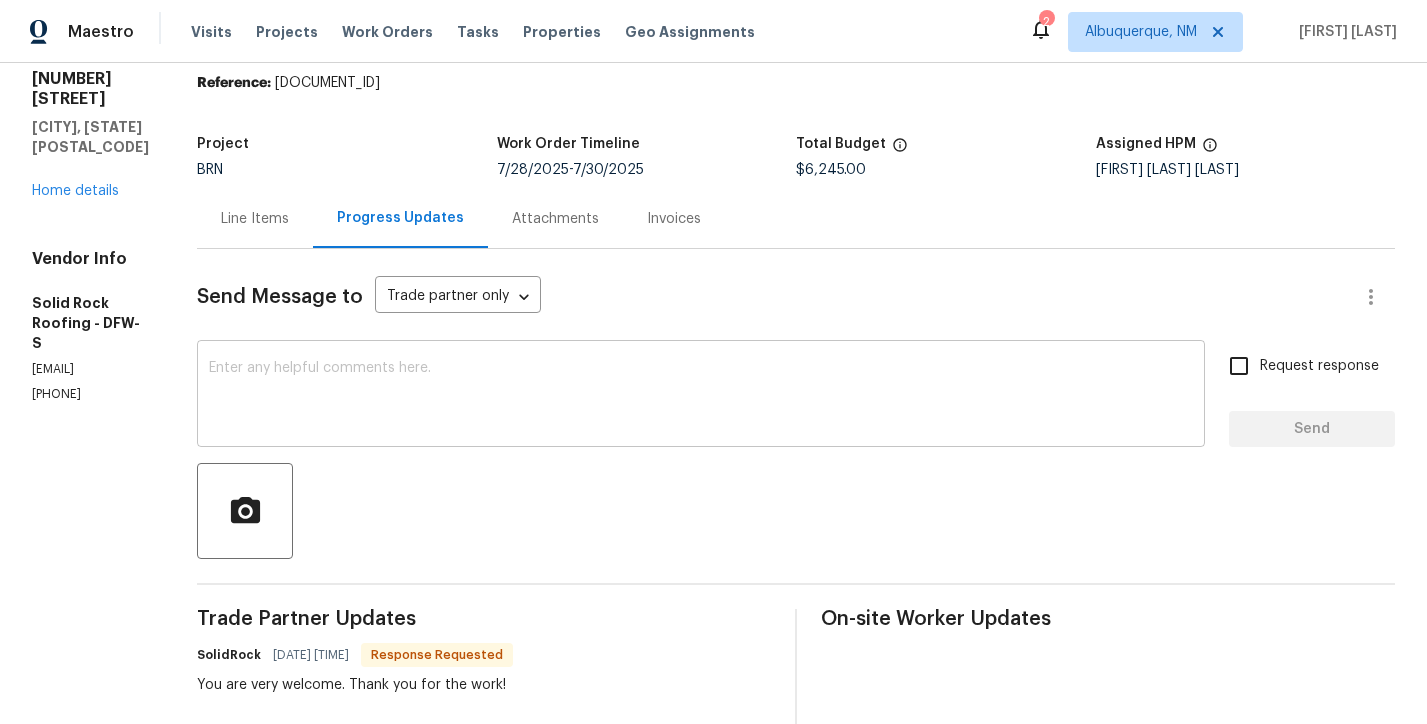 scroll, scrollTop: 73, scrollLeft: 0, axis: vertical 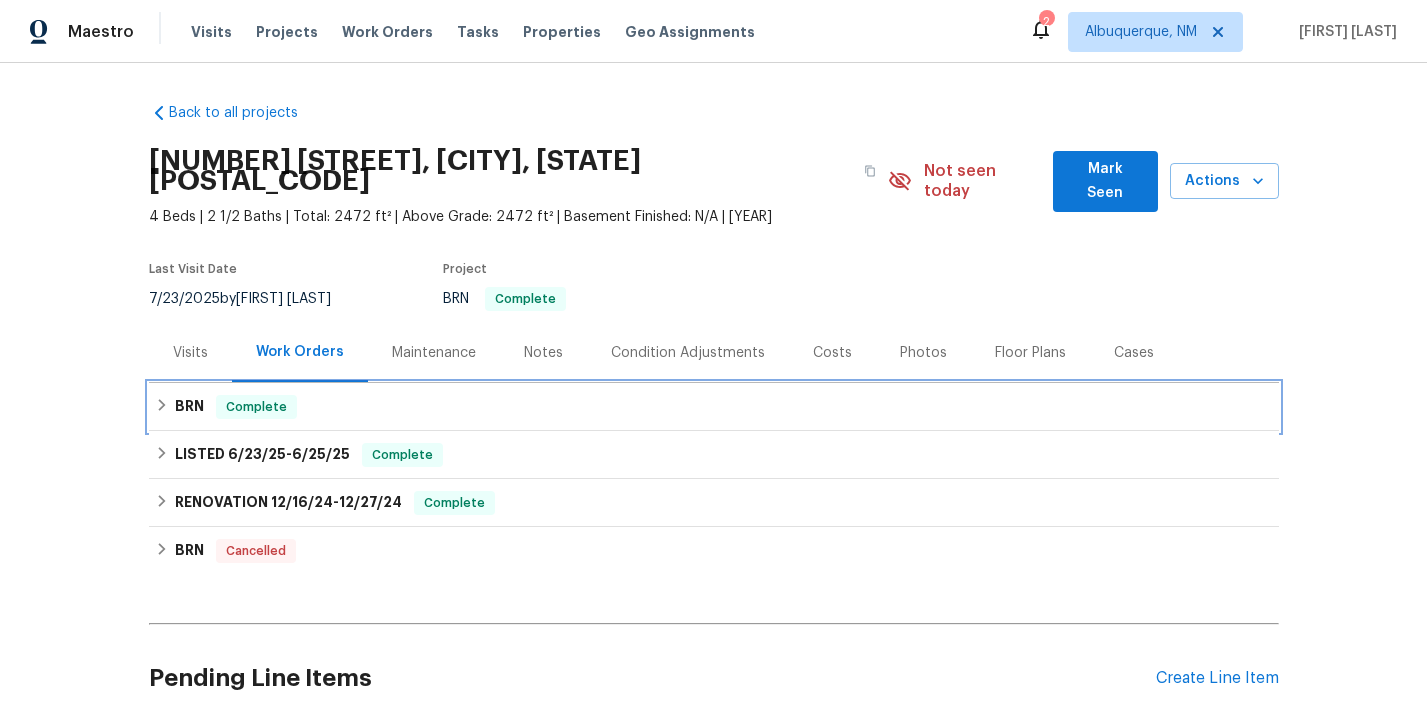 click on "Complete" at bounding box center (256, 407) 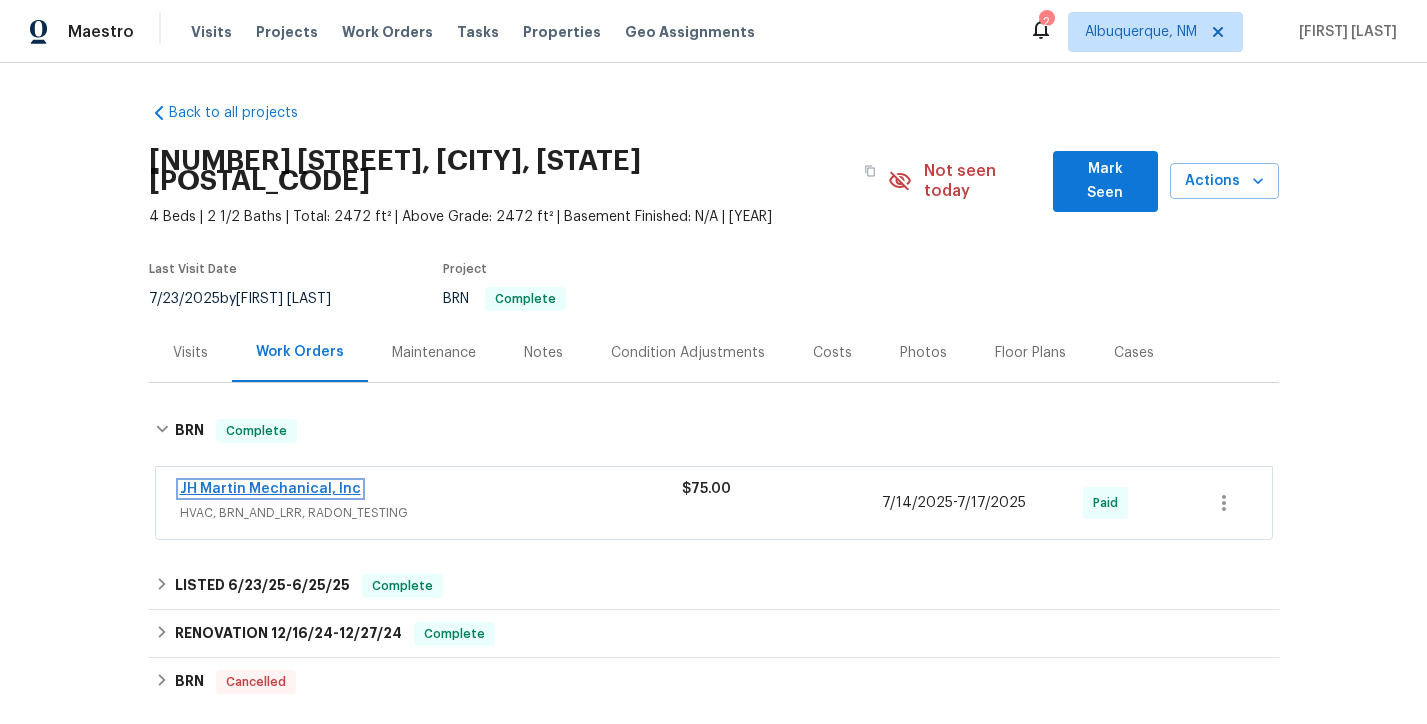 click on "JH Martin Mechanical, Inc" at bounding box center (270, 489) 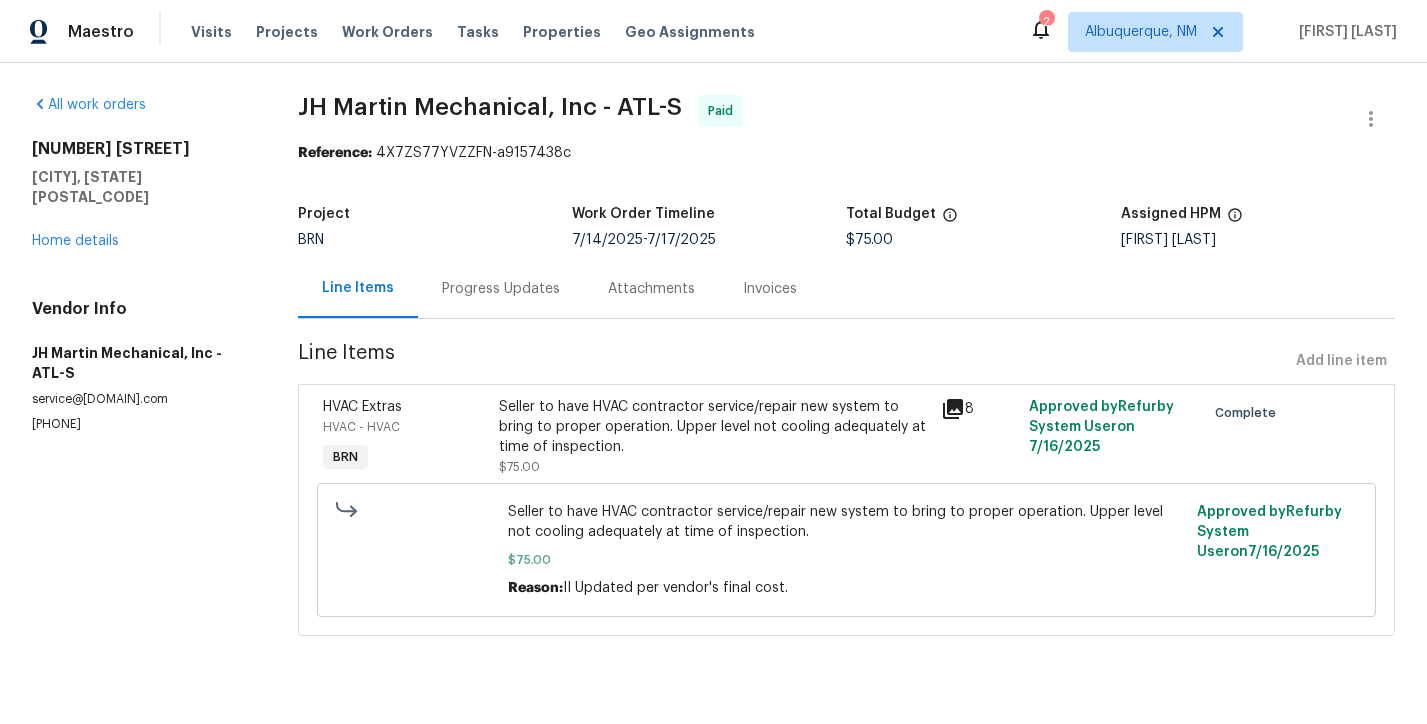 click on "HVAC Extras HVAC - HVAC BRN" at bounding box center [405, 437] 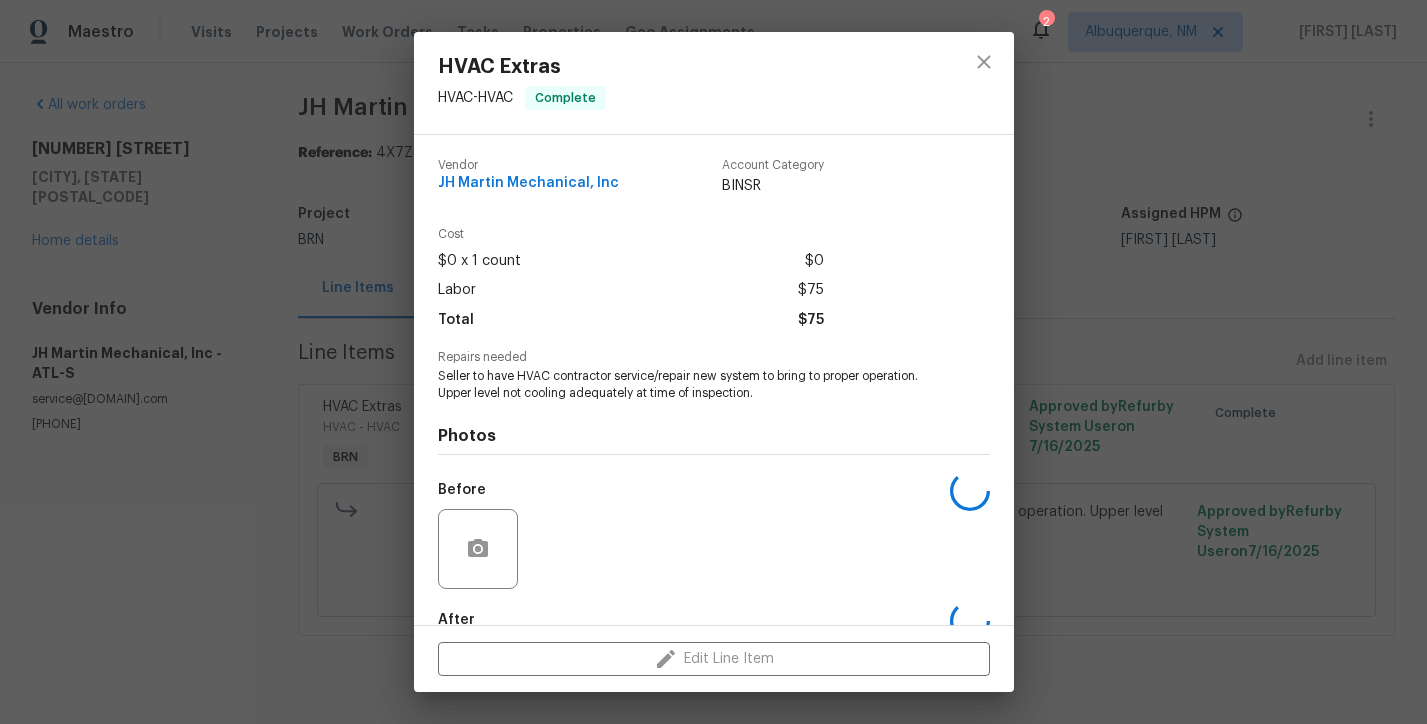 scroll, scrollTop: 114, scrollLeft: 0, axis: vertical 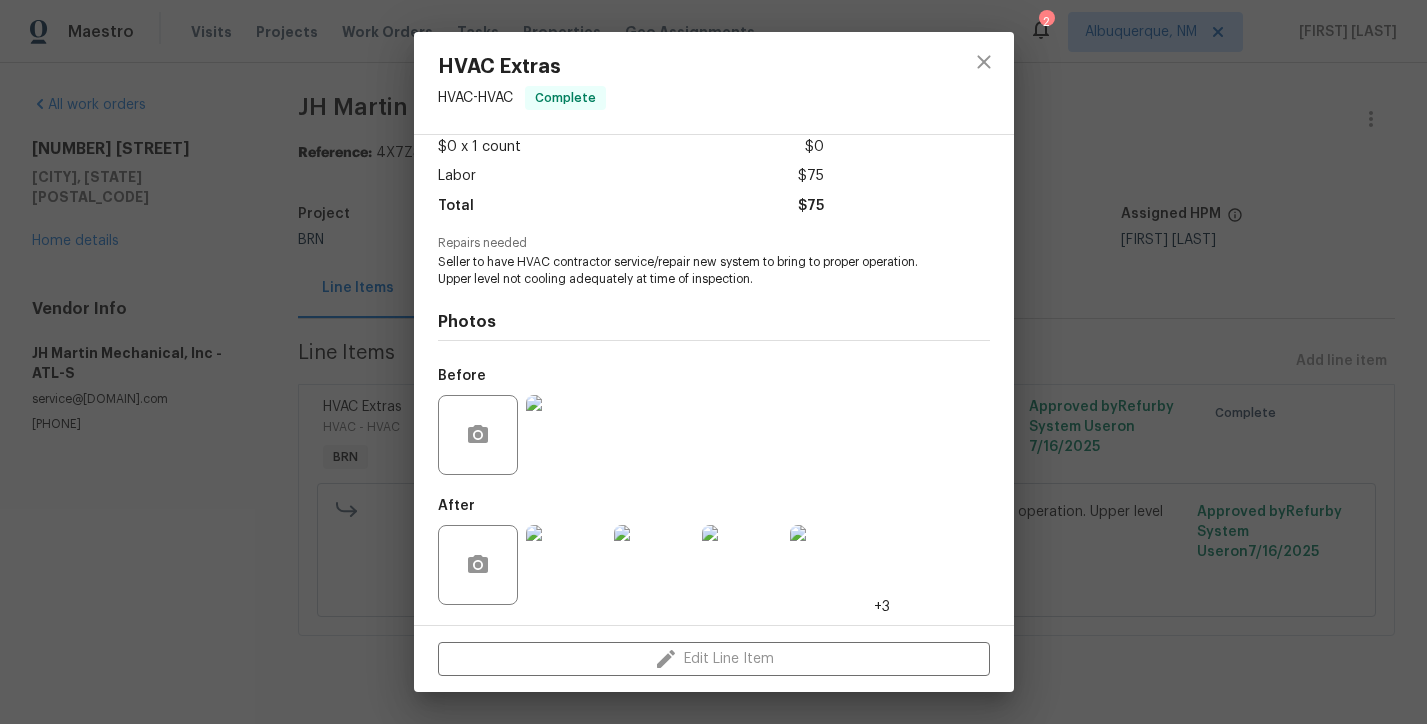 click on "HVAC Extras HVAC  -  HVAC Complete Vendor JH Martin Mechanical, Inc Account Category BINSR Cost $0 x 1 count $0 Labor $75 Total $75 Repairs needed Seller to have HVAC contractor service/repair new system to bring to proper operation. Upper level not cooling adequately at time of inspection. Photos Before After  +3  Edit Line Item" at bounding box center [713, 362] 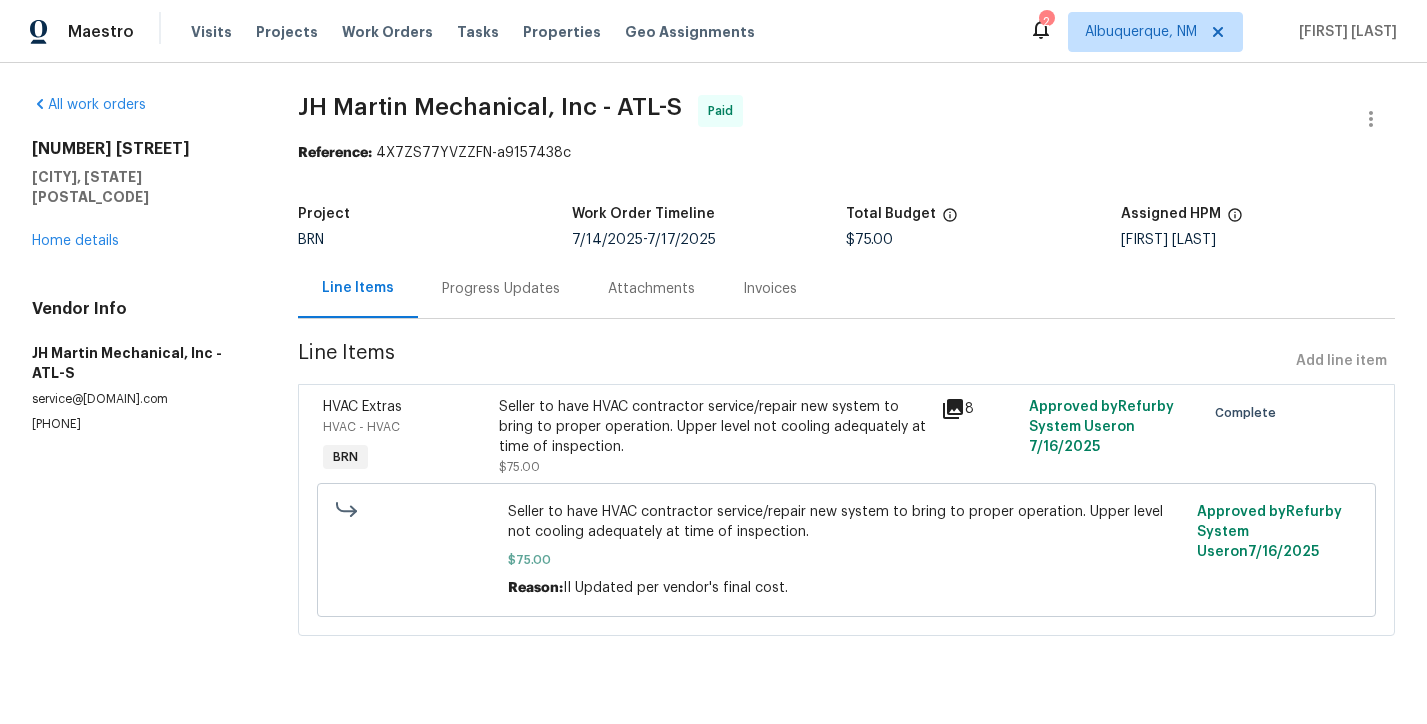 click on "Progress Updates" at bounding box center (501, 289) 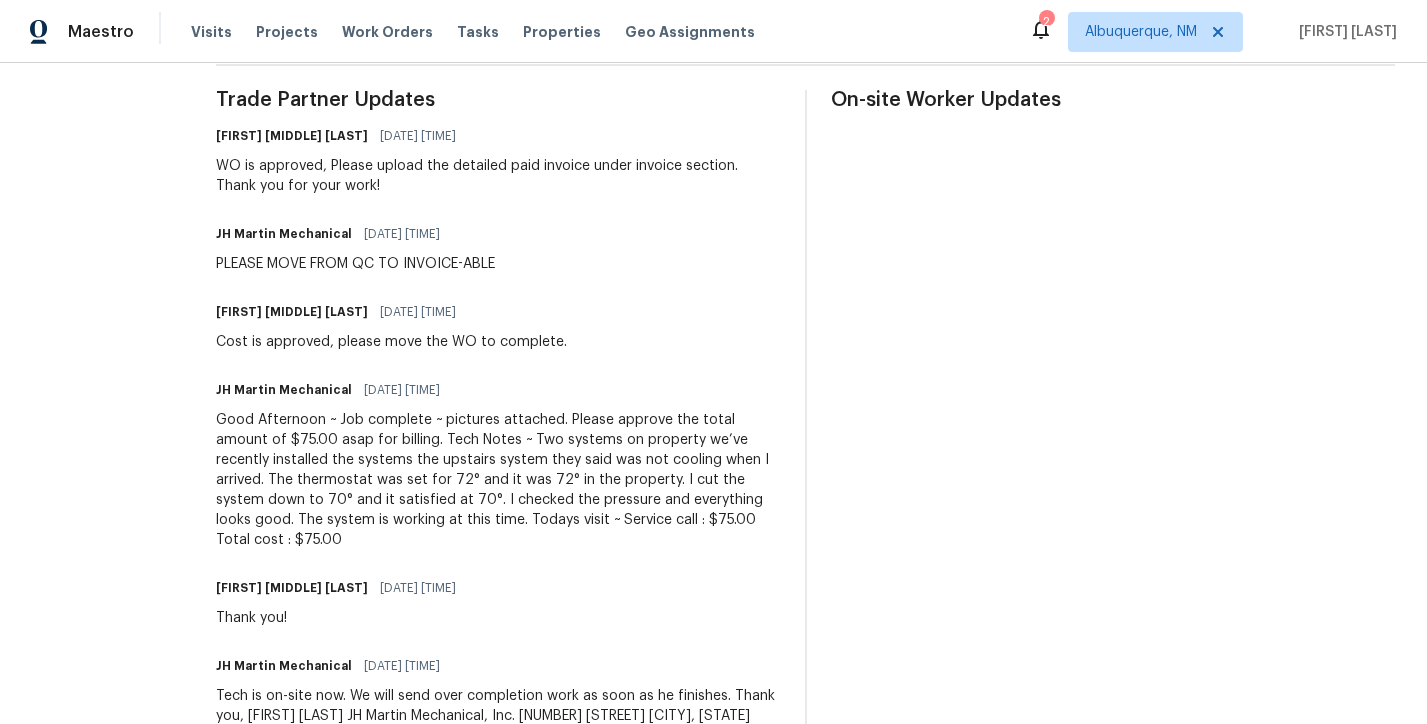 scroll, scrollTop: 0, scrollLeft: 0, axis: both 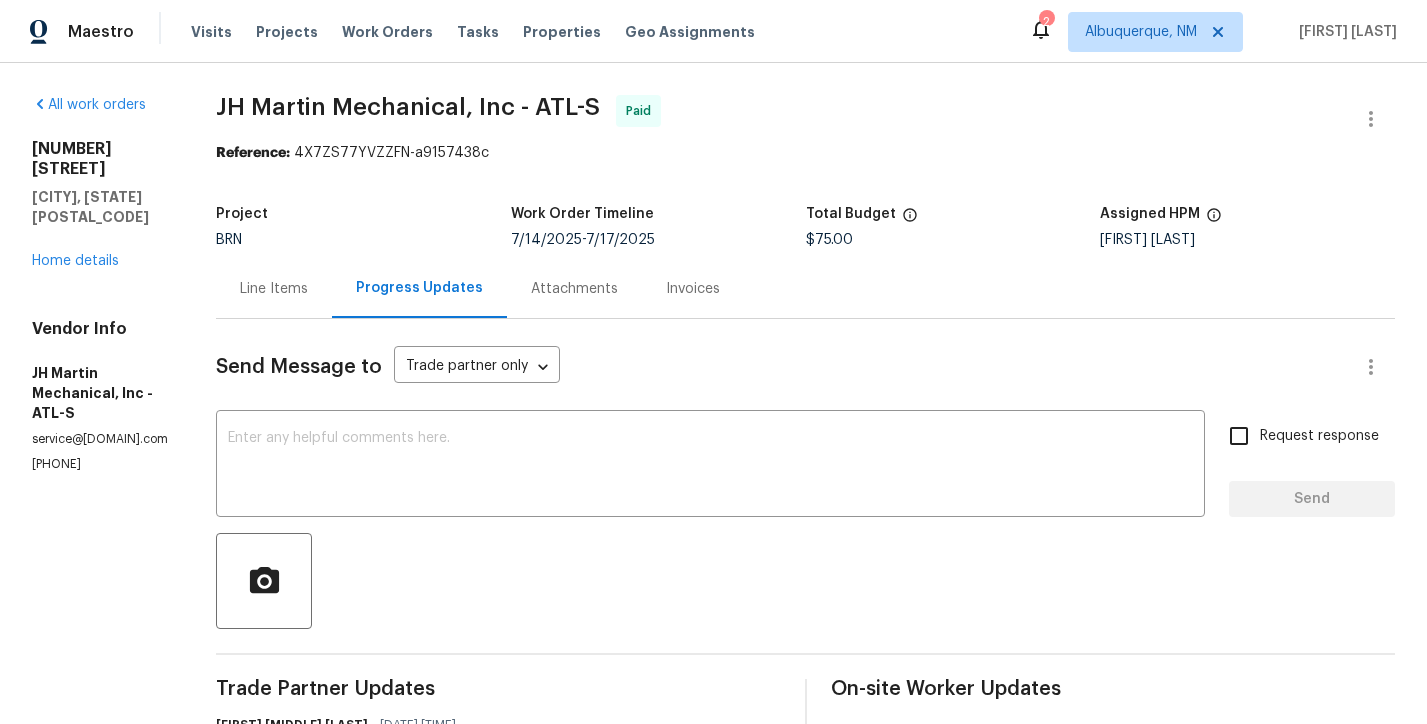 click on "Line Items" at bounding box center (274, 289) 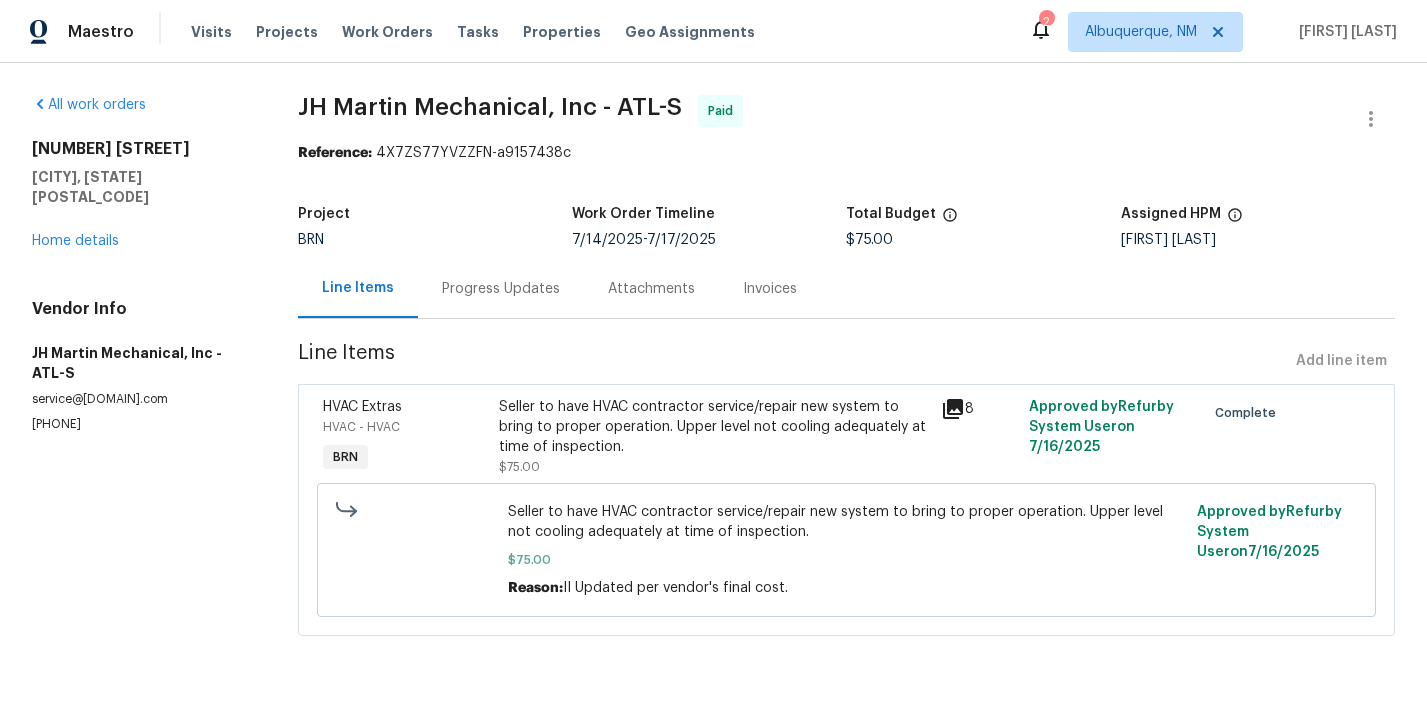click on "HVAC Extras HVAC - HVAC BRN" at bounding box center (405, 437) 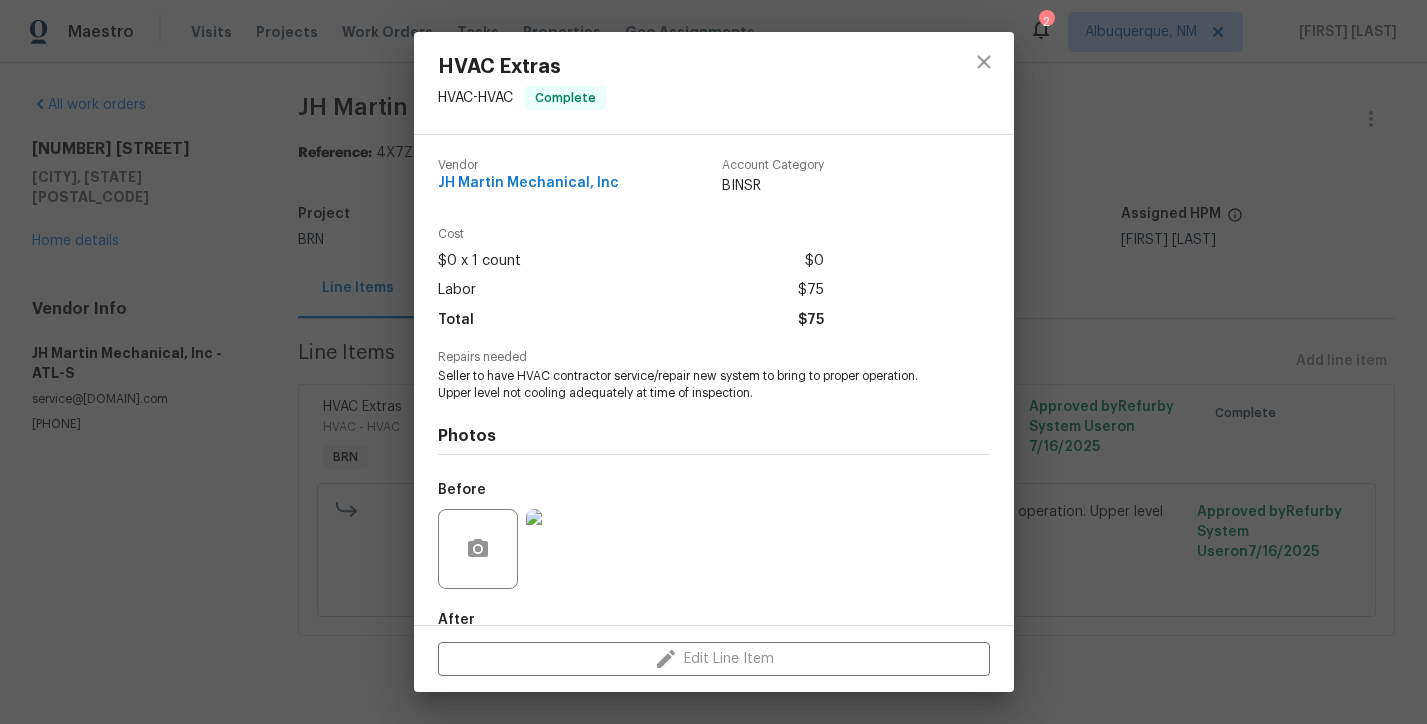 scroll, scrollTop: 114, scrollLeft: 0, axis: vertical 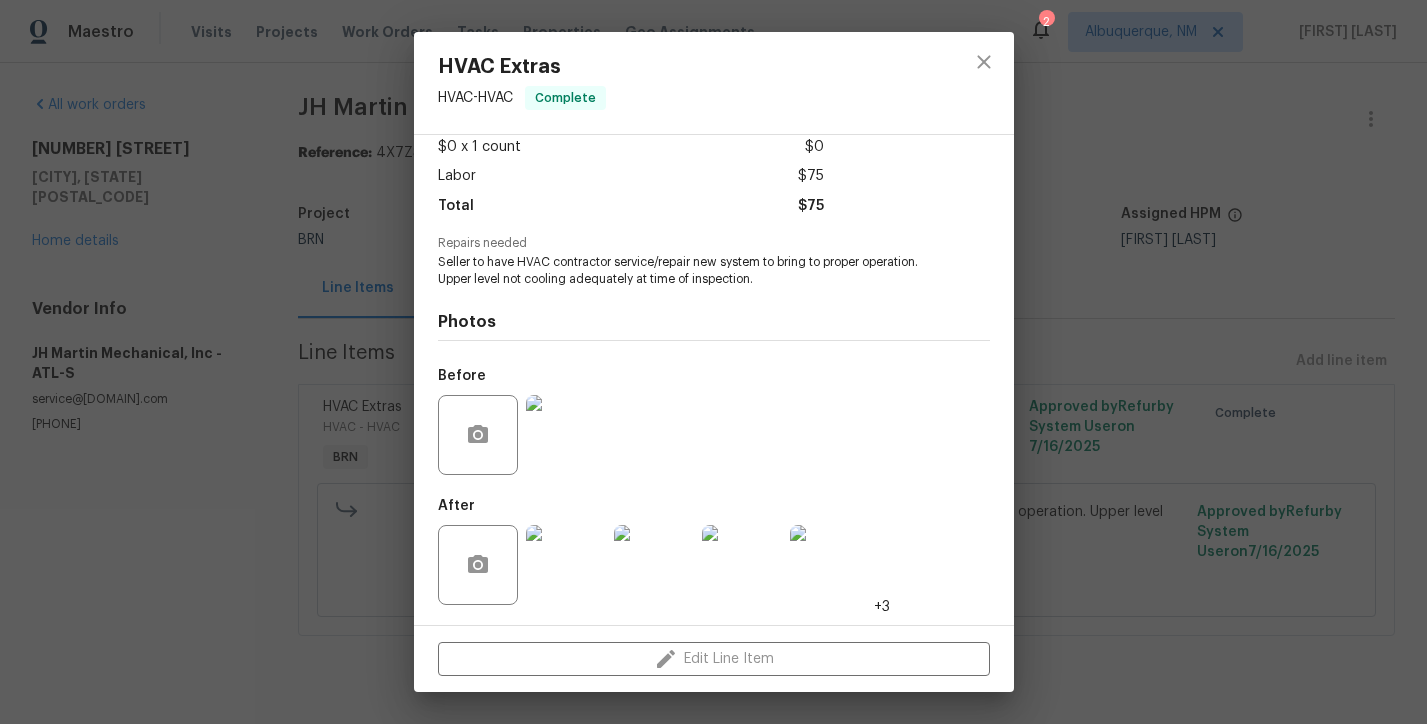 click at bounding box center [566, 565] 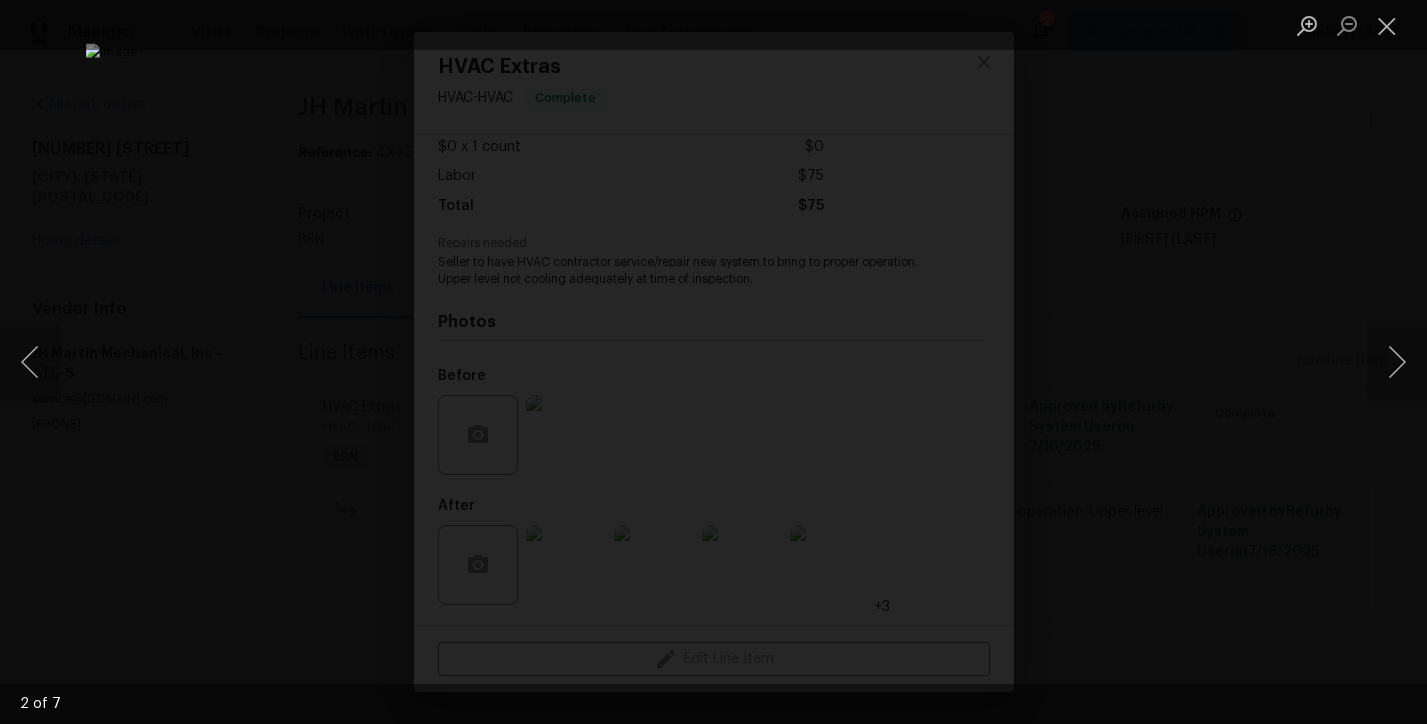 click at bounding box center [714, 361] 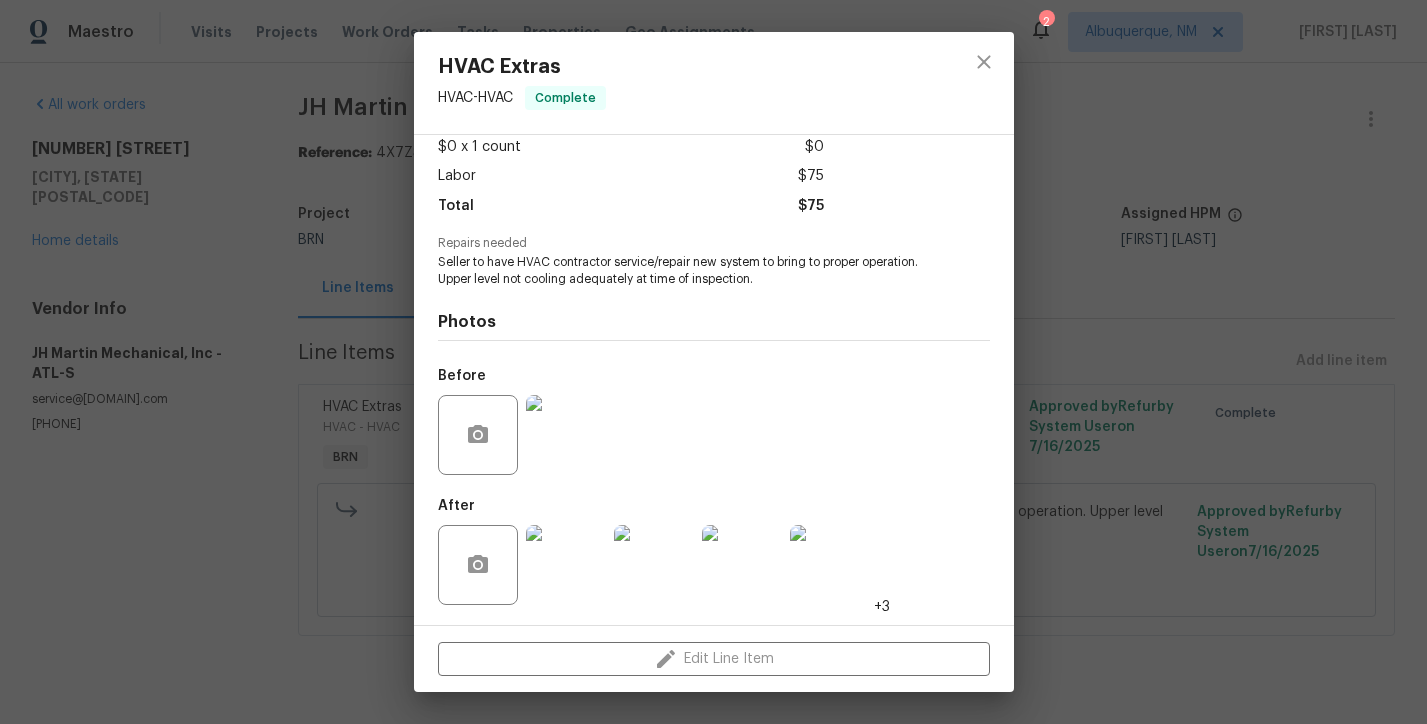 click at bounding box center [566, 565] 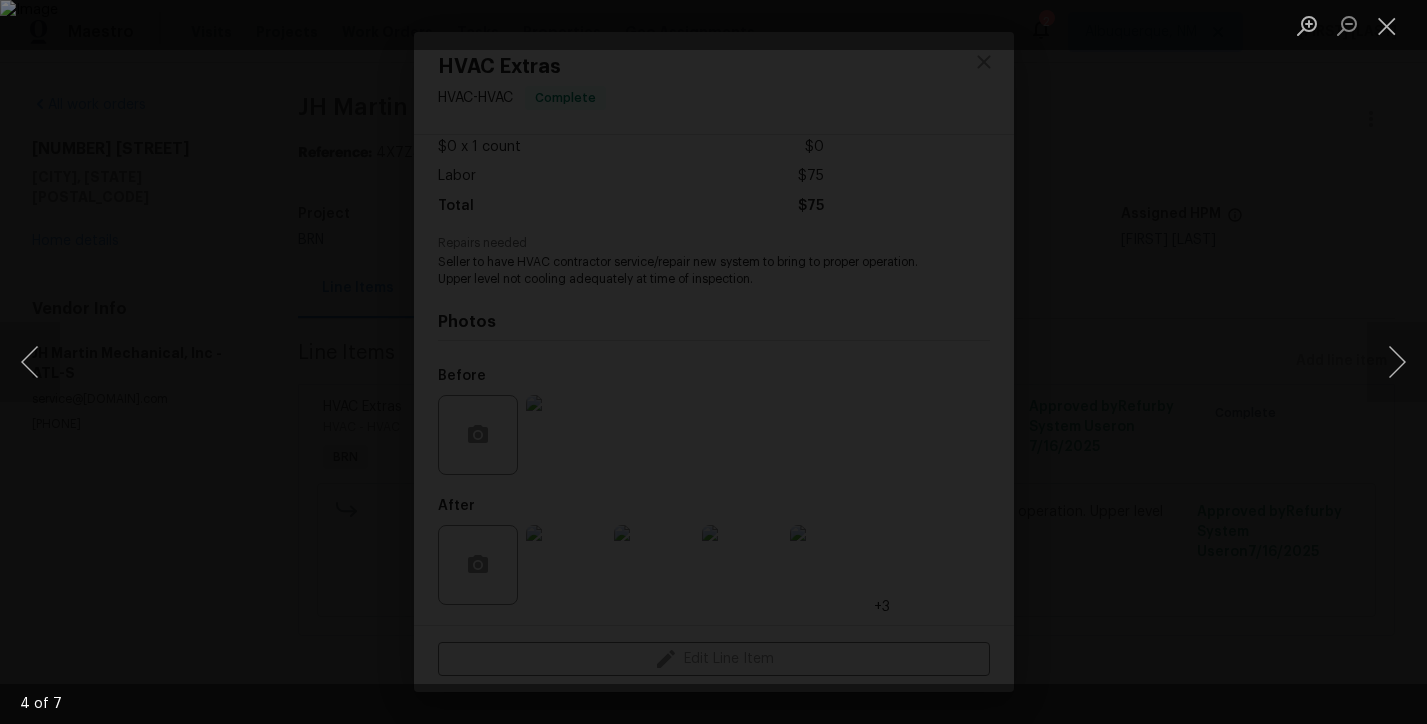 click at bounding box center [713, 362] 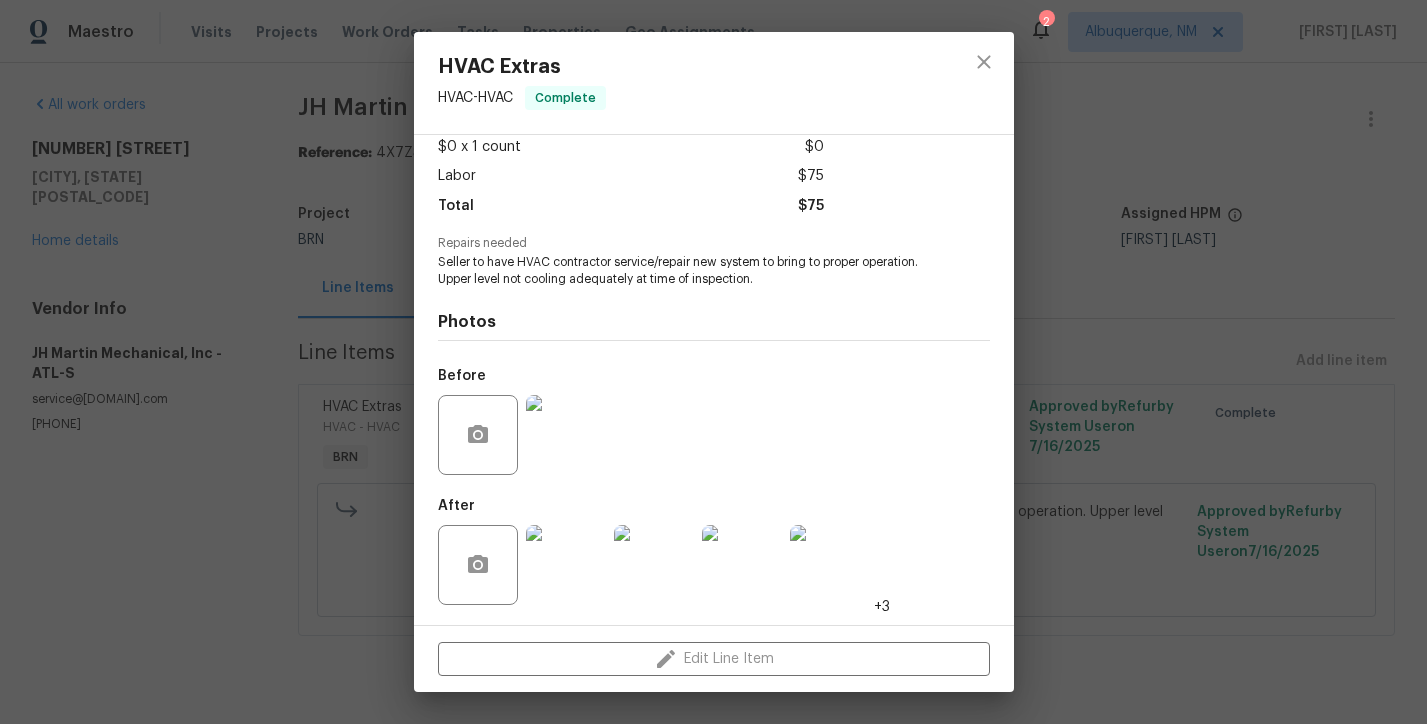 click at bounding box center (566, 565) 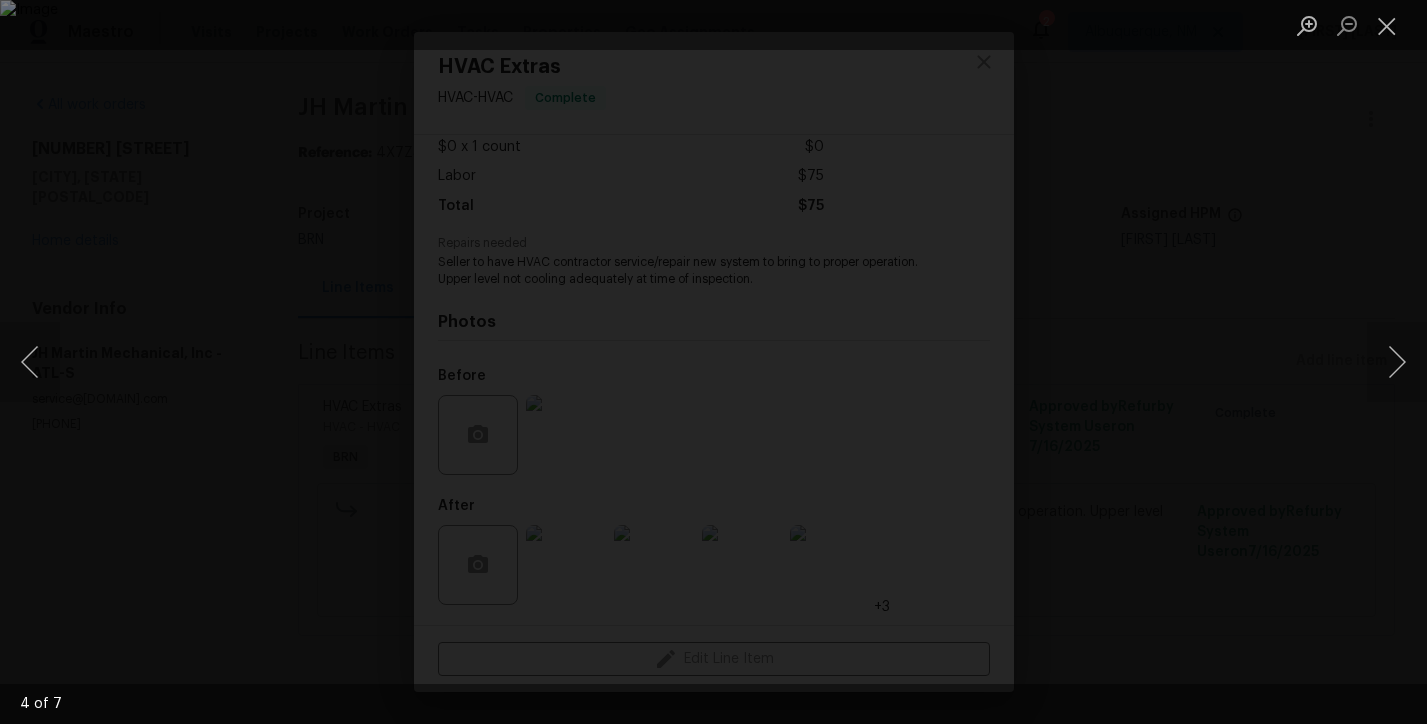 click at bounding box center [713, 362] 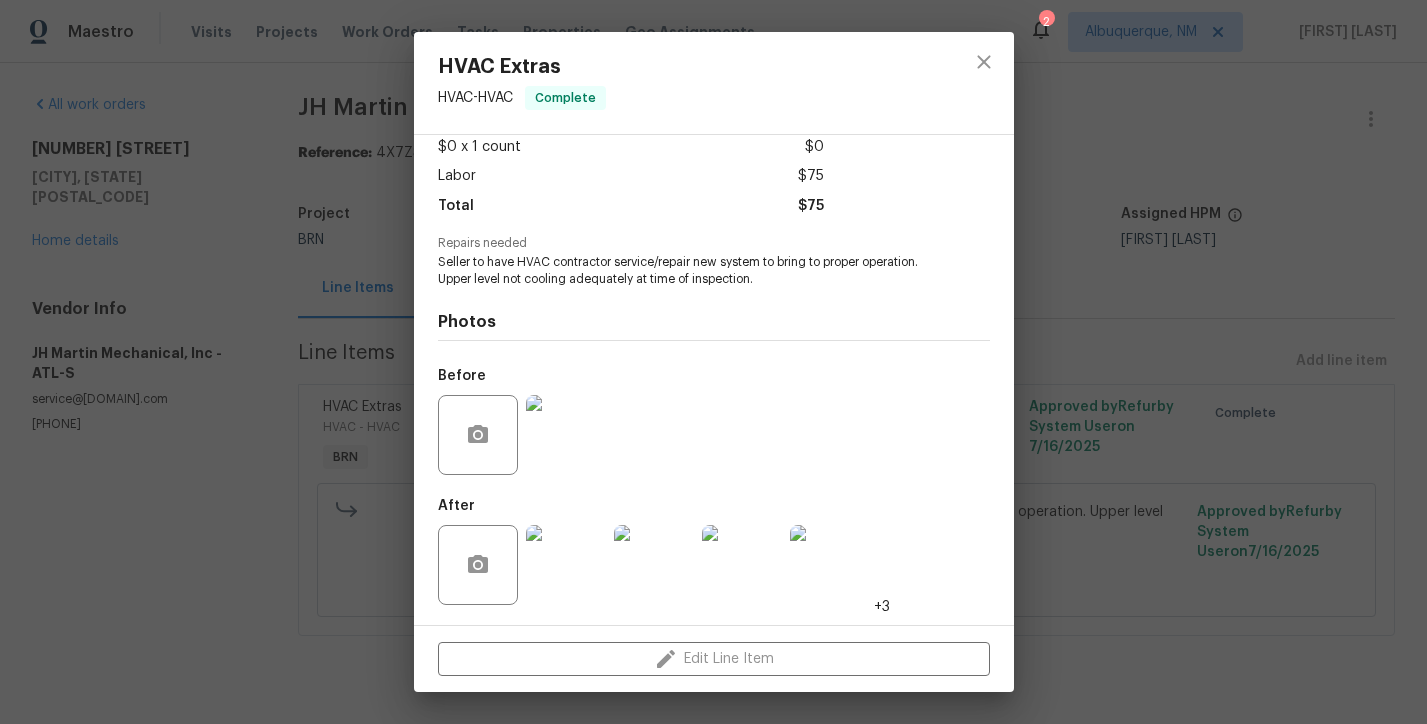 click at bounding box center [566, 435] 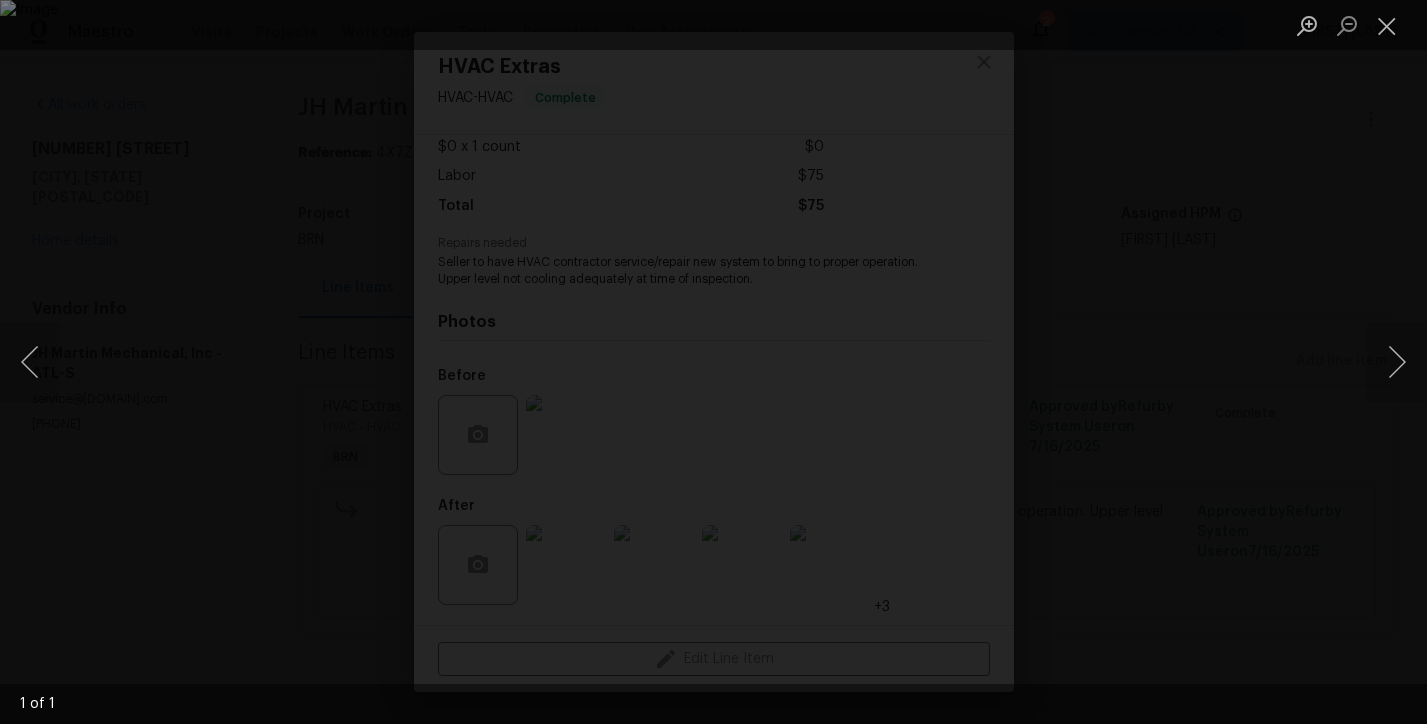 click at bounding box center [713, 362] 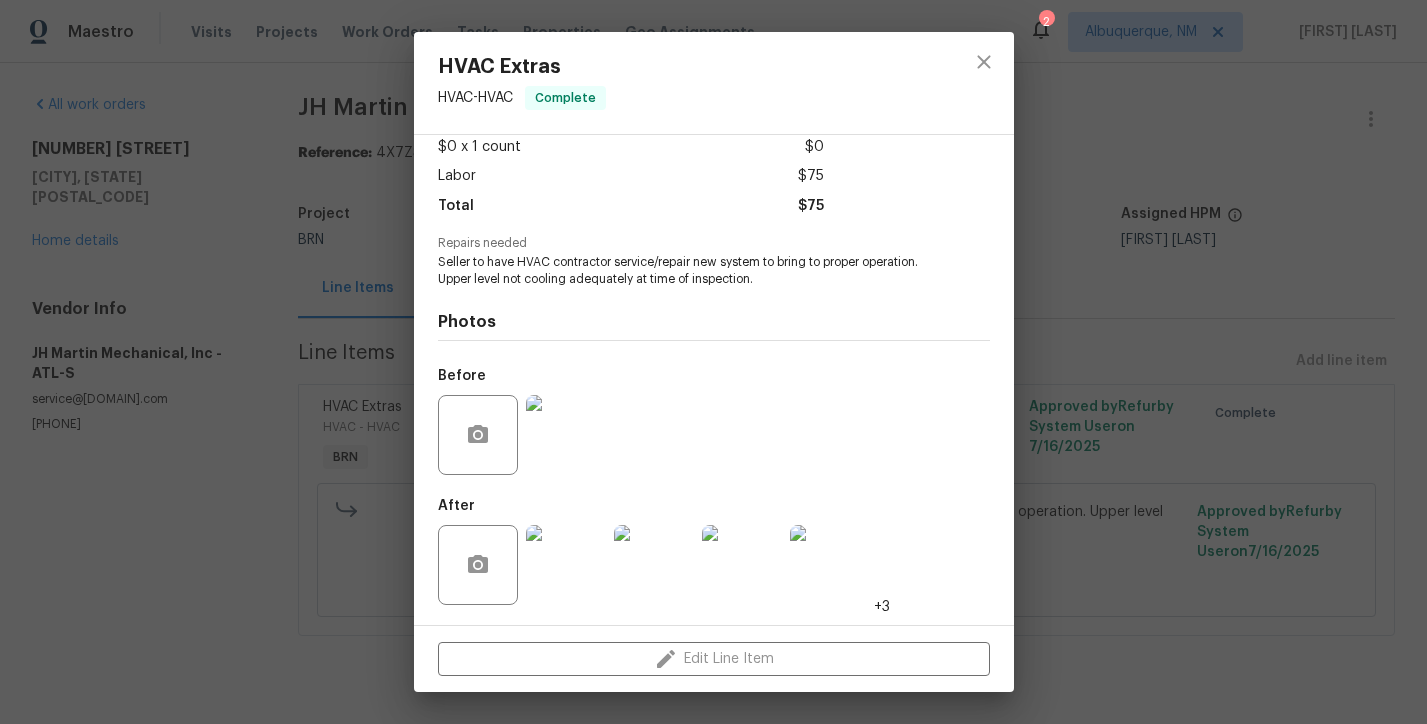 click at bounding box center (566, 565) 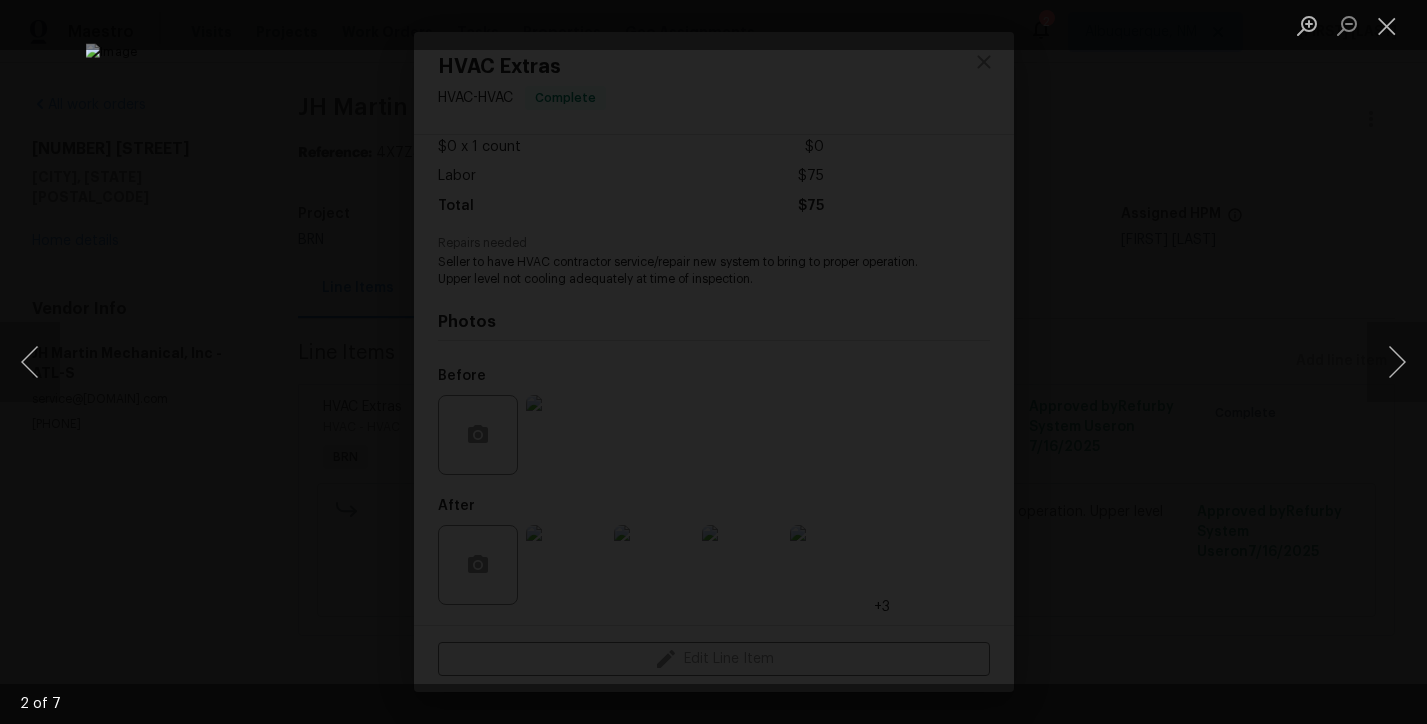 click at bounding box center (713, 362) 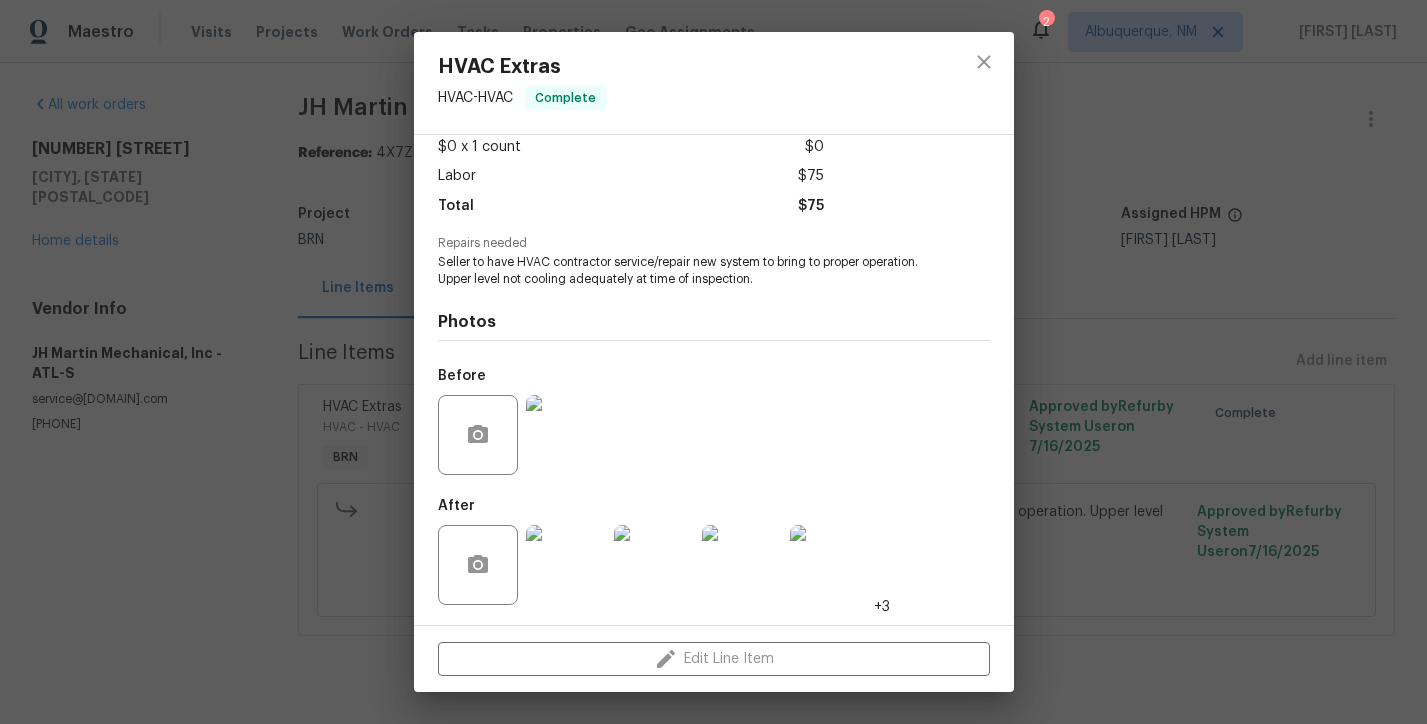 click at bounding box center [566, 565] 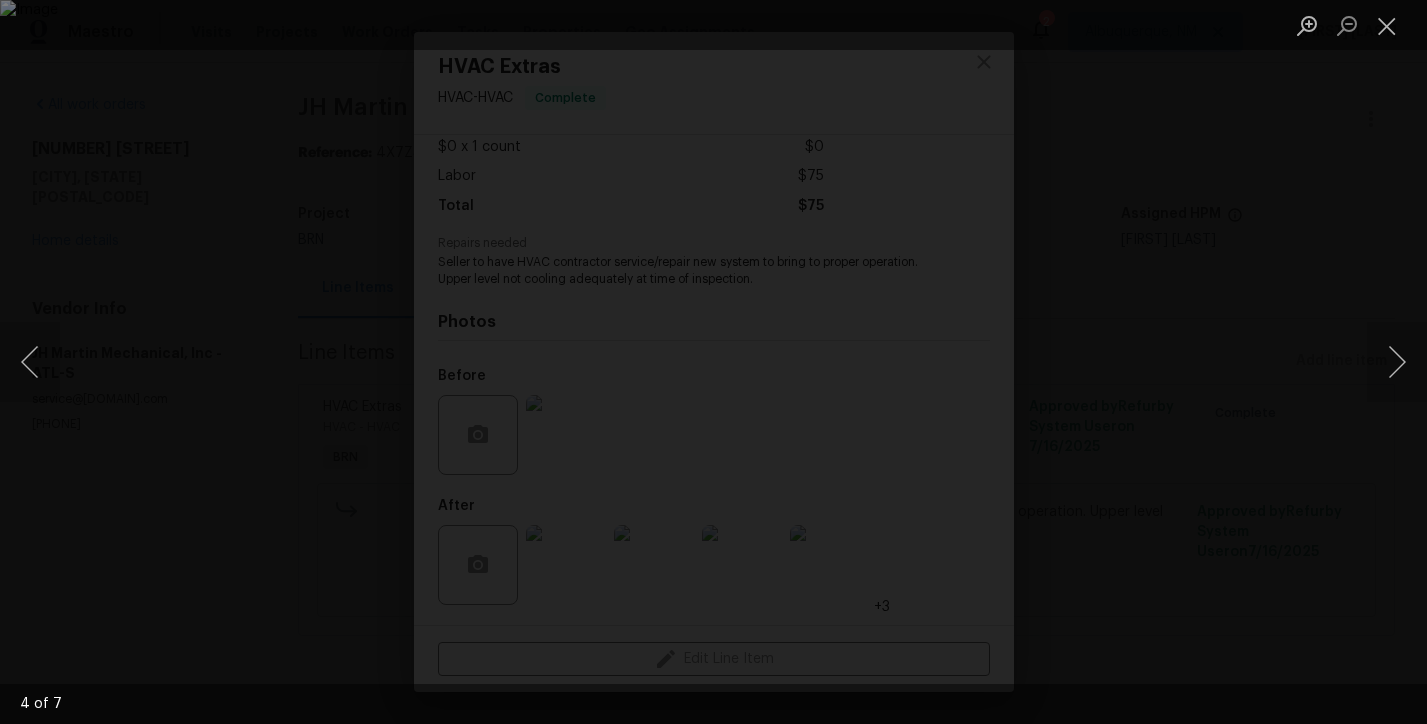 click at bounding box center [713, 362] 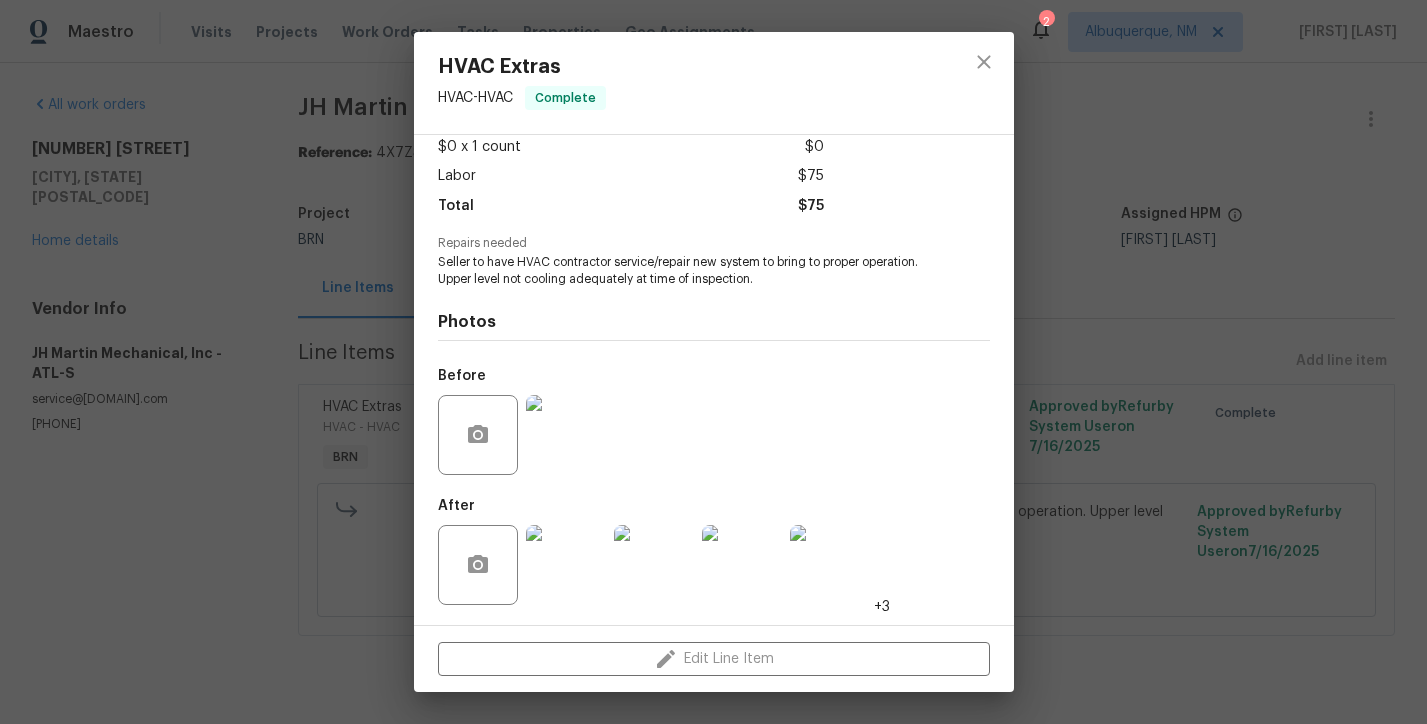 click at bounding box center (566, 565) 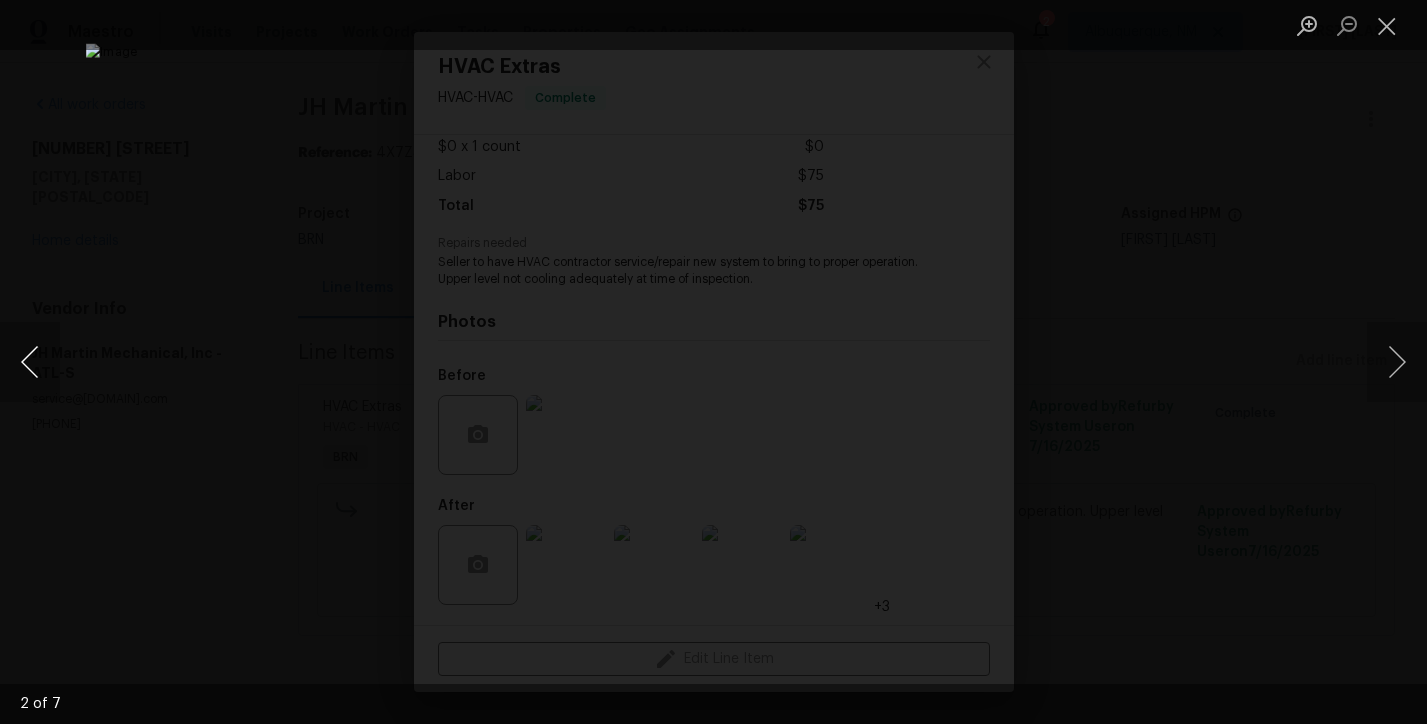 click at bounding box center (30, 362) 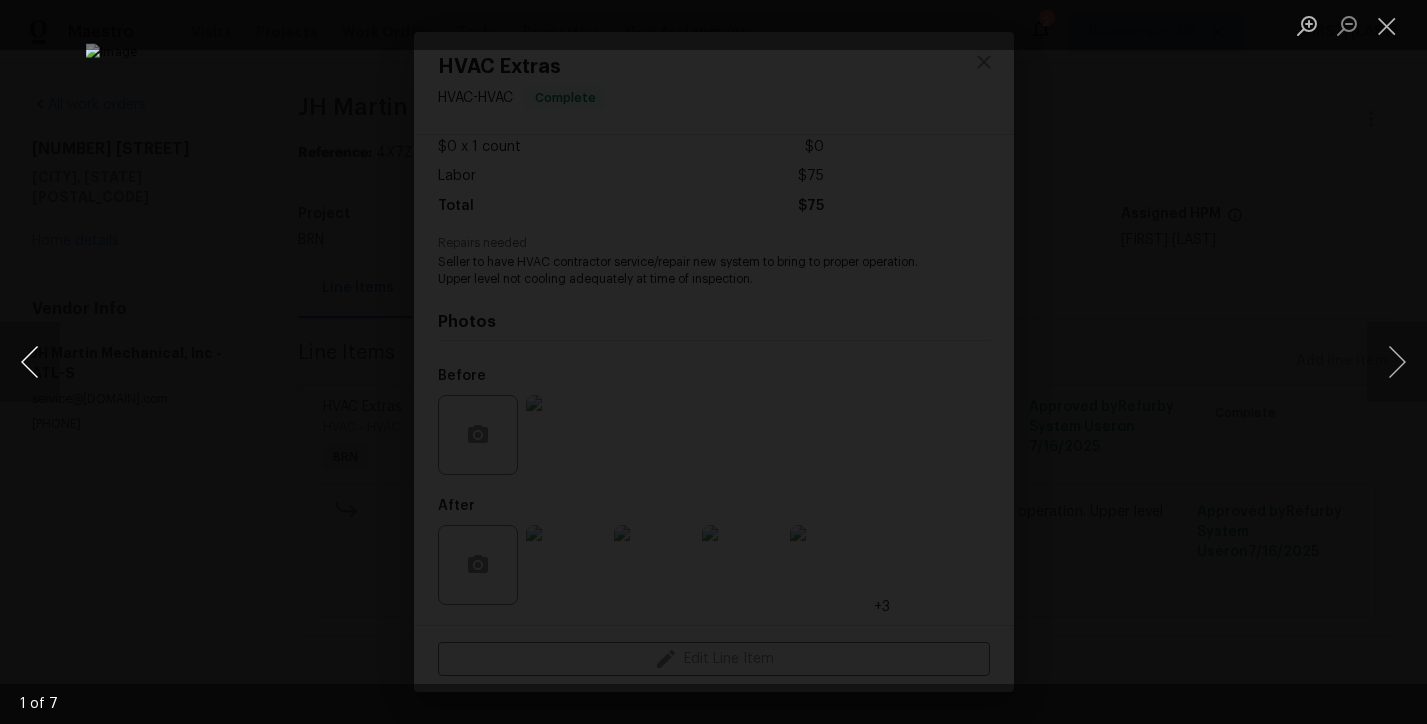 click at bounding box center (30, 362) 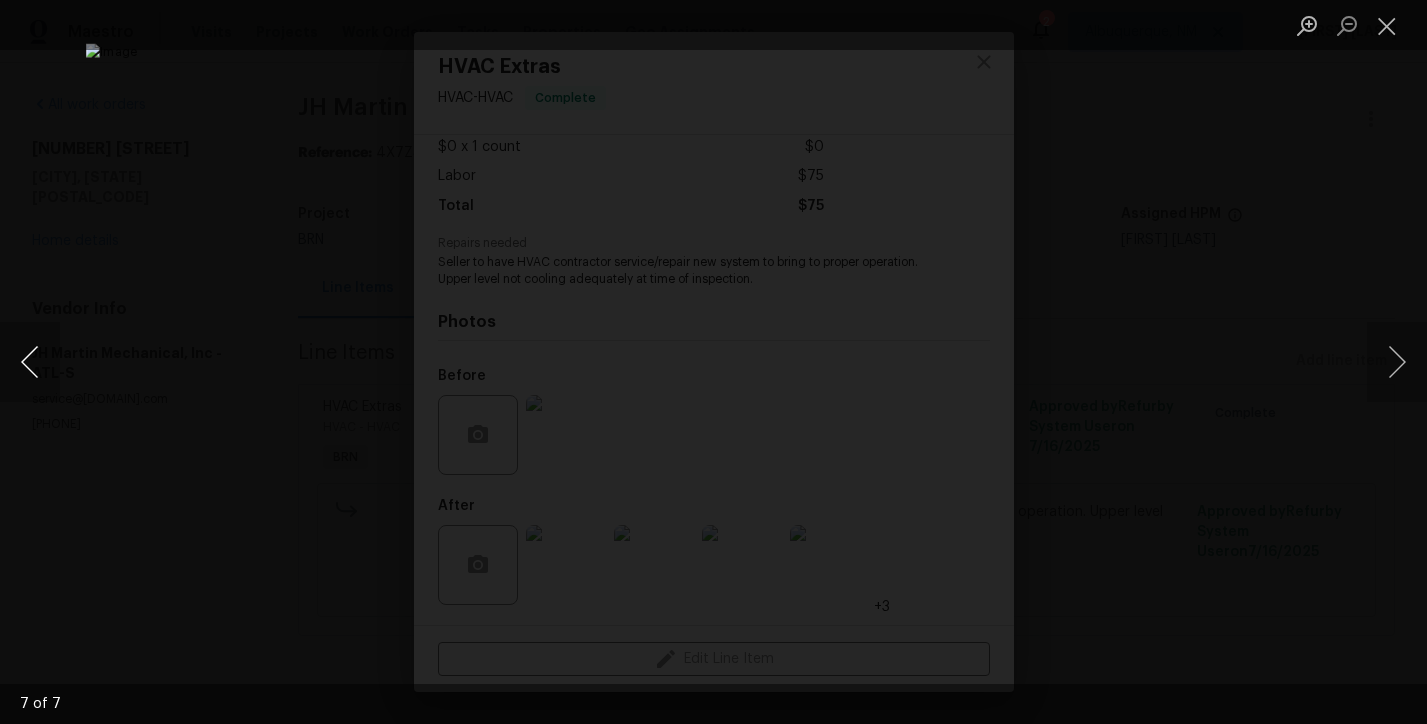 click at bounding box center [30, 362] 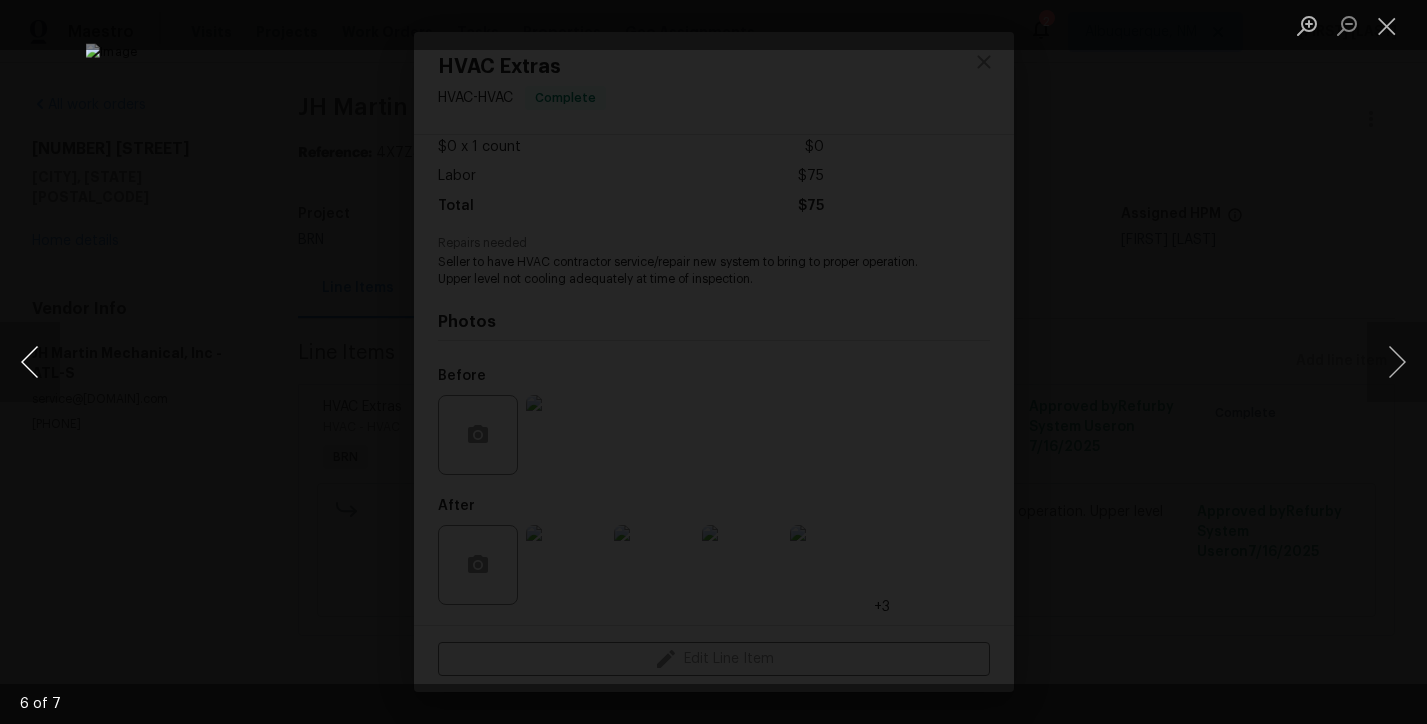 click at bounding box center [30, 362] 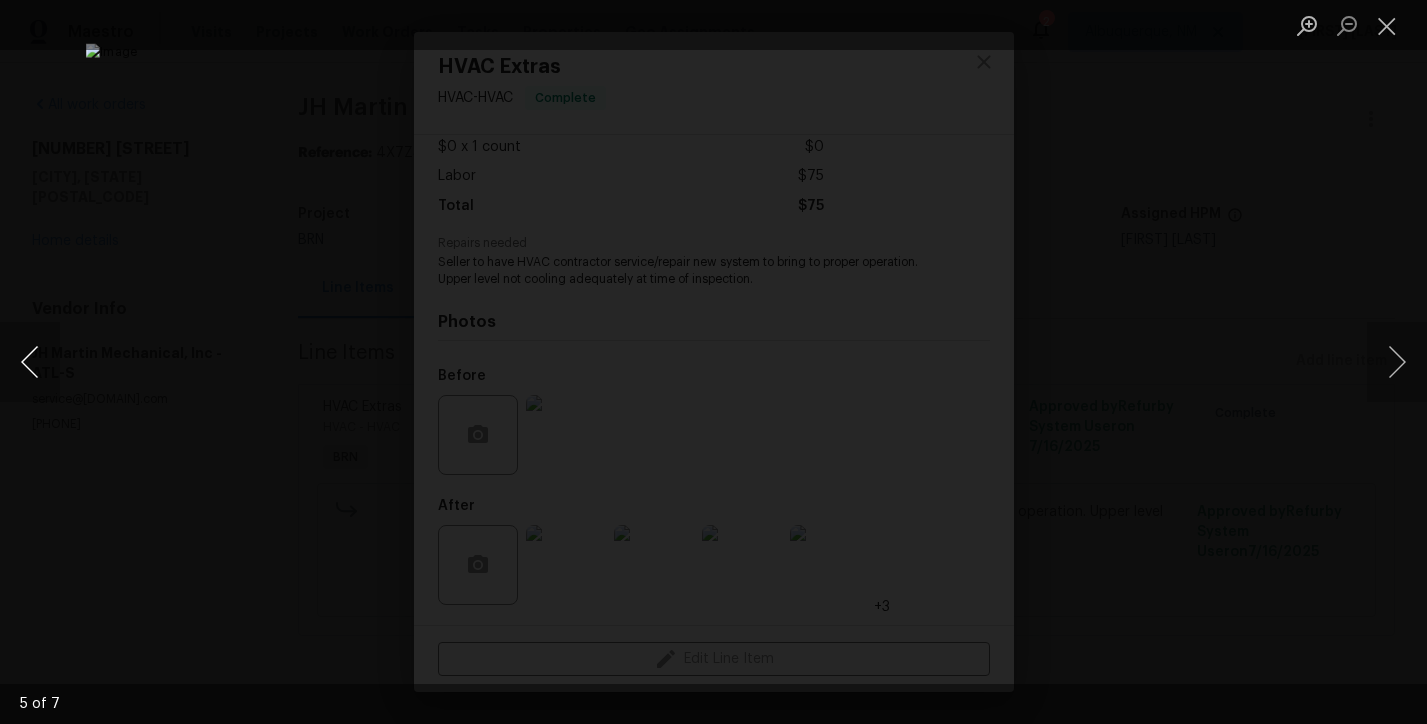 click at bounding box center (30, 362) 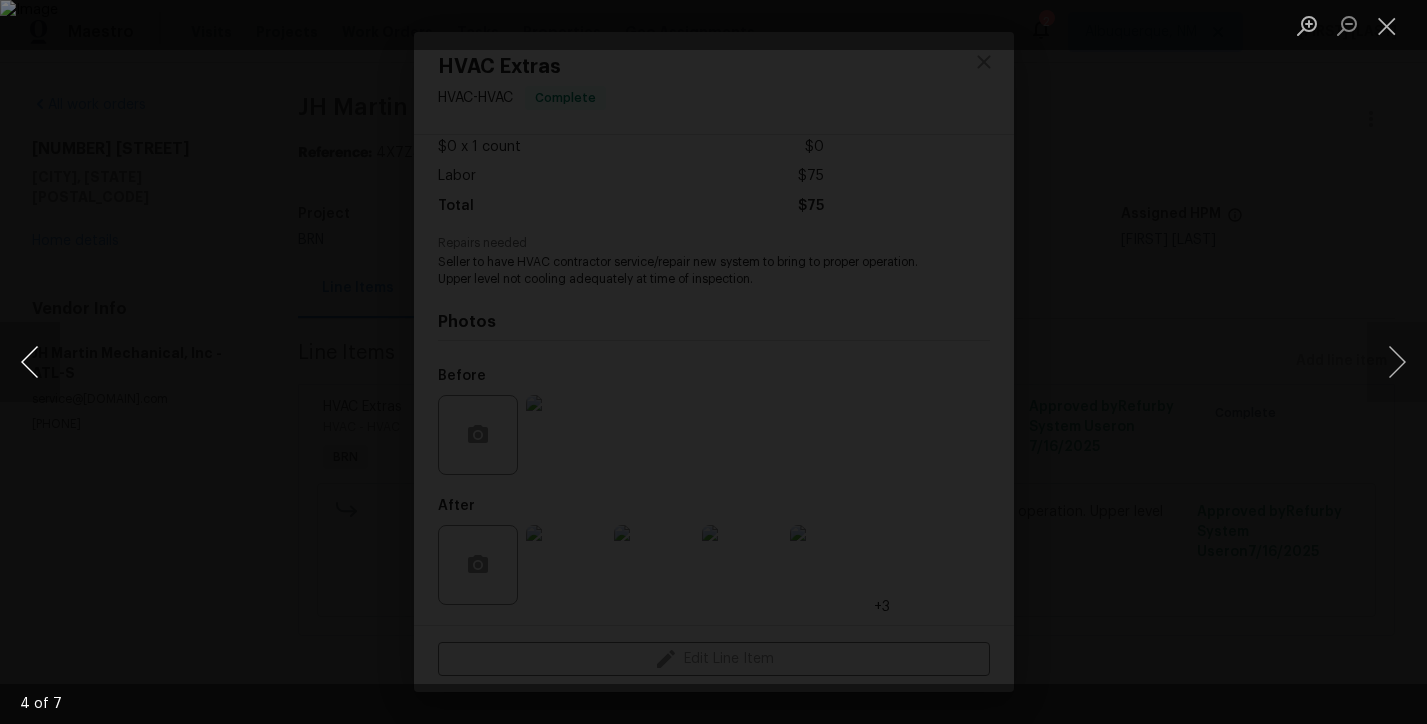 click at bounding box center (30, 362) 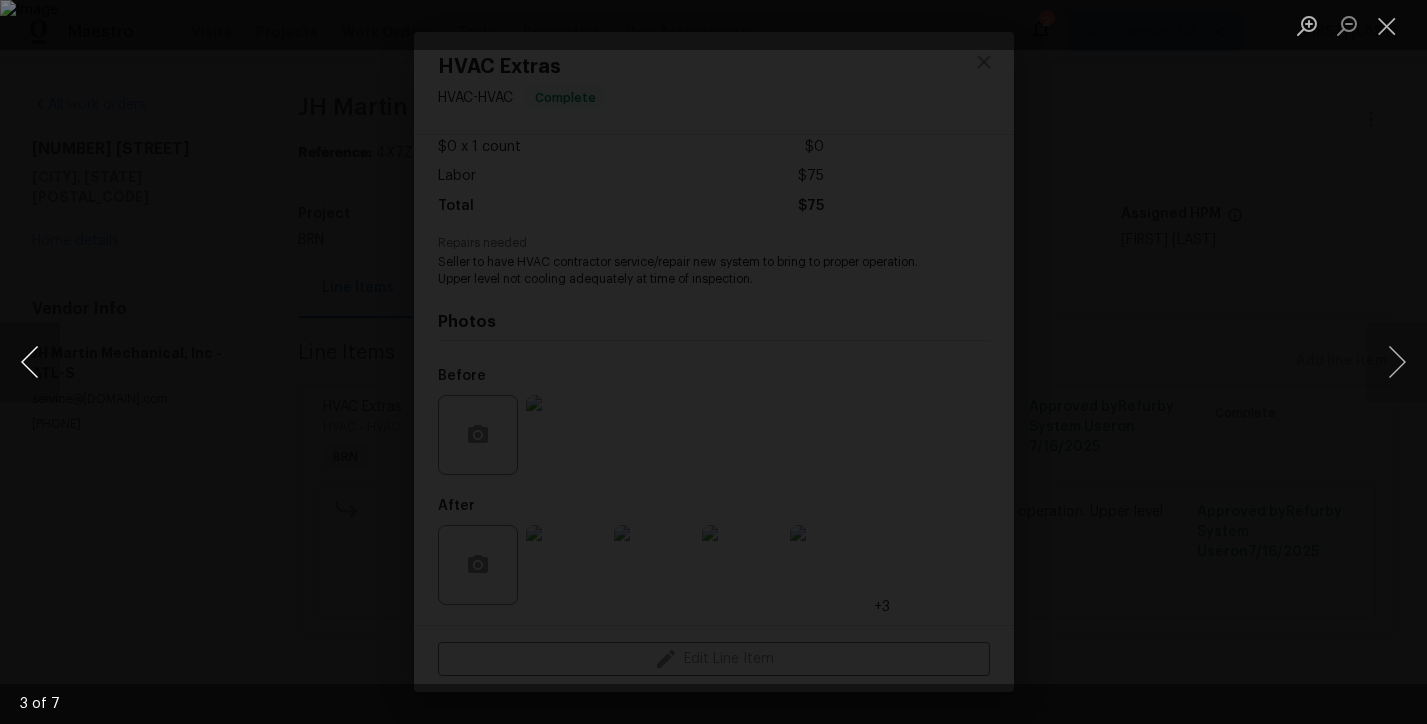 click at bounding box center (30, 362) 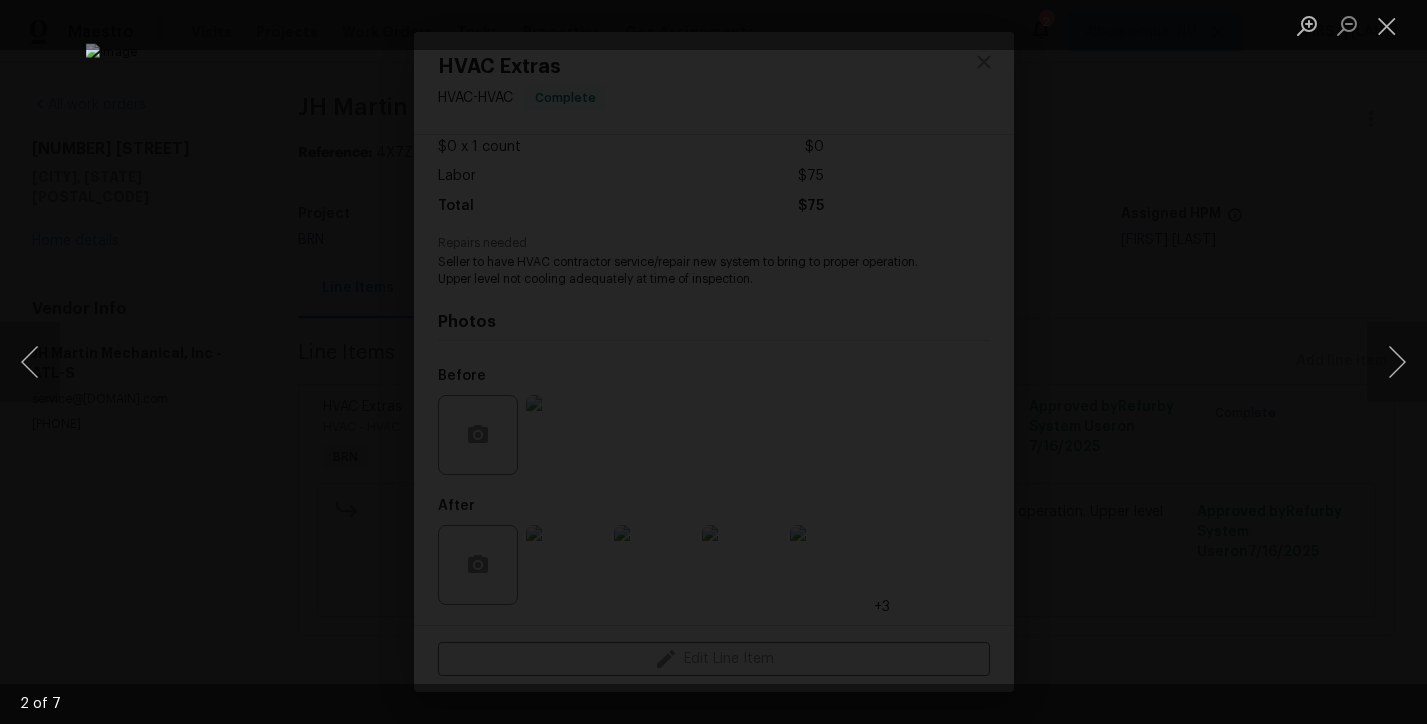 click at bounding box center [714, 361] 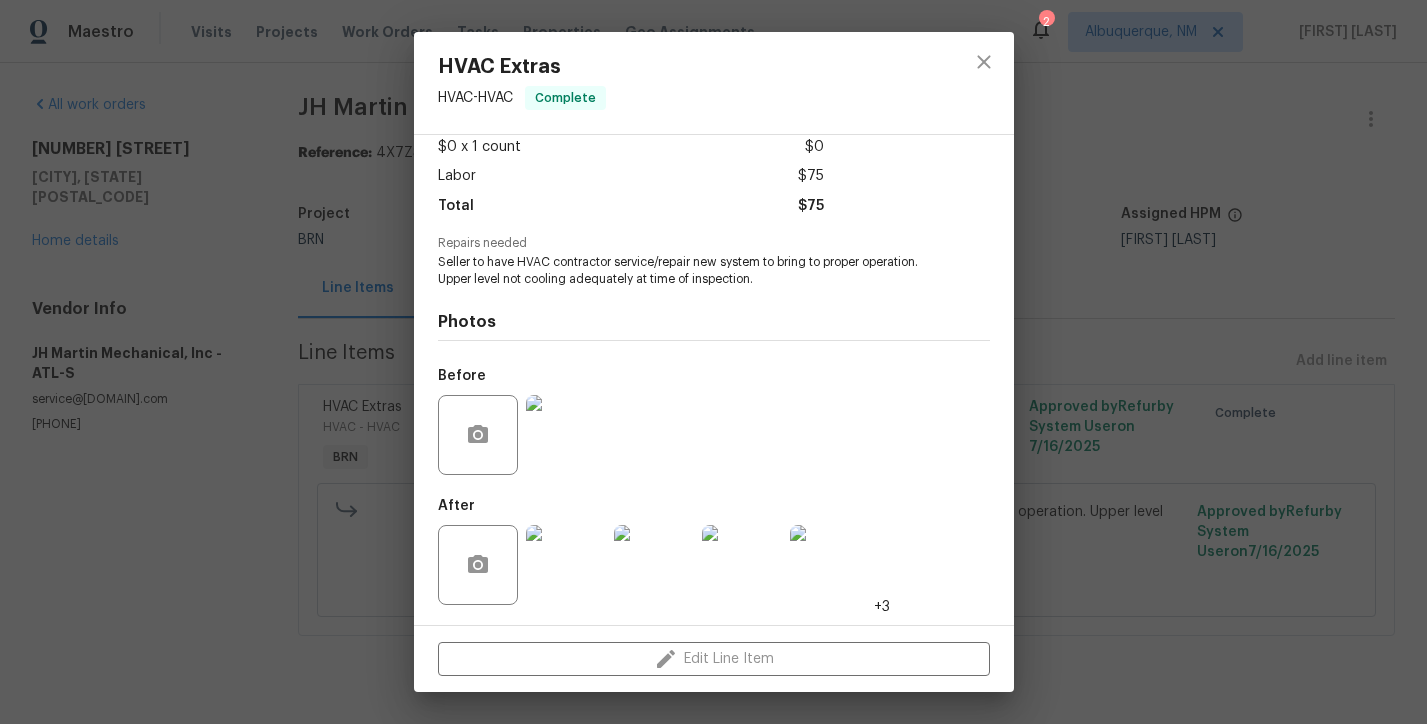 click at bounding box center (566, 435) 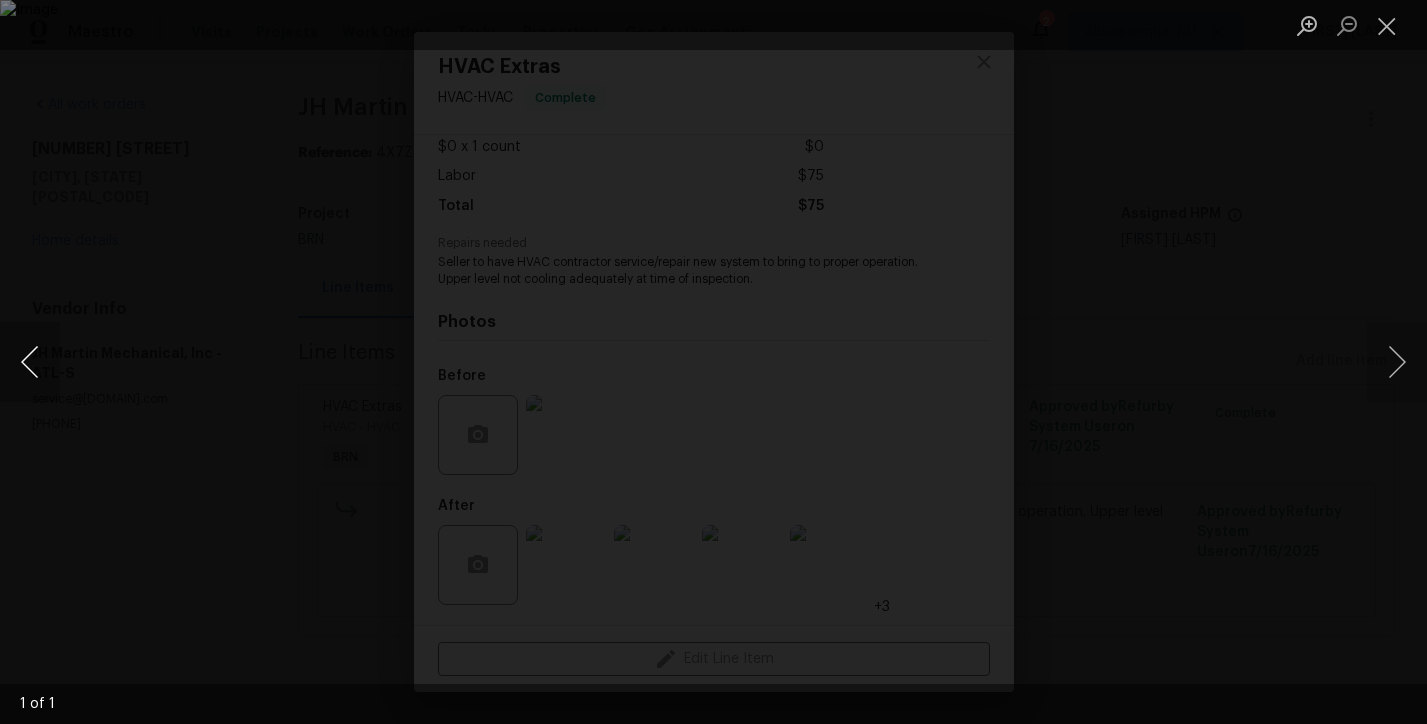 click at bounding box center (30, 362) 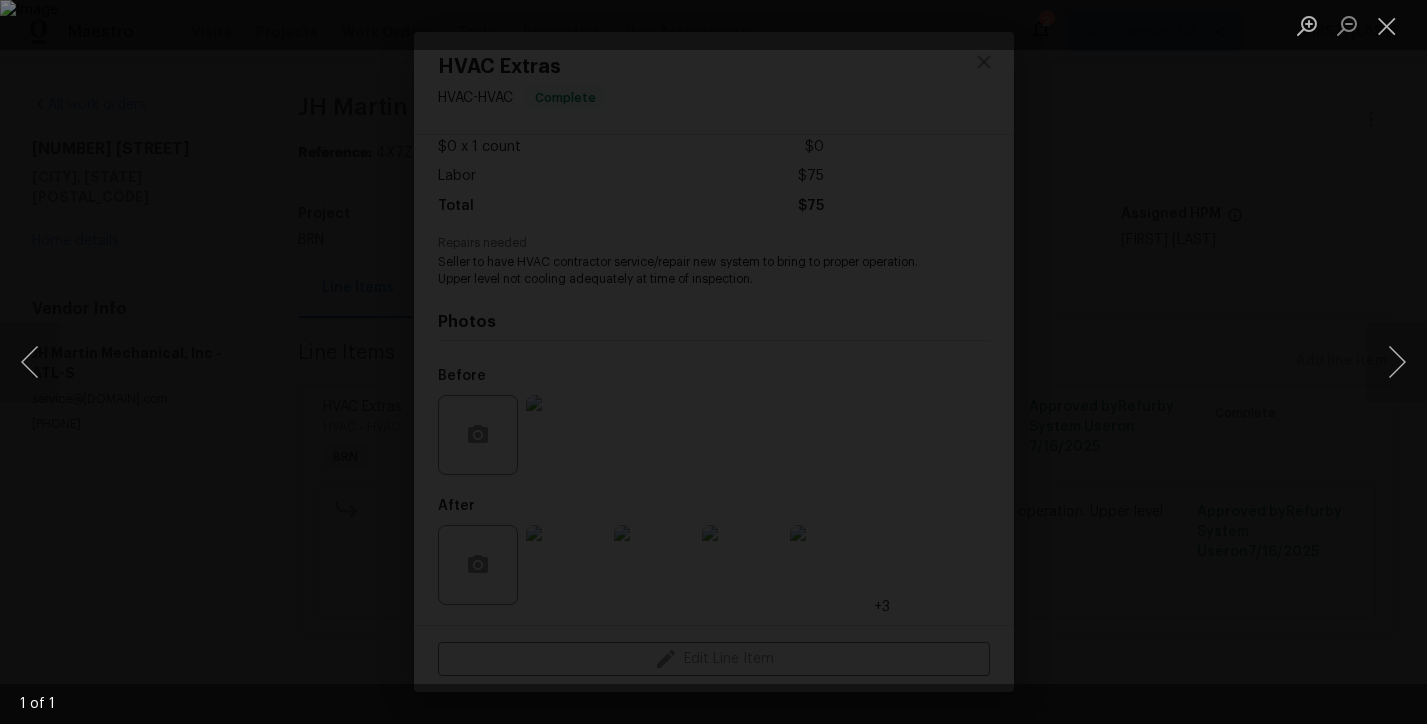 click at bounding box center [713, 362] 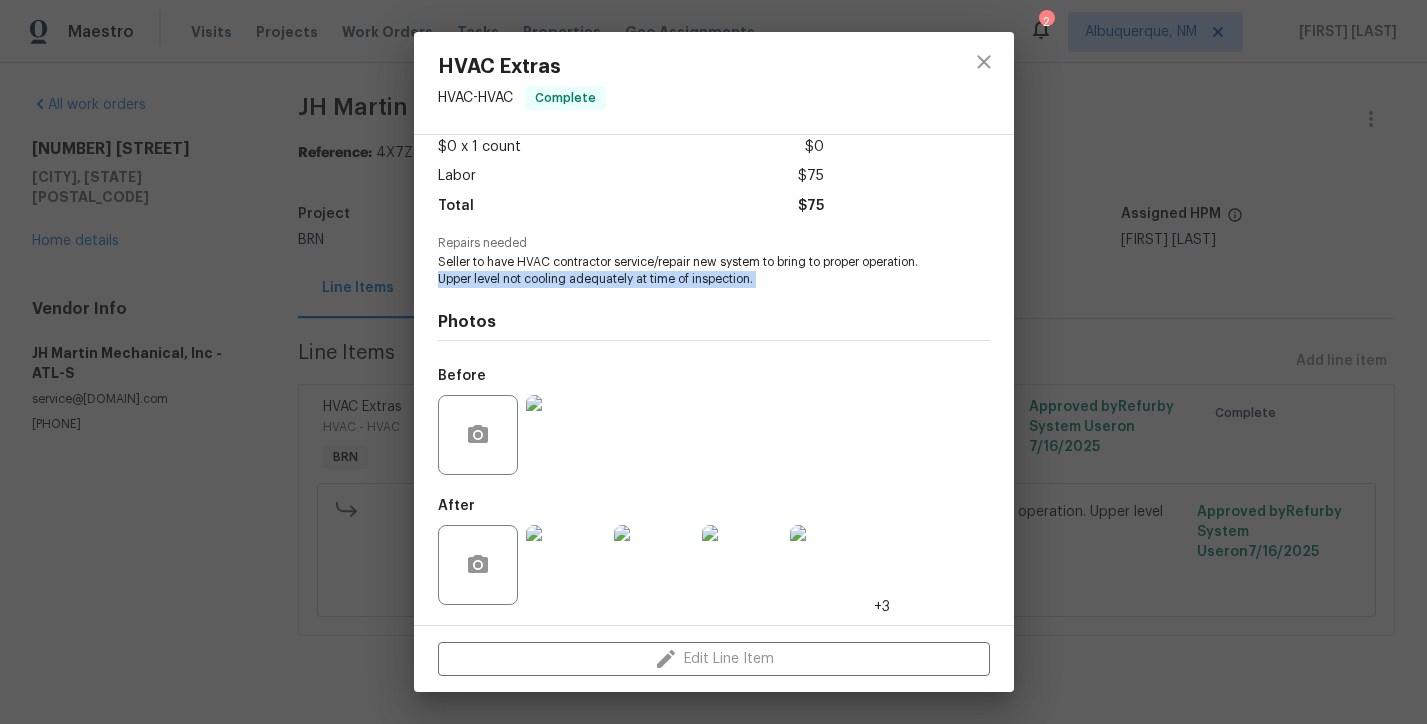 drag, startPoint x: 436, startPoint y: 280, endPoint x: 741, endPoint y: 303, distance: 305.866 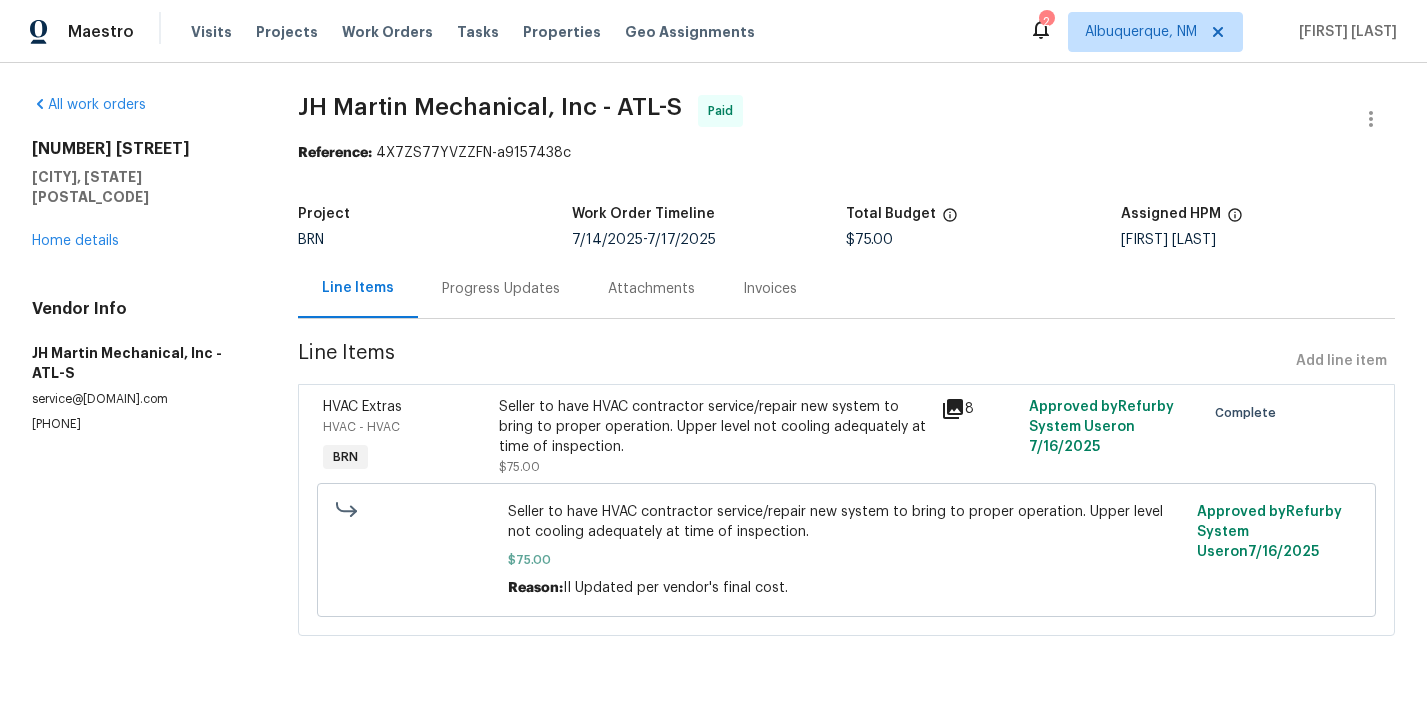 click on "Progress Updates" at bounding box center [501, 289] 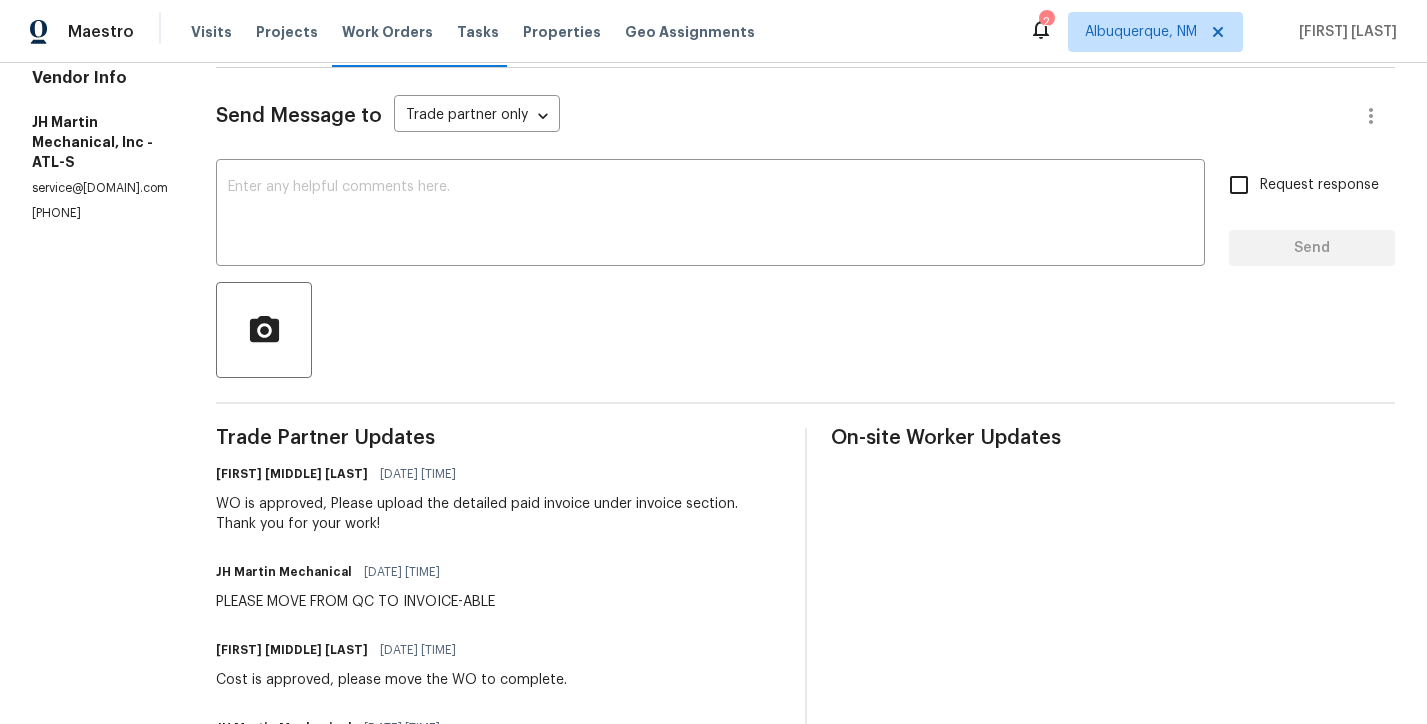 scroll, scrollTop: 128, scrollLeft: 0, axis: vertical 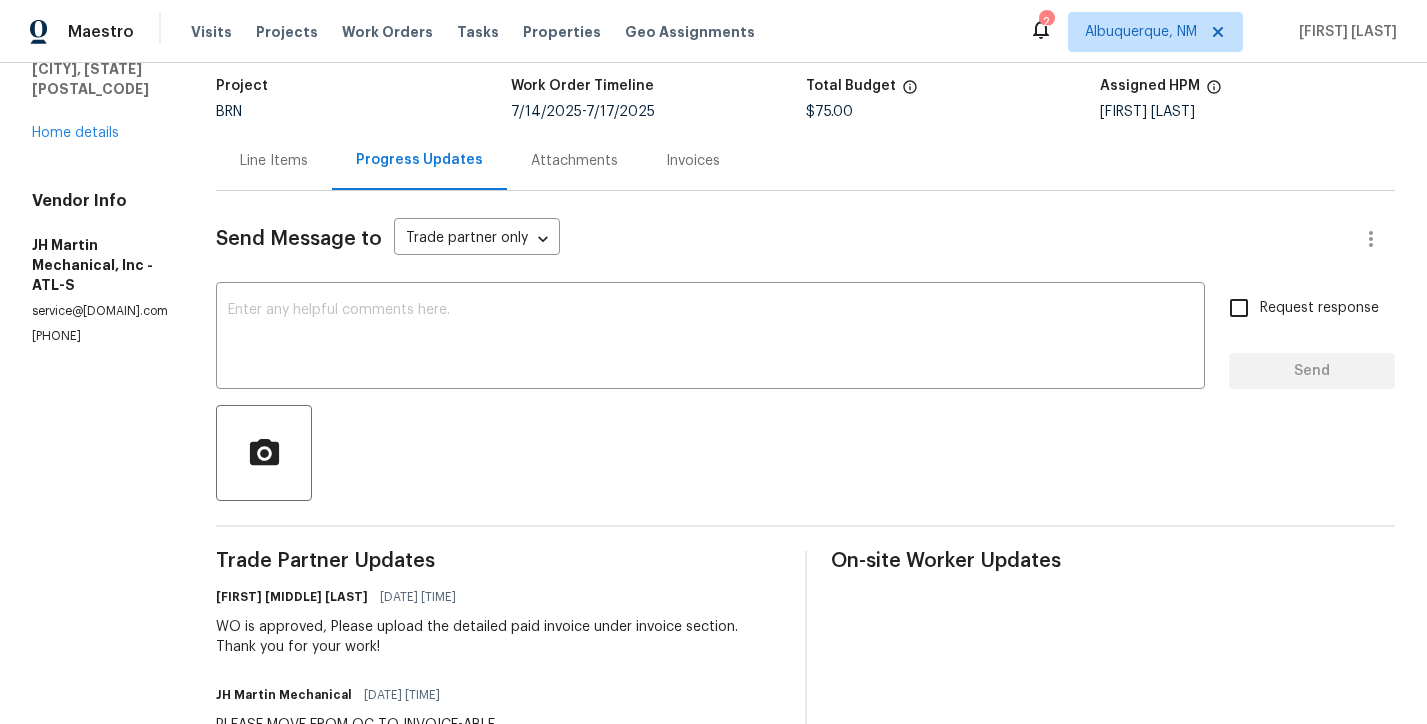 click on "Line Items" at bounding box center [274, 160] 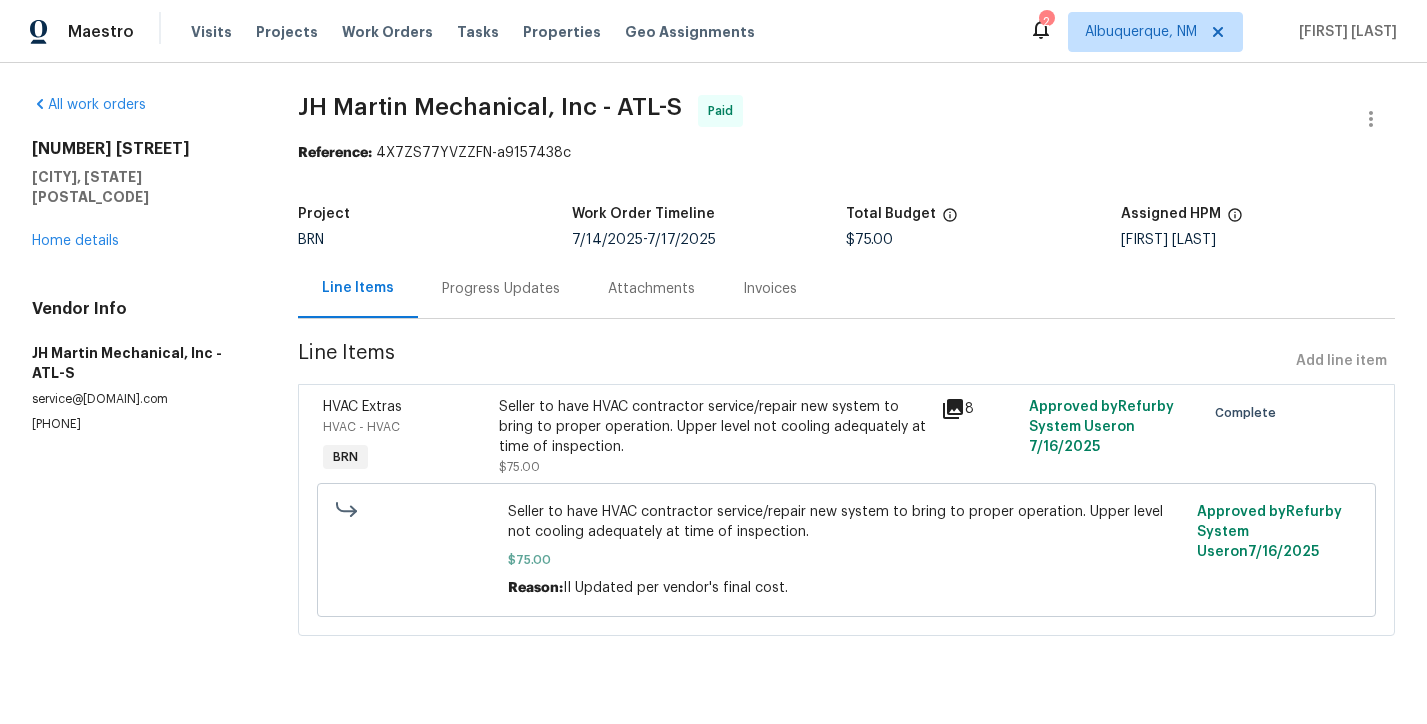 click on "Progress Updates" at bounding box center (501, 288) 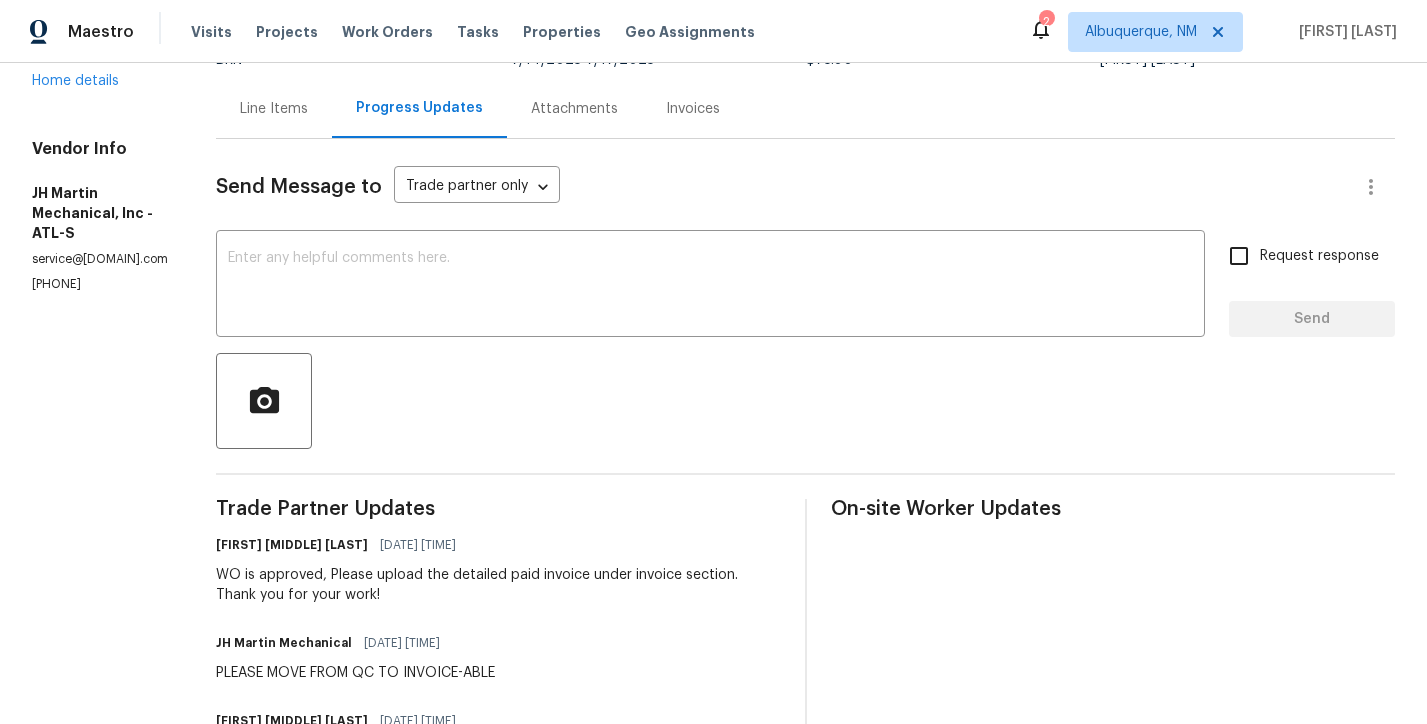 scroll, scrollTop: 102, scrollLeft: 0, axis: vertical 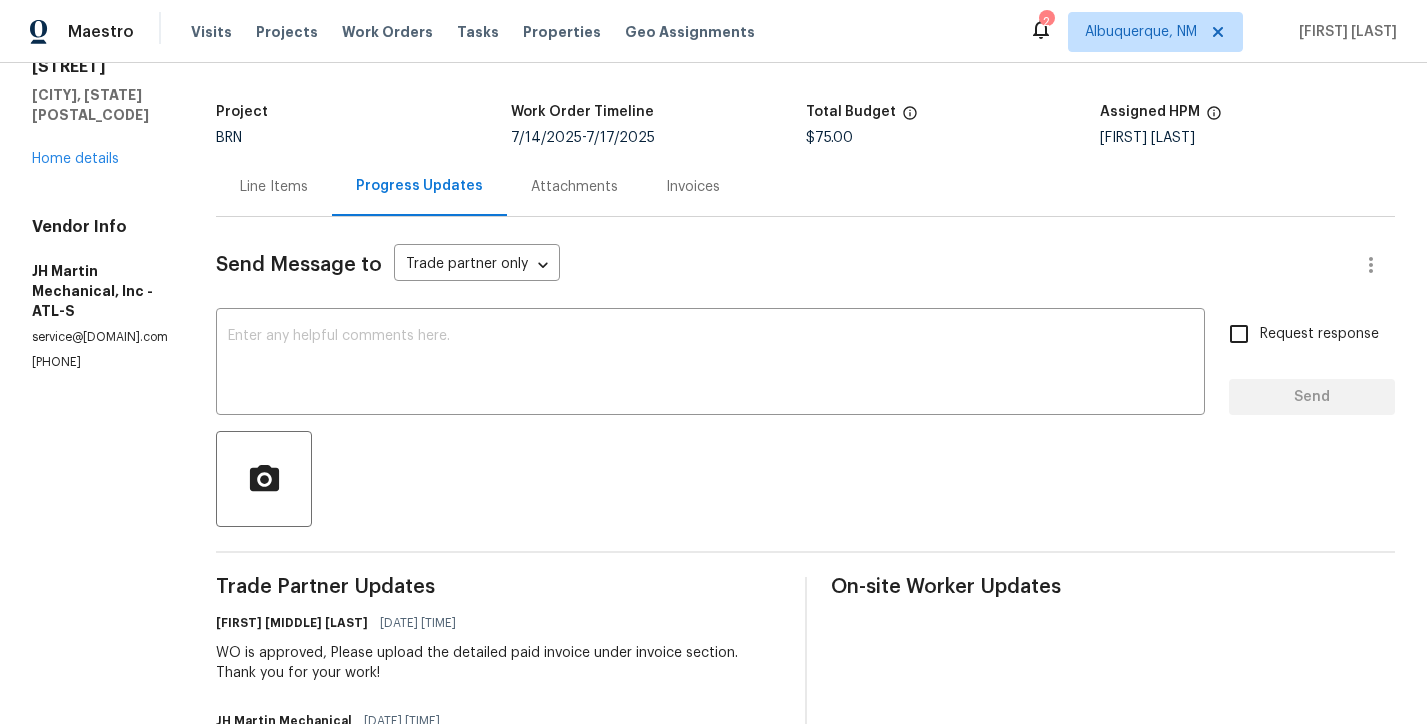 click on "Line Items" at bounding box center (274, 186) 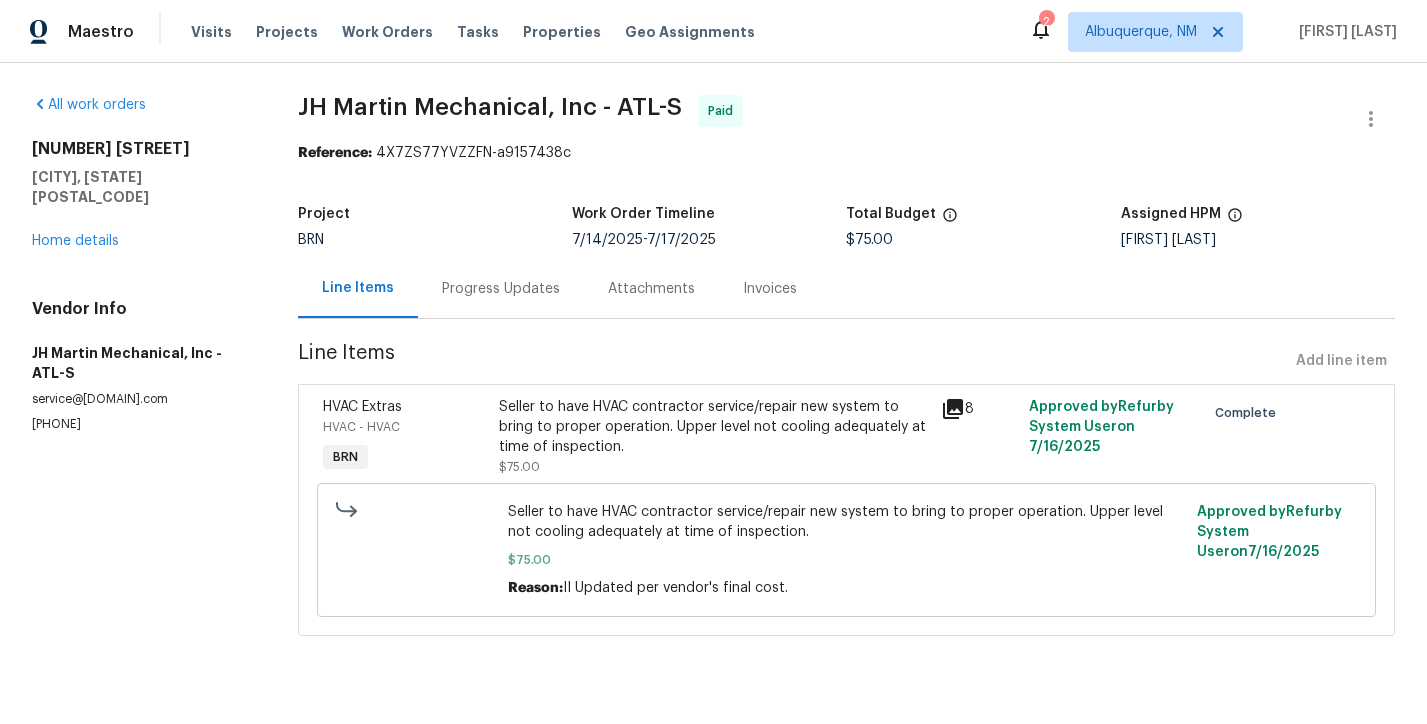 click on "HVAC - HVAC" at bounding box center [405, 427] 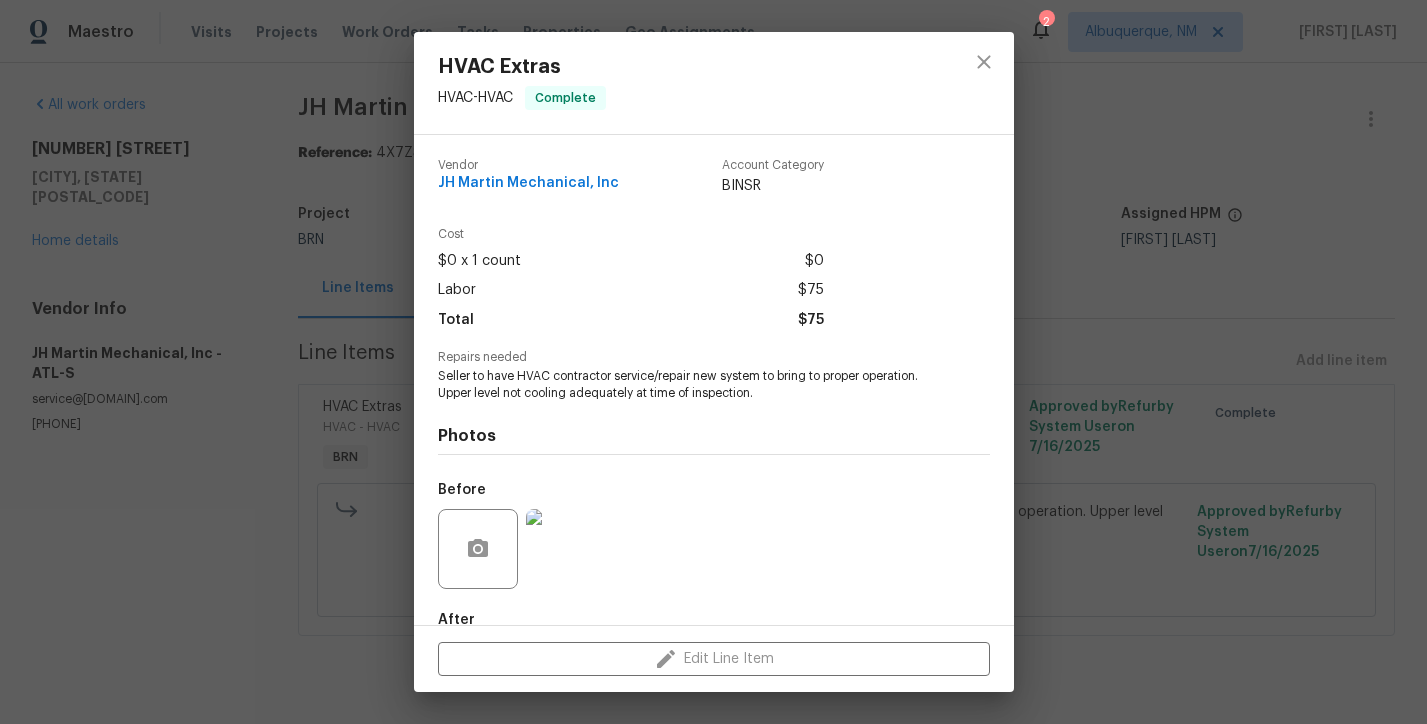 scroll, scrollTop: 114, scrollLeft: 0, axis: vertical 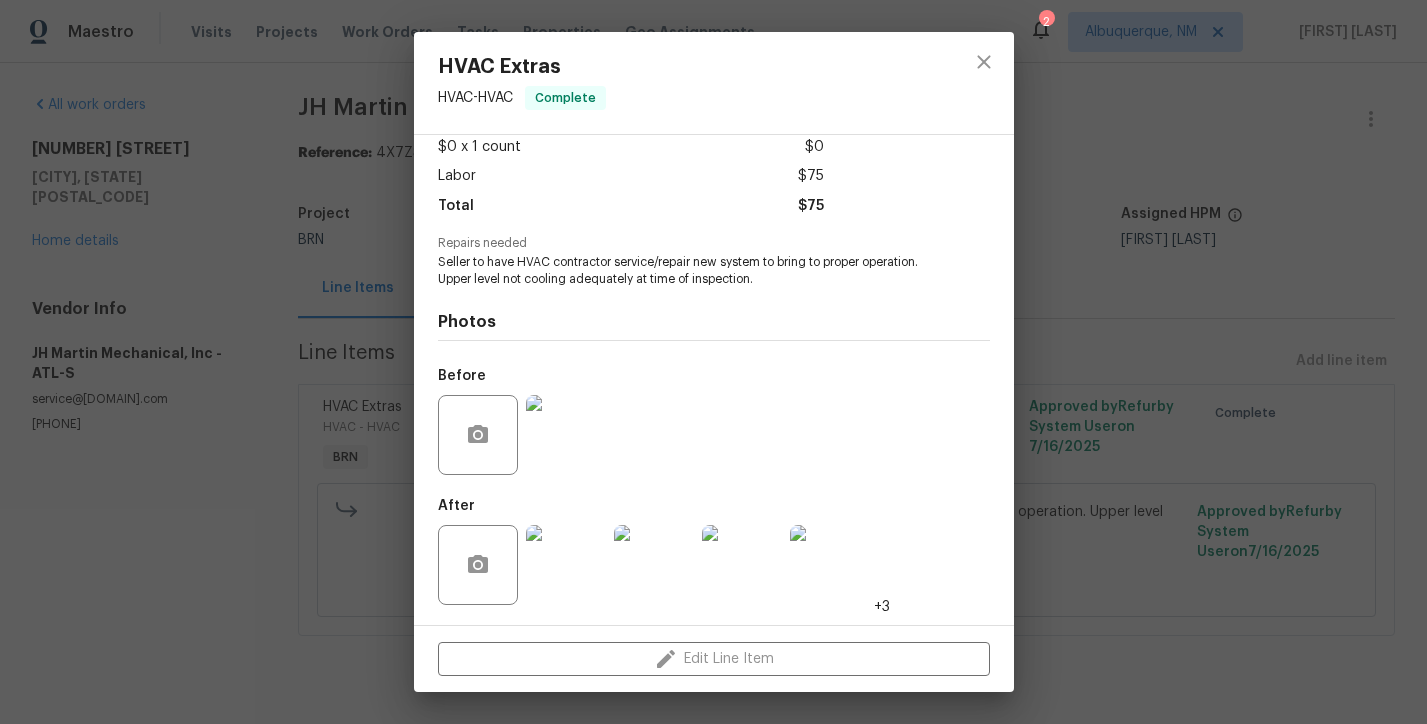 click on "Vendor JH Martin Mechanical, Inc Account Category BINSR Cost $0 x 1 count $0 Labor $75 Total $75 Repairs needed Seller to have HVAC contractor service/repair new system to bring to proper operation. Upper level not cooling adequately at time of inspection. Photos Before After  +3" at bounding box center [714, 380] 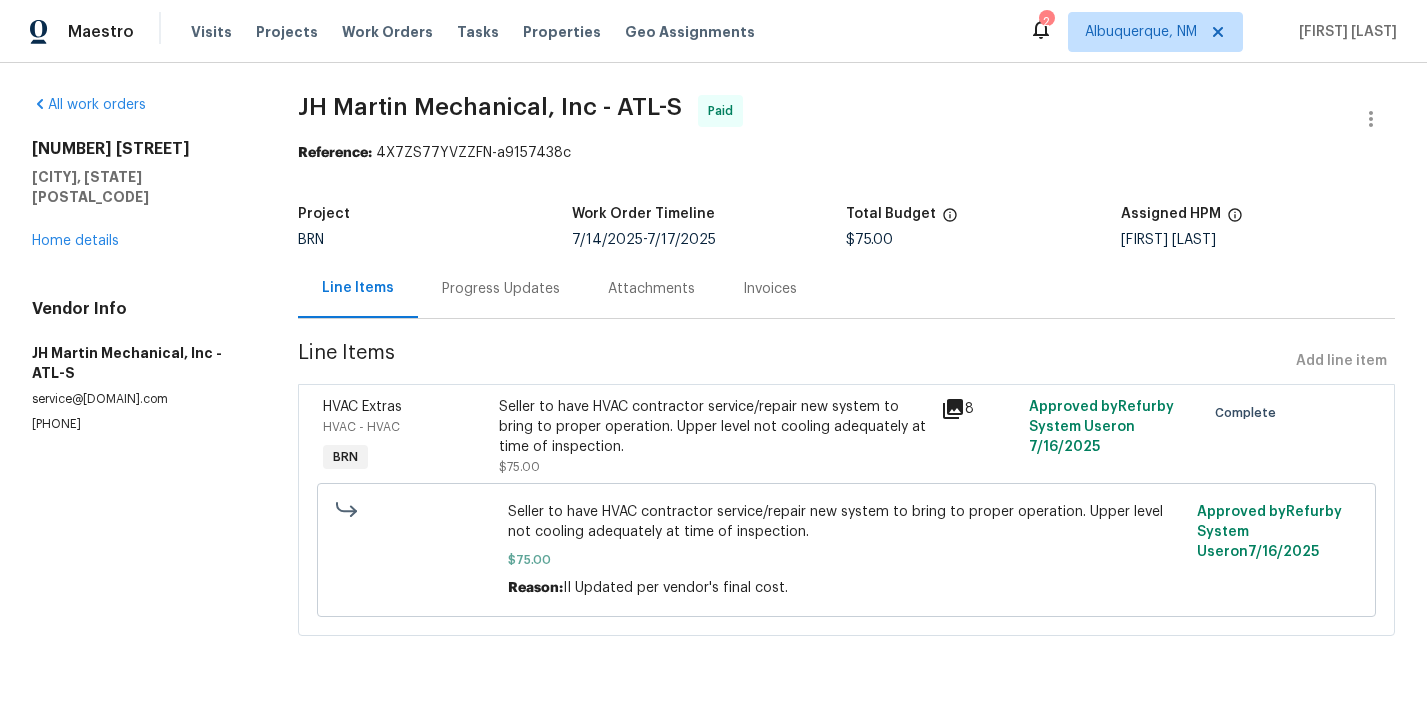 click on "Progress Updates" at bounding box center [501, 289] 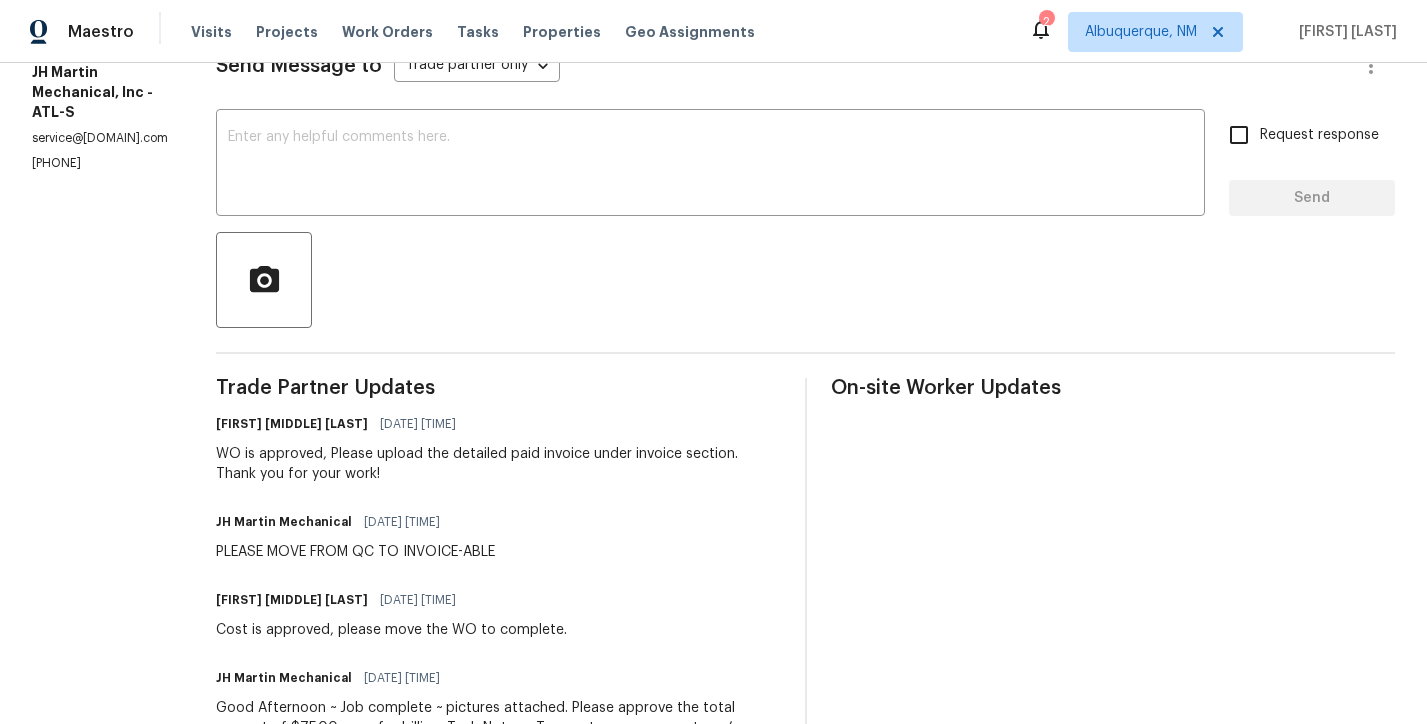 scroll, scrollTop: 458, scrollLeft: 0, axis: vertical 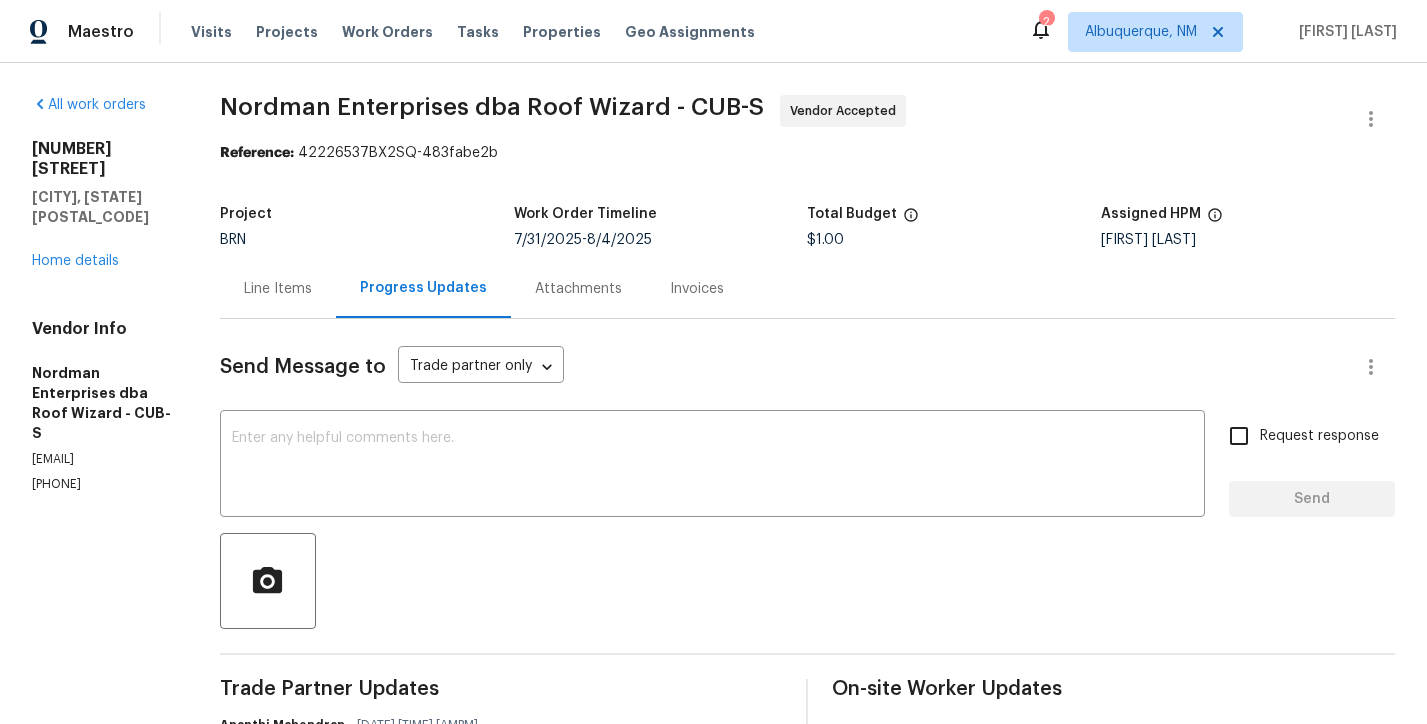 click on "Line Items" at bounding box center (278, 288) 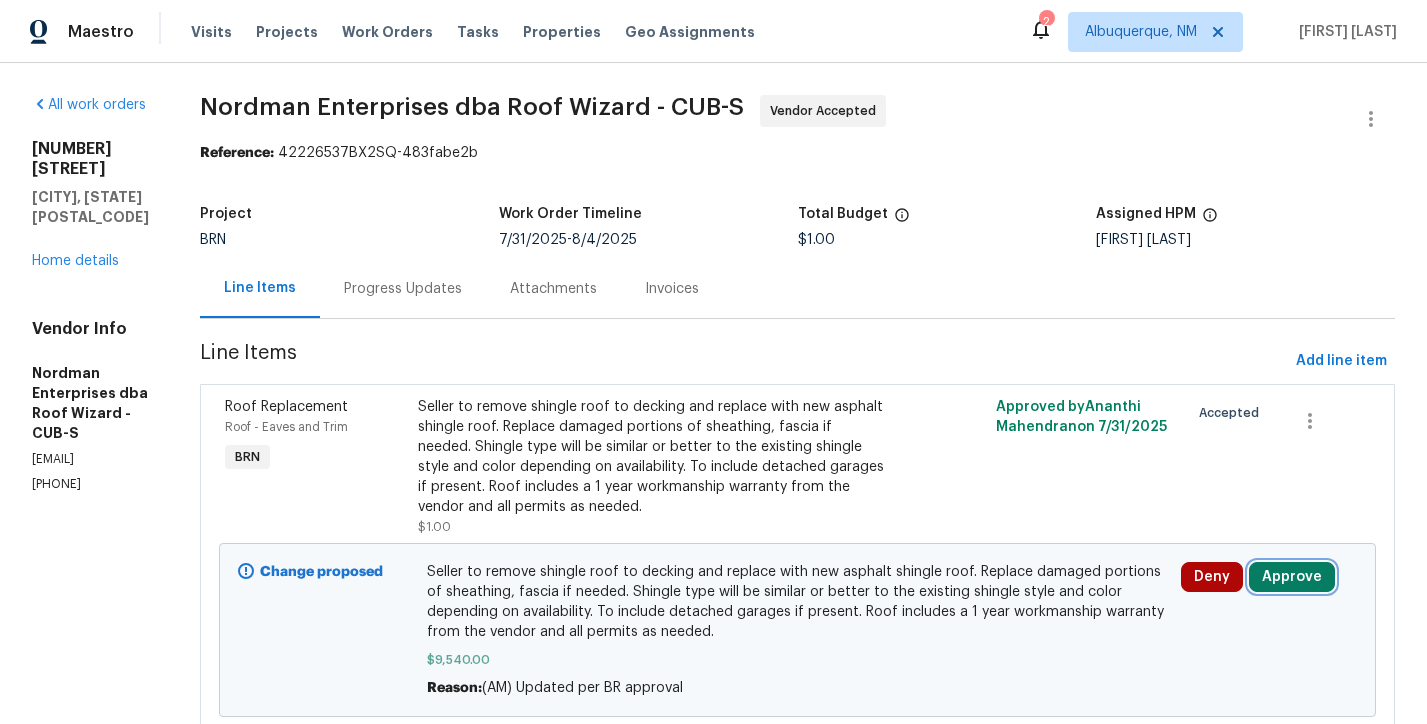 click on "Approve" at bounding box center [1292, 577] 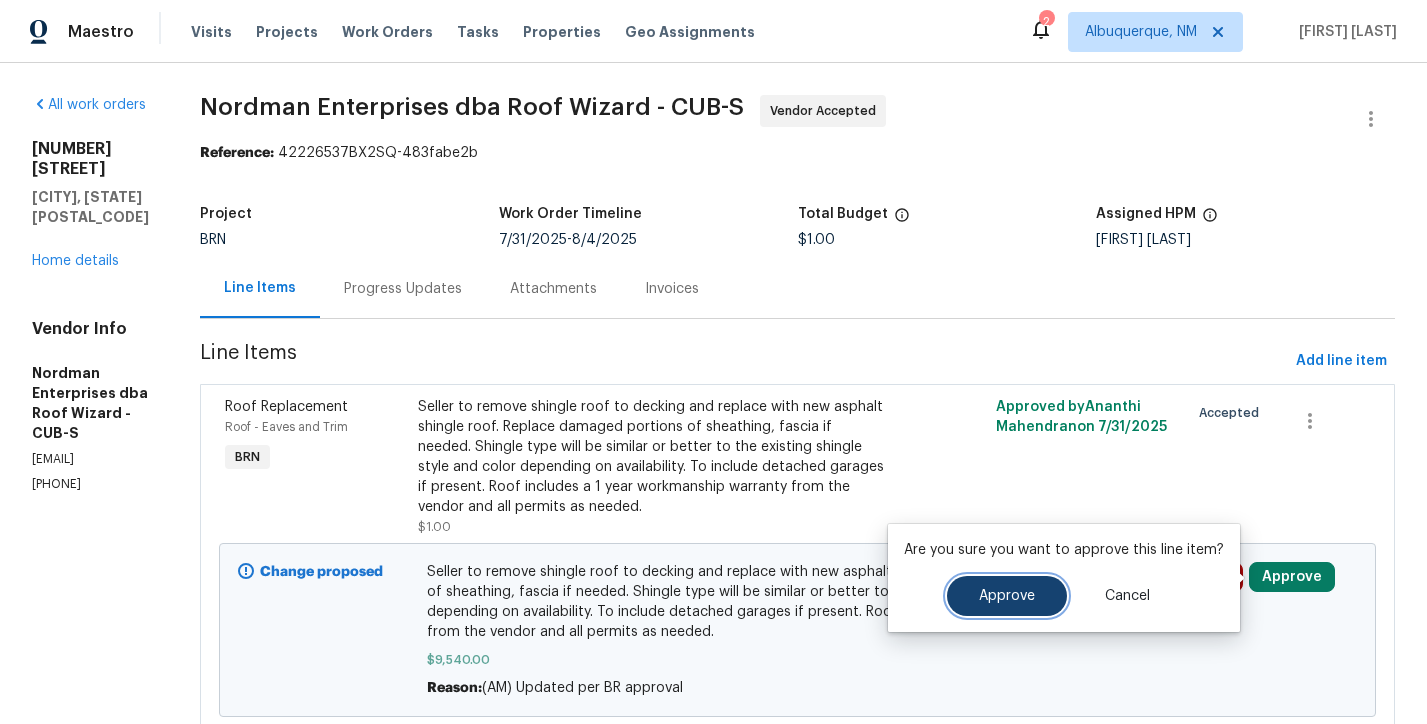 click on "Approve" at bounding box center [1007, 596] 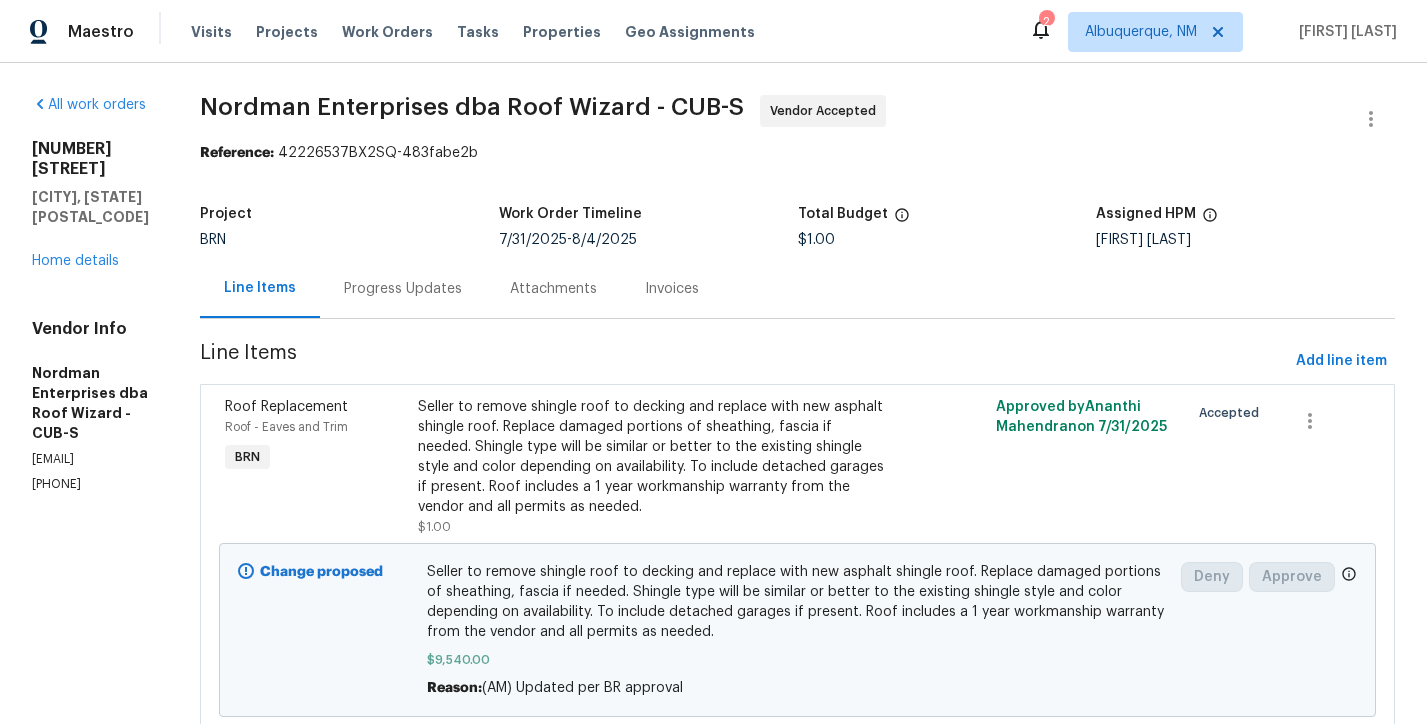 scroll, scrollTop: 69, scrollLeft: 0, axis: vertical 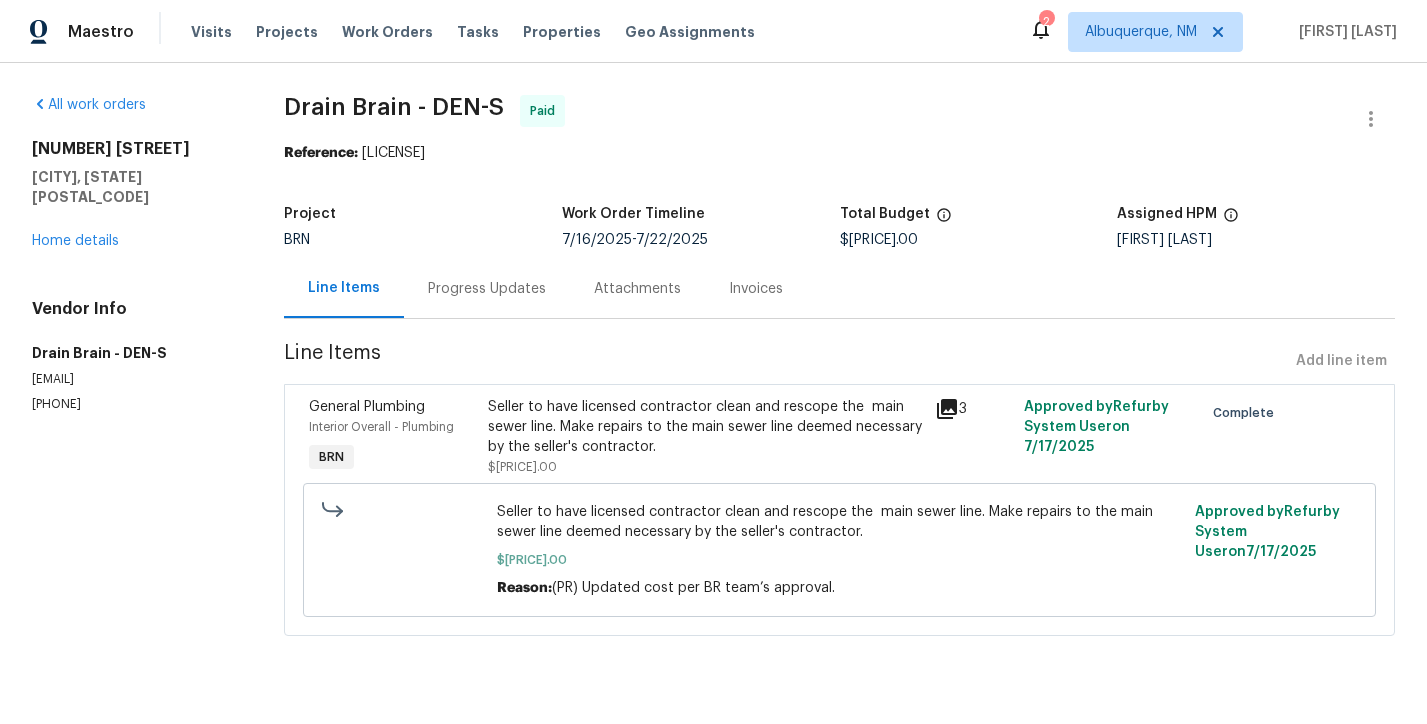 click on "General Plumbing Interior Overall - Plumbing BRN" at bounding box center [392, 437] 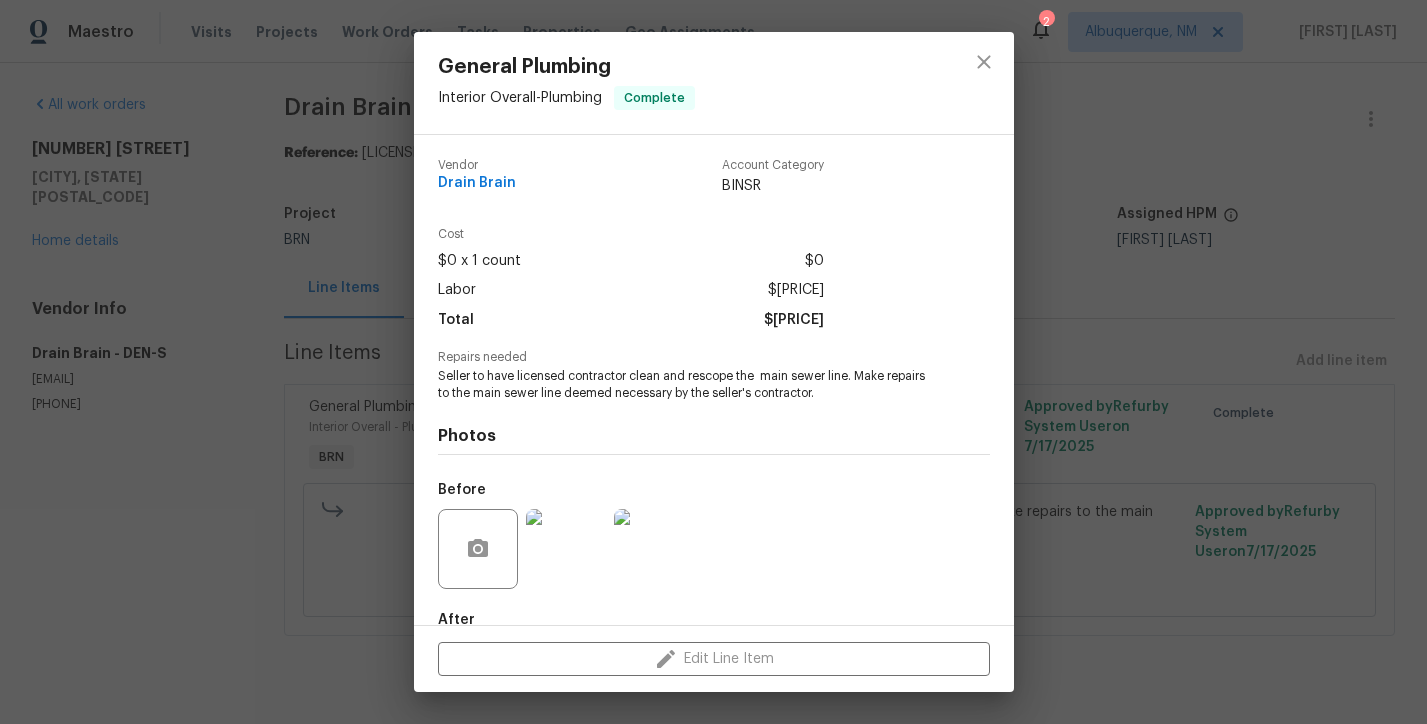 scroll, scrollTop: 114, scrollLeft: 0, axis: vertical 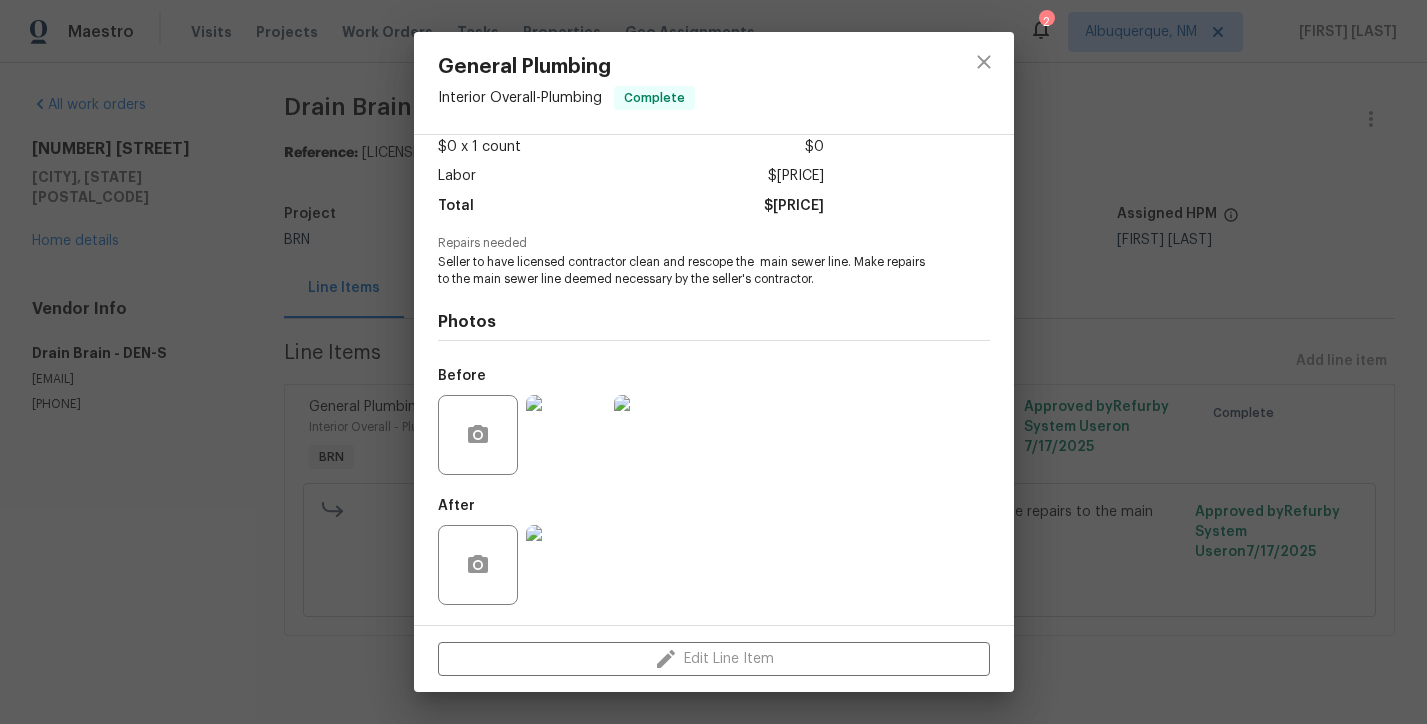 click on "General Plumbing Interior Overall  -  Plumbing Complete Vendor Drain Brain Account Category BINSR Cost $0 x 1 count $0 Labor $[PRICE] Total $[PRICE] Repairs needed Seller to have licensed contractor clean and rescope the  main sewer line. Make repairs to the main sewer line deemed necessary by the seller's contractor. Photos Before After  Edit Line Item" at bounding box center (713, 362) 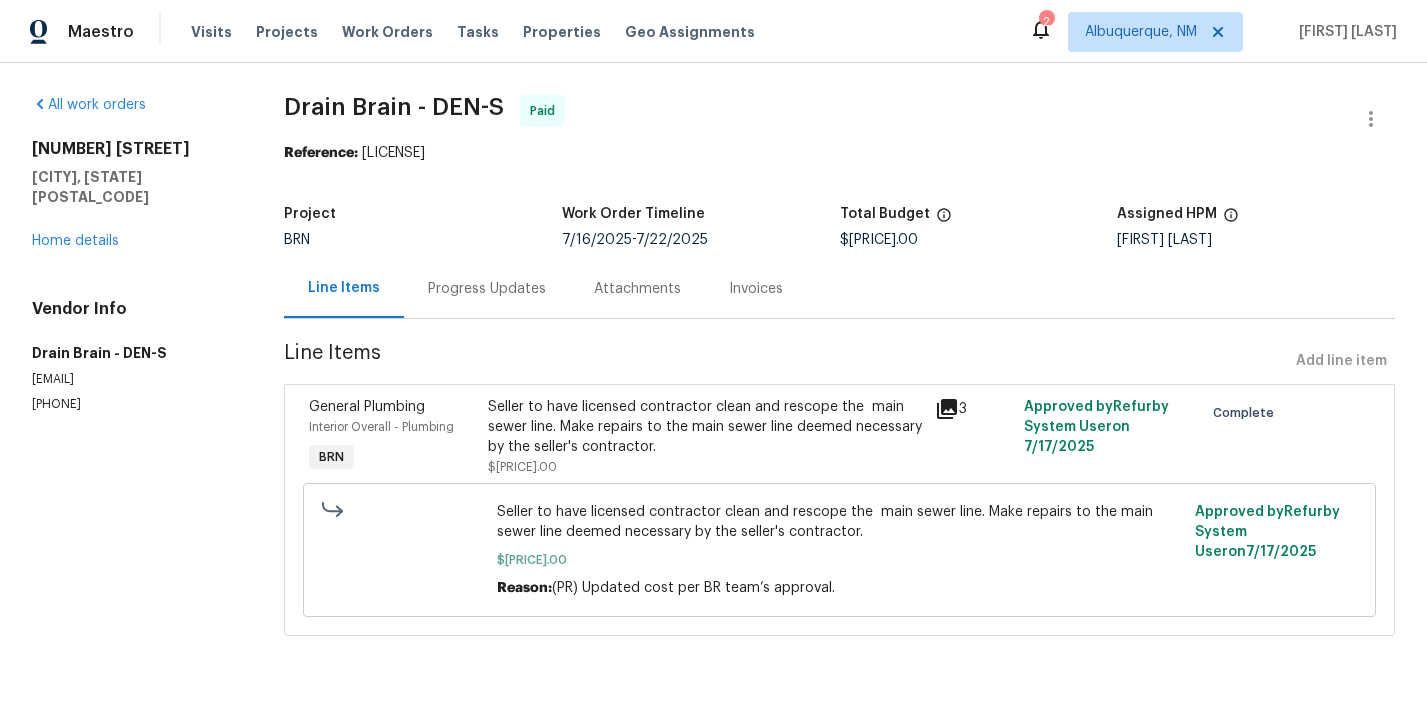 click on "Progress Updates" at bounding box center (487, 288) 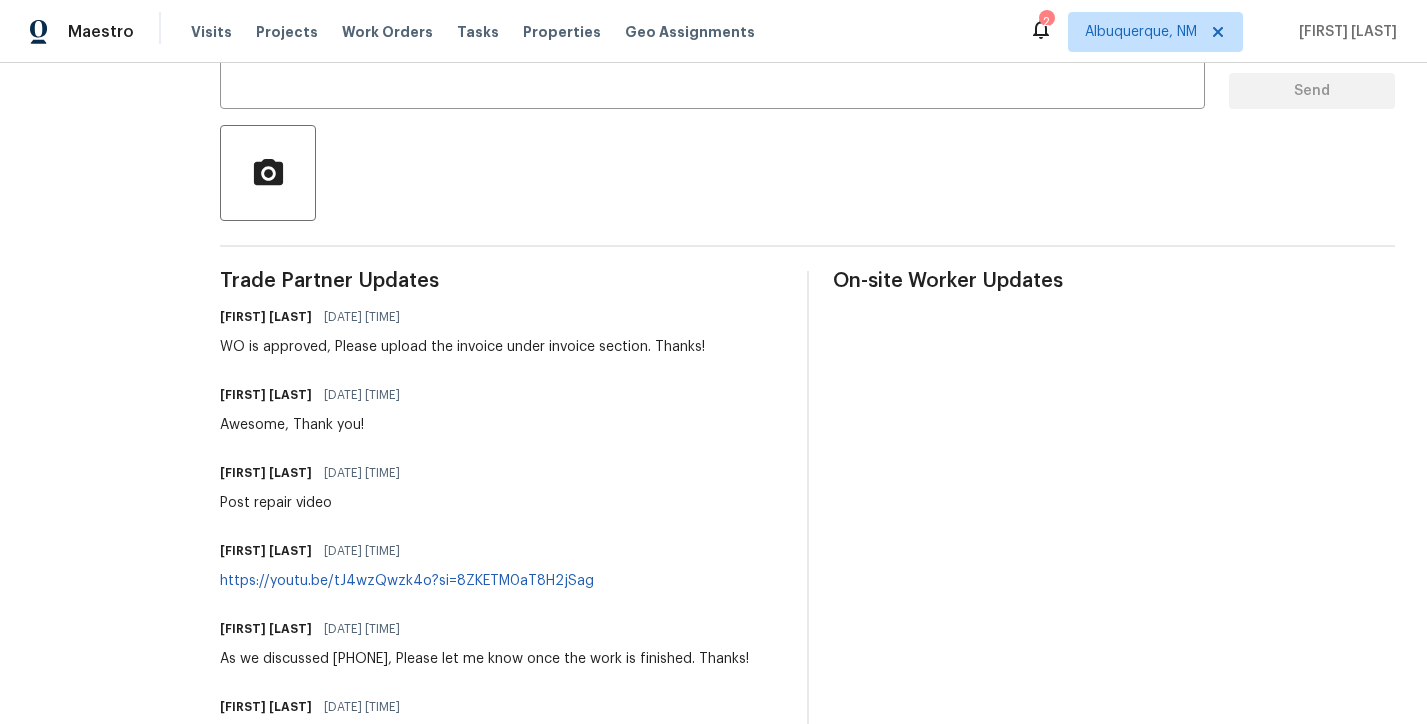 scroll, scrollTop: 399, scrollLeft: 0, axis: vertical 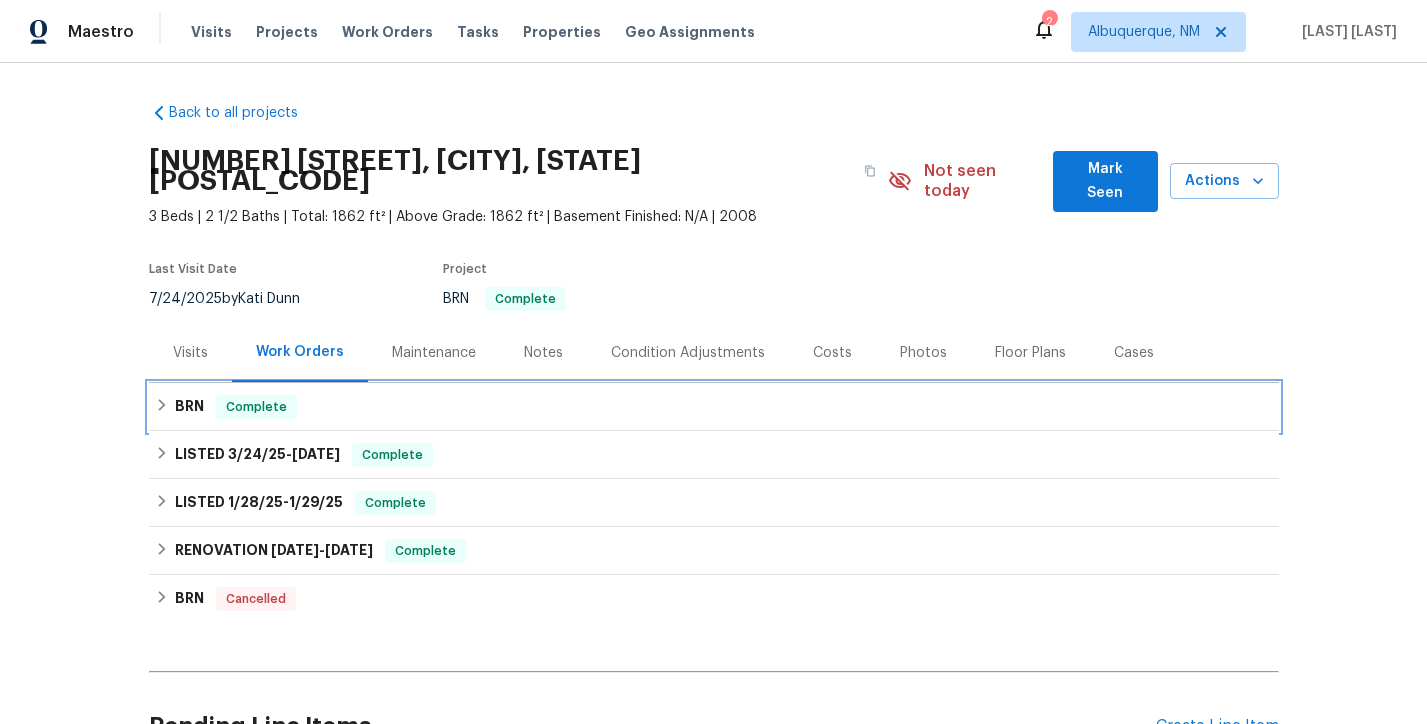 click on "BRN   Complete" at bounding box center [714, 407] 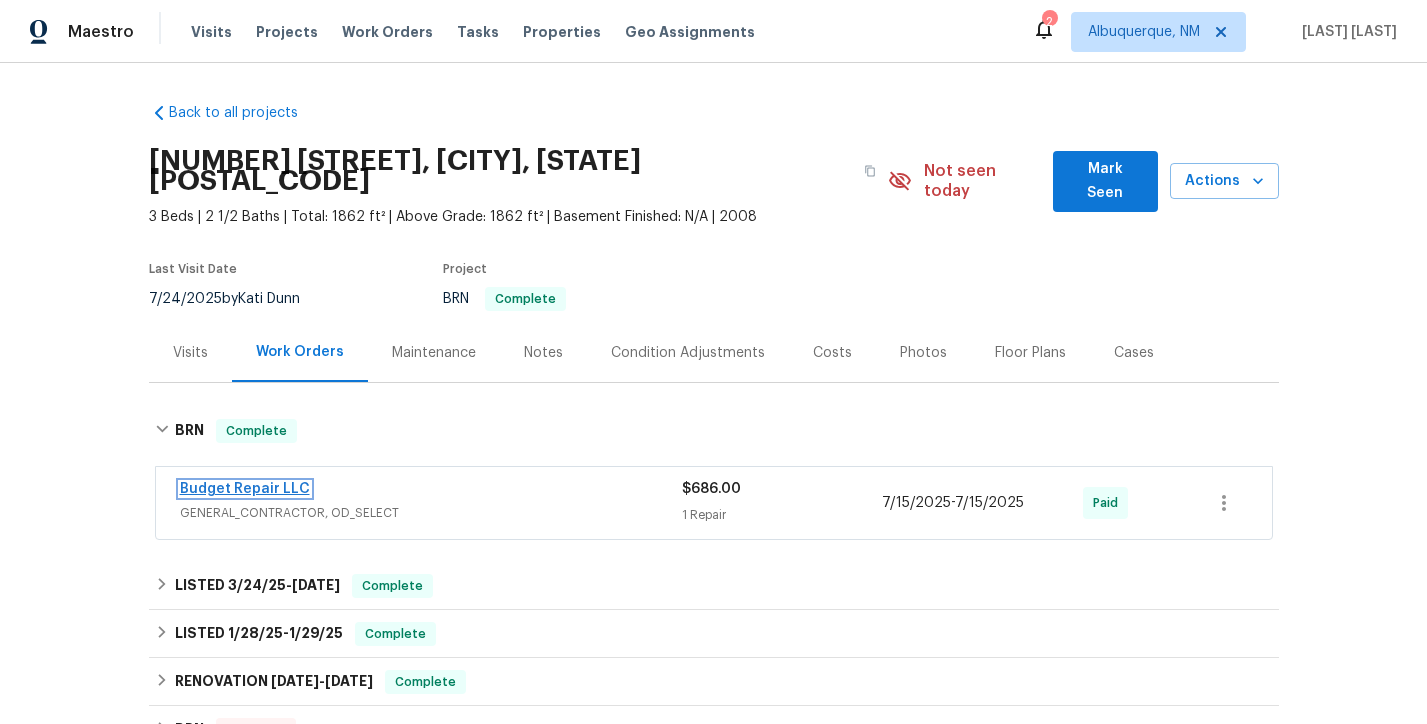 click on "Budget Repair LLC" at bounding box center (245, 489) 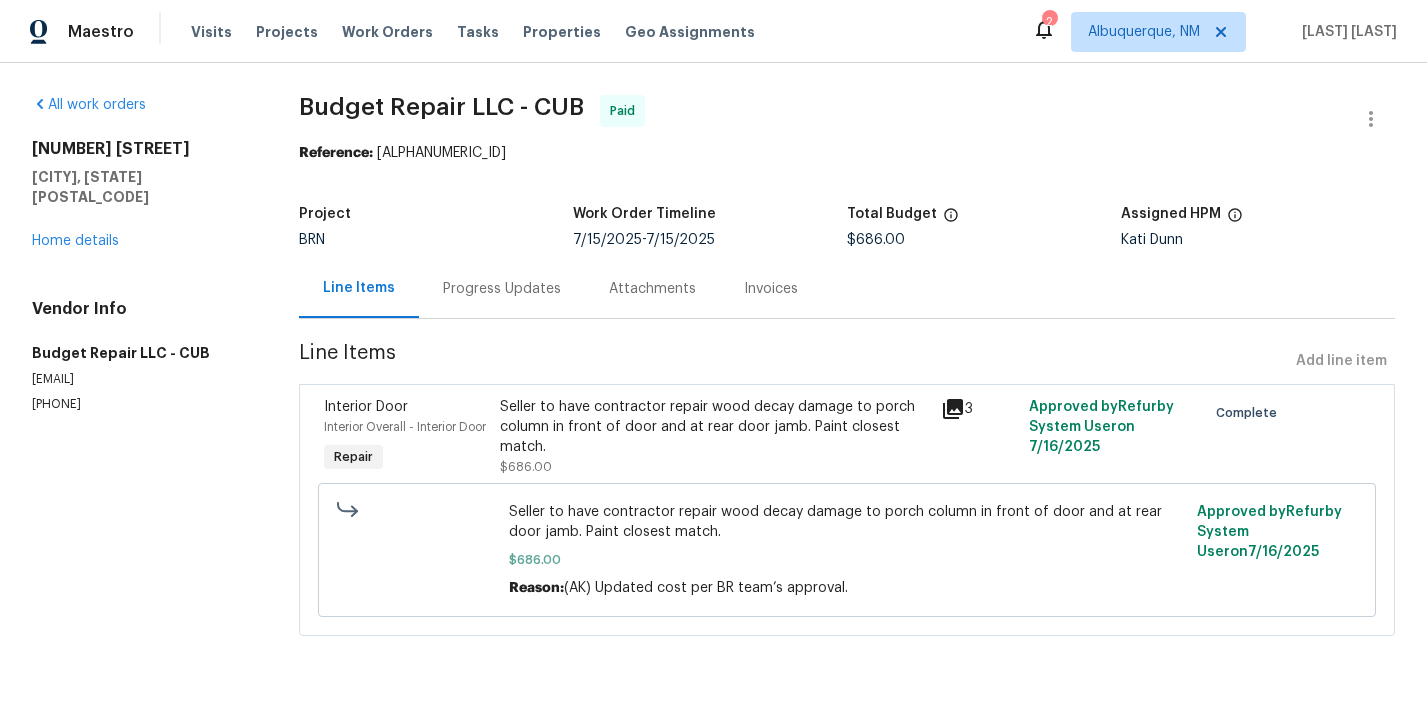 click on "Interior Overall - Interior Door" at bounding box center [406, 427] 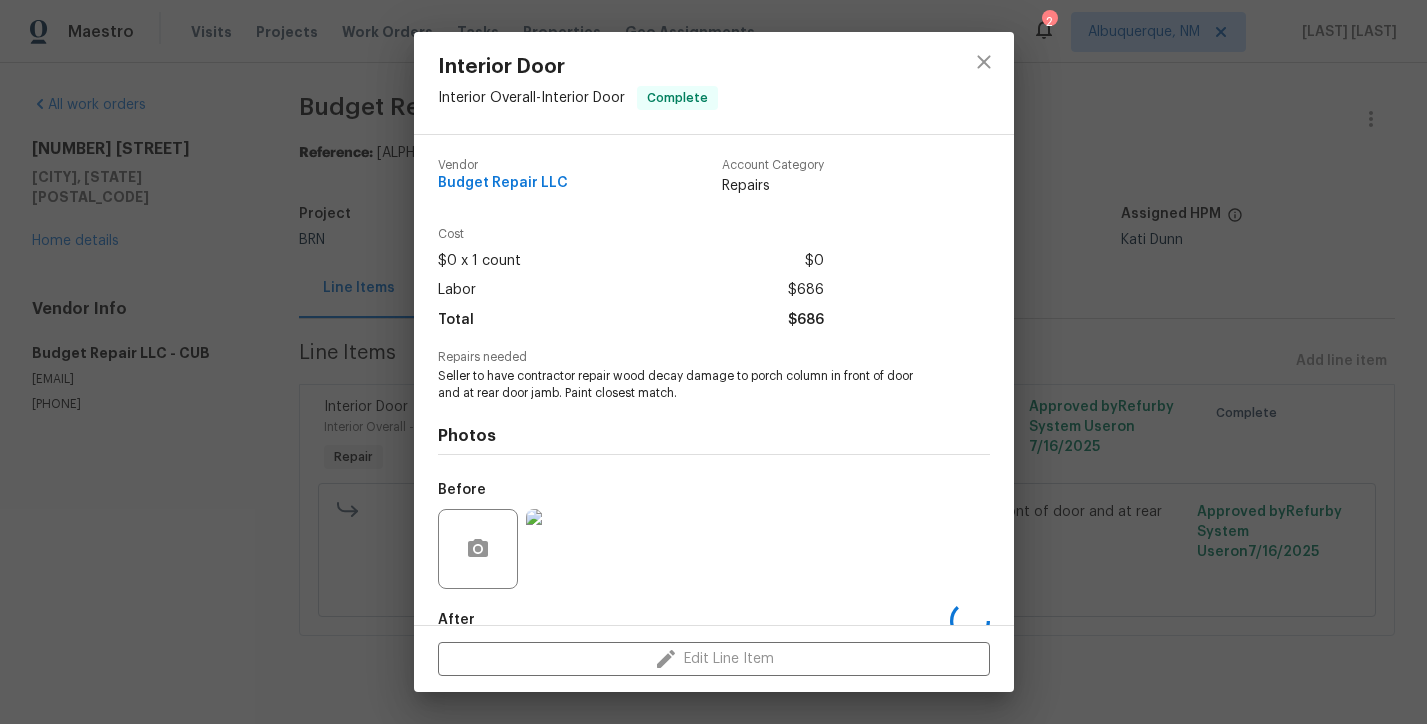 scroll, scrollTop: 114, scrollLeft: 0, axis: vertical 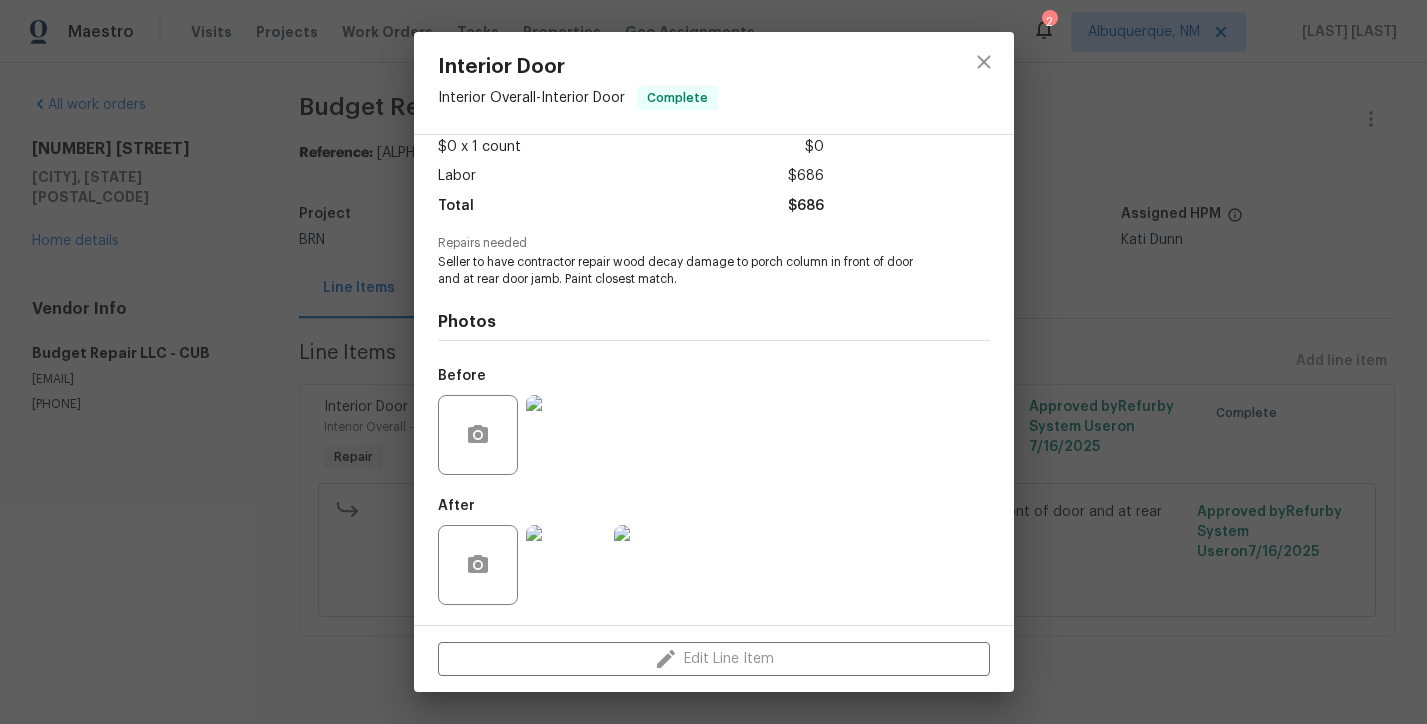 click at bounding box center [566, 435] 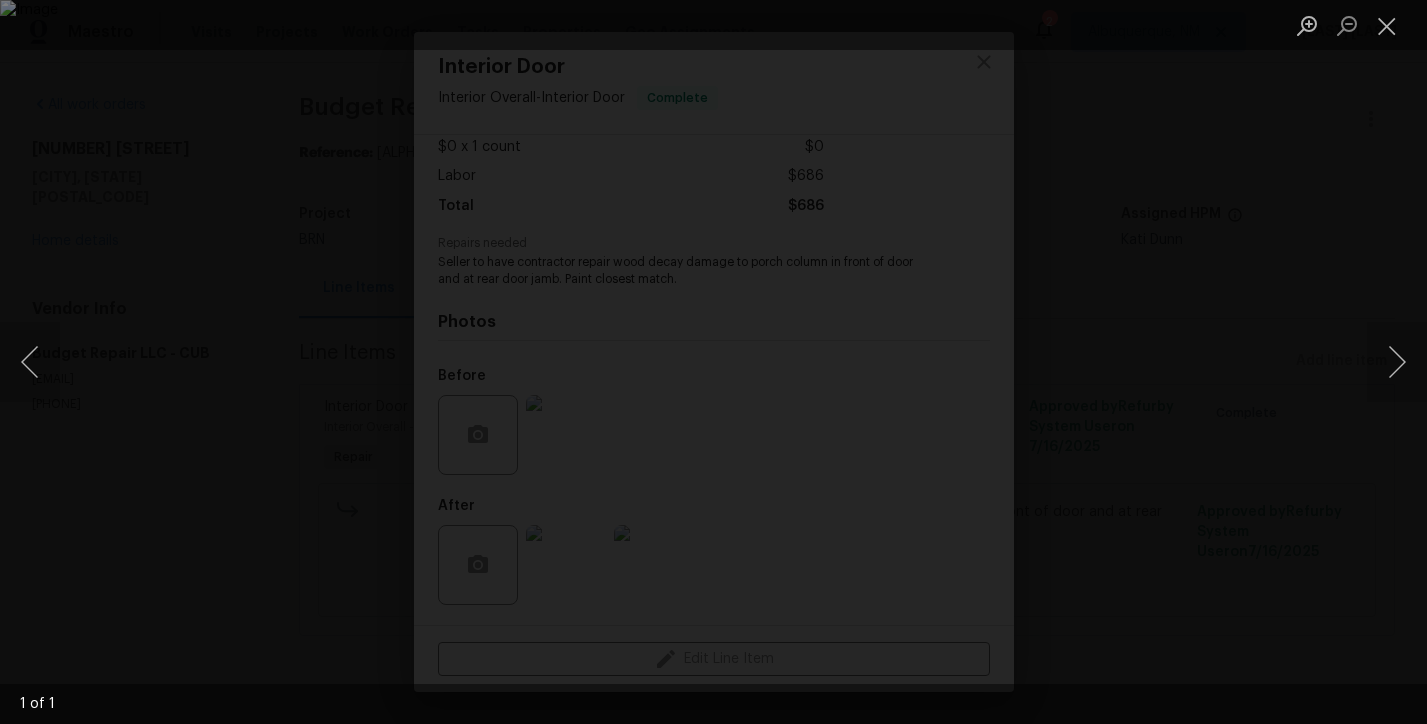 click at bounding box center (713, 362) 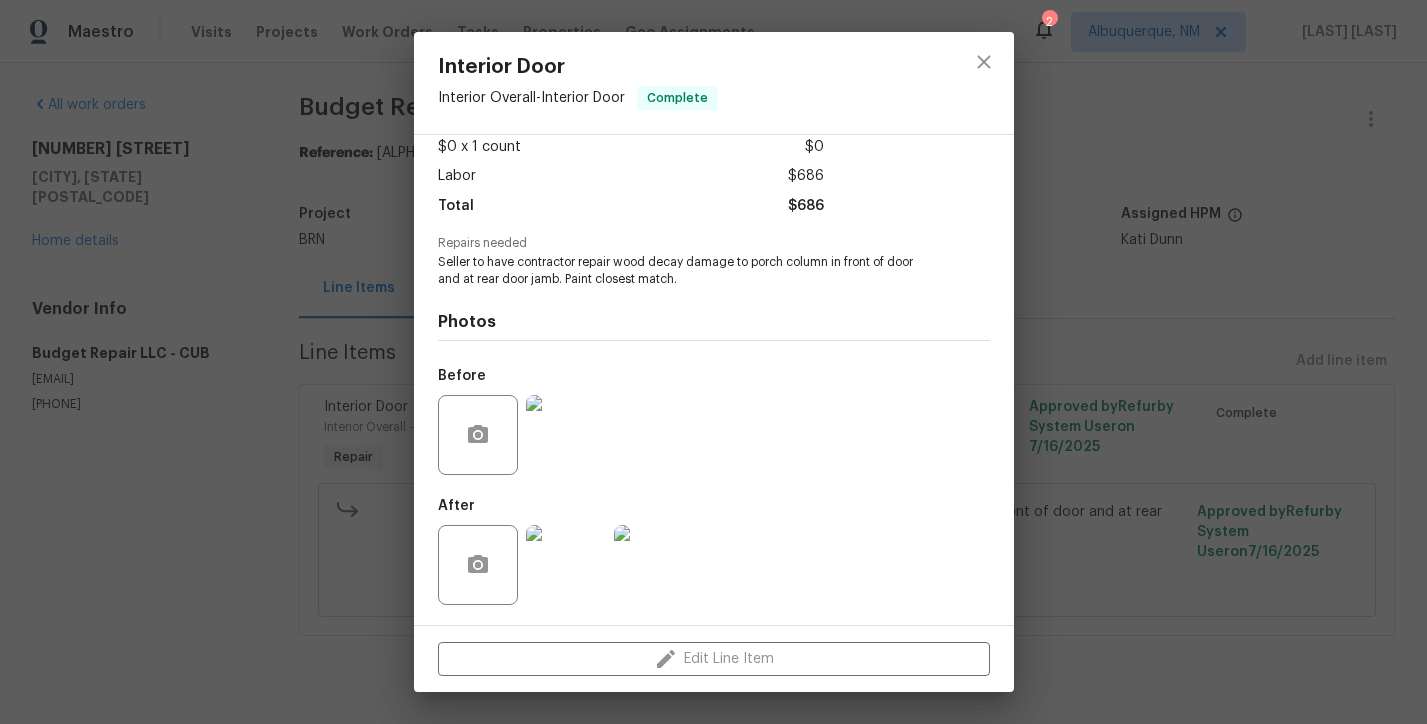 click at bounding box center (566, 565) 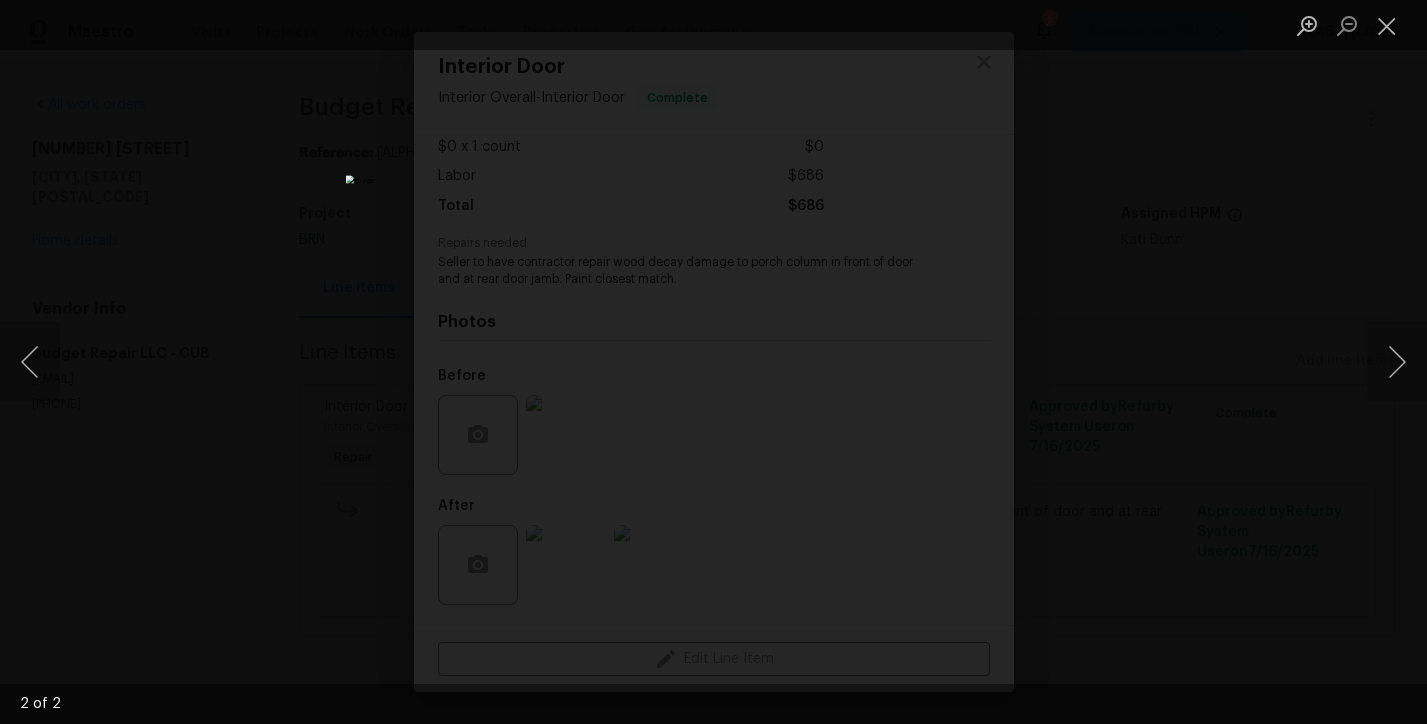 click at bounding box center (713, 362) 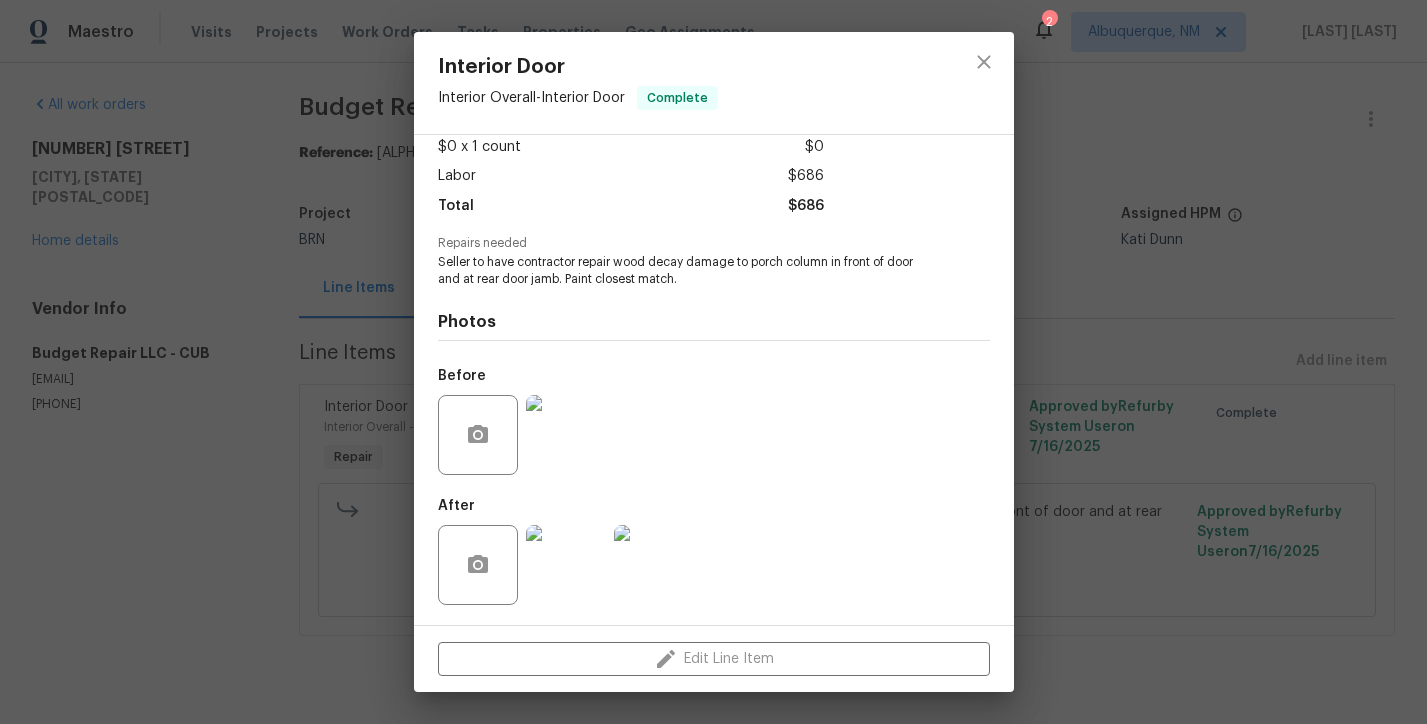 click at bounding box center [566, 435] 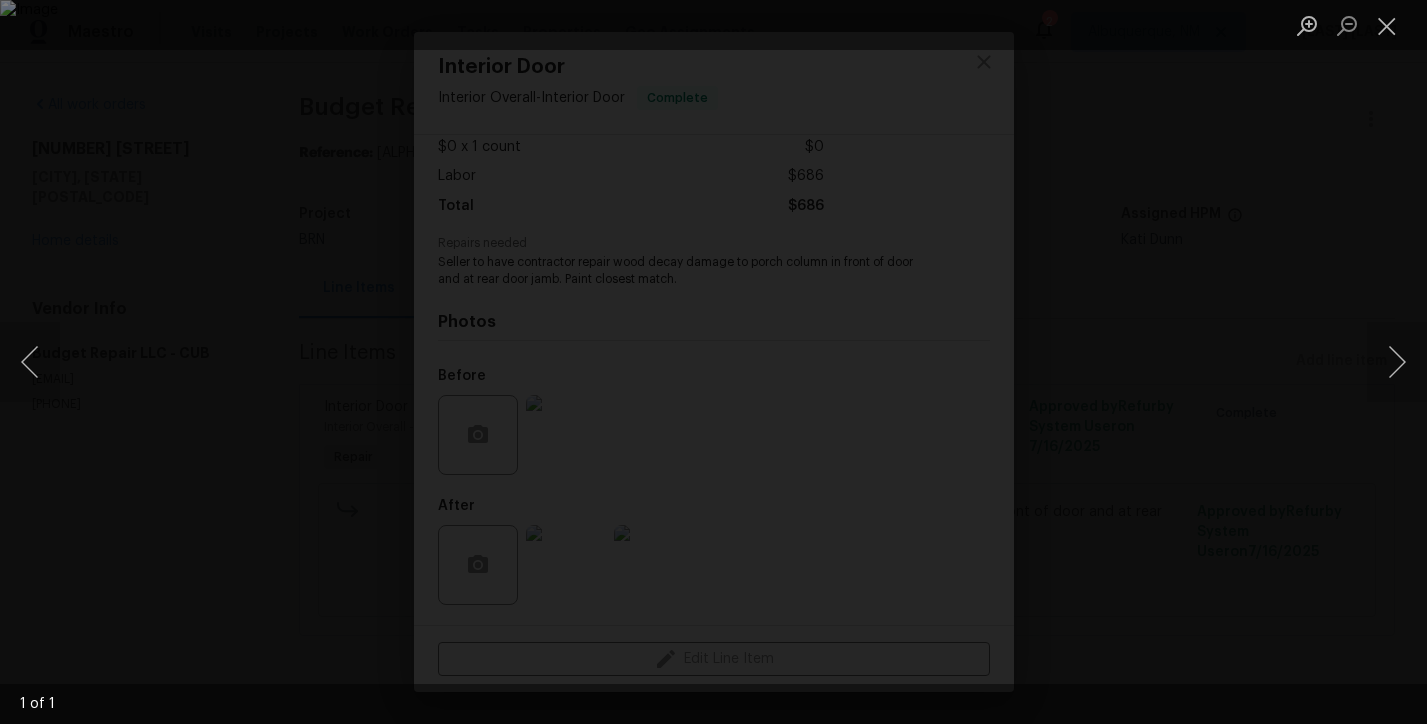 click at bounding box center (713, 362) 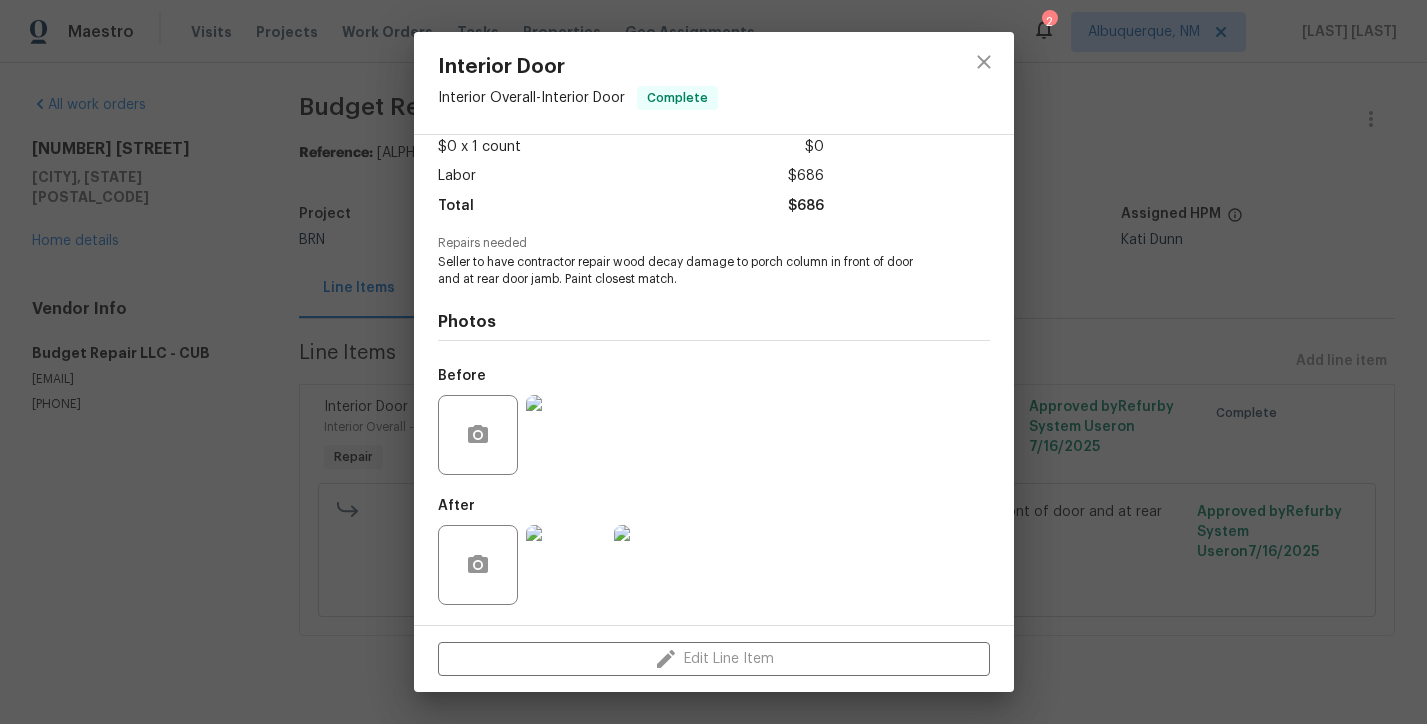 click at bounding box center (566, 565) 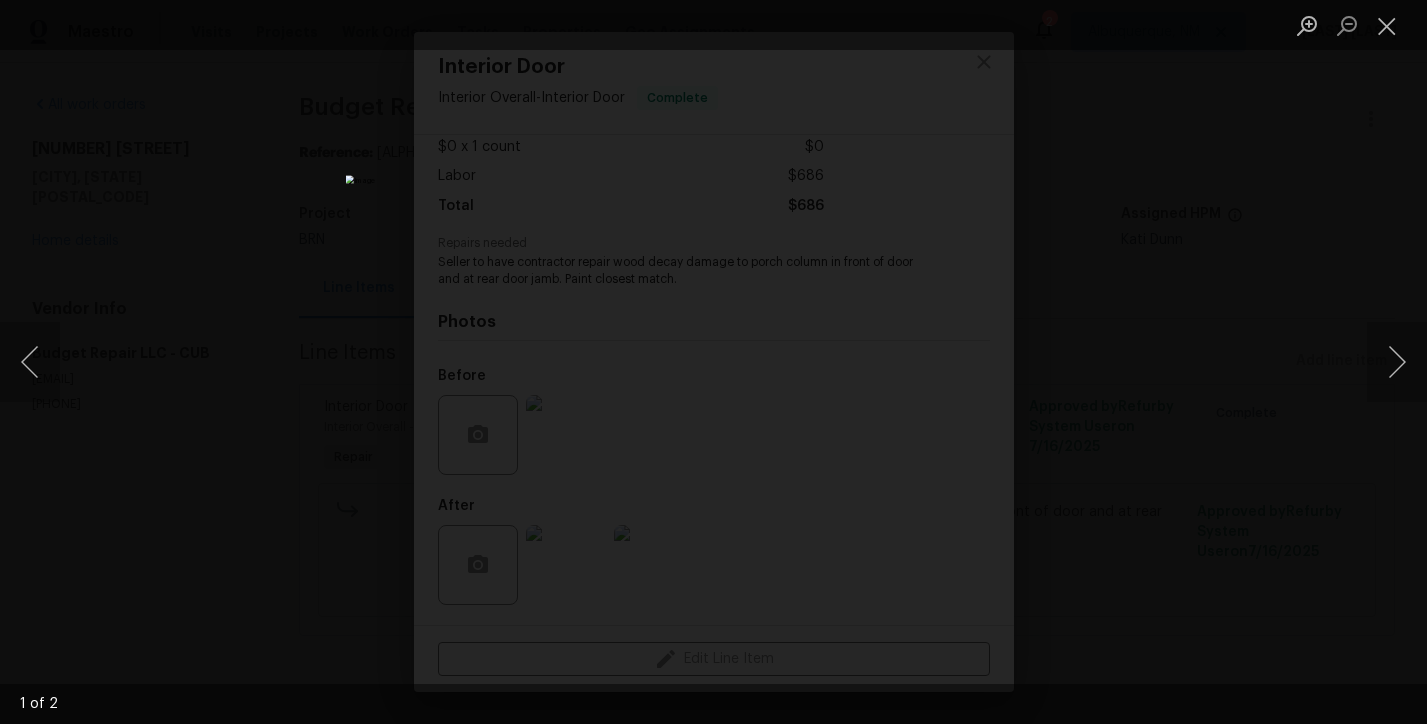 click at bounding box center [713, 362] 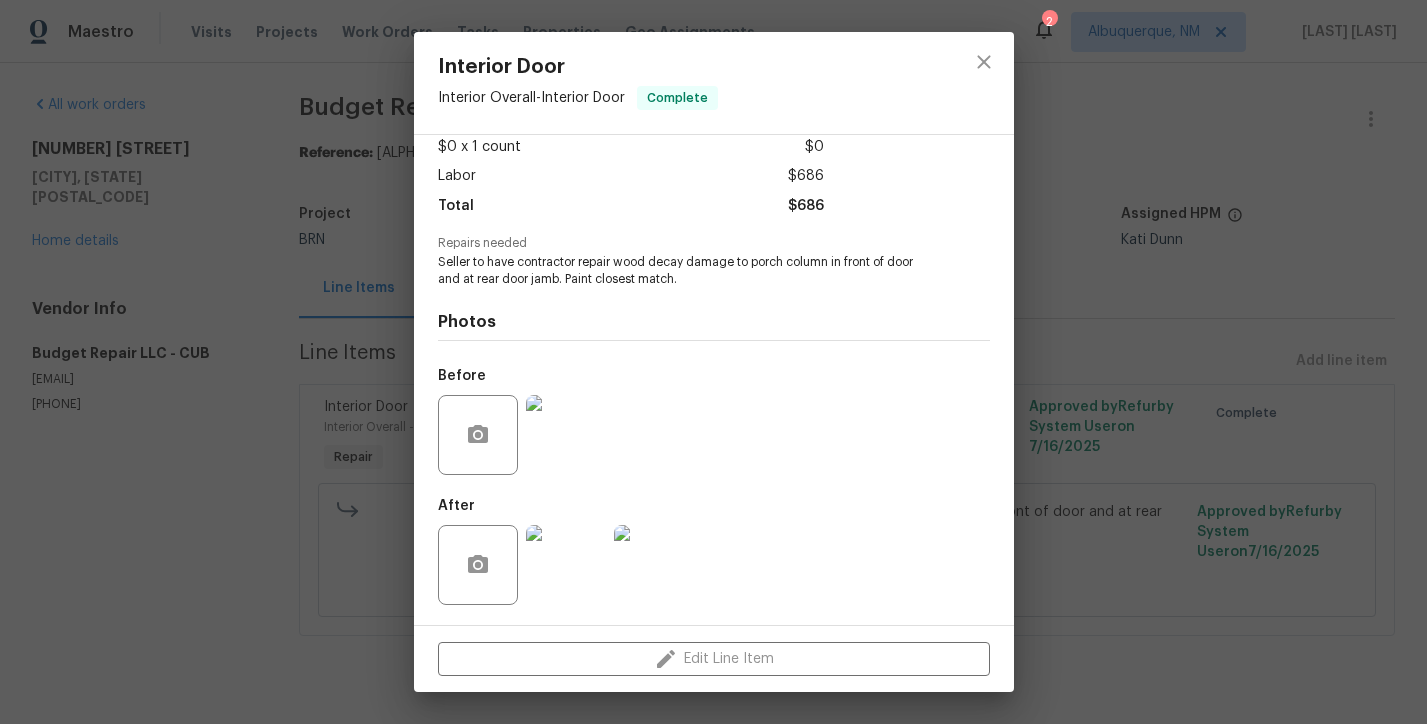 click at bounding box center (566, 435) 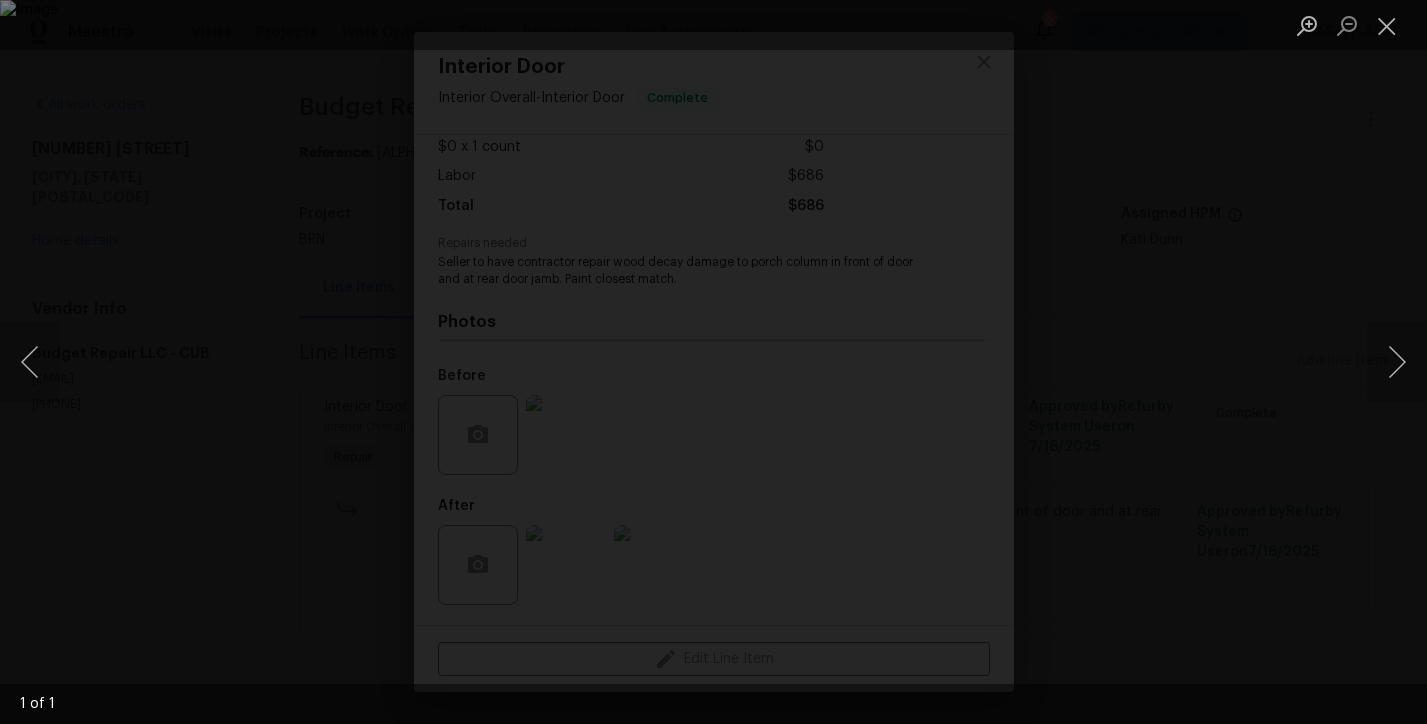 click at bounding box center [713, 362] 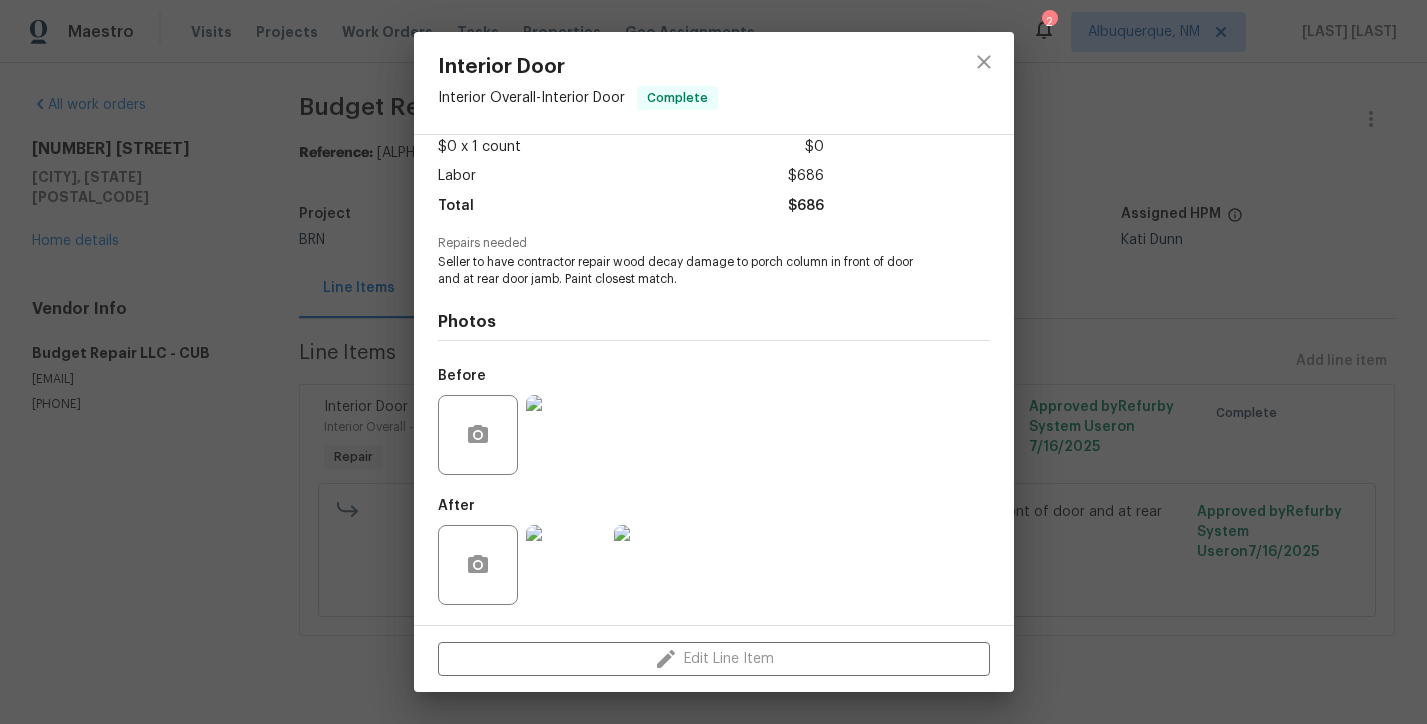 click at bounding box center [566, 565] 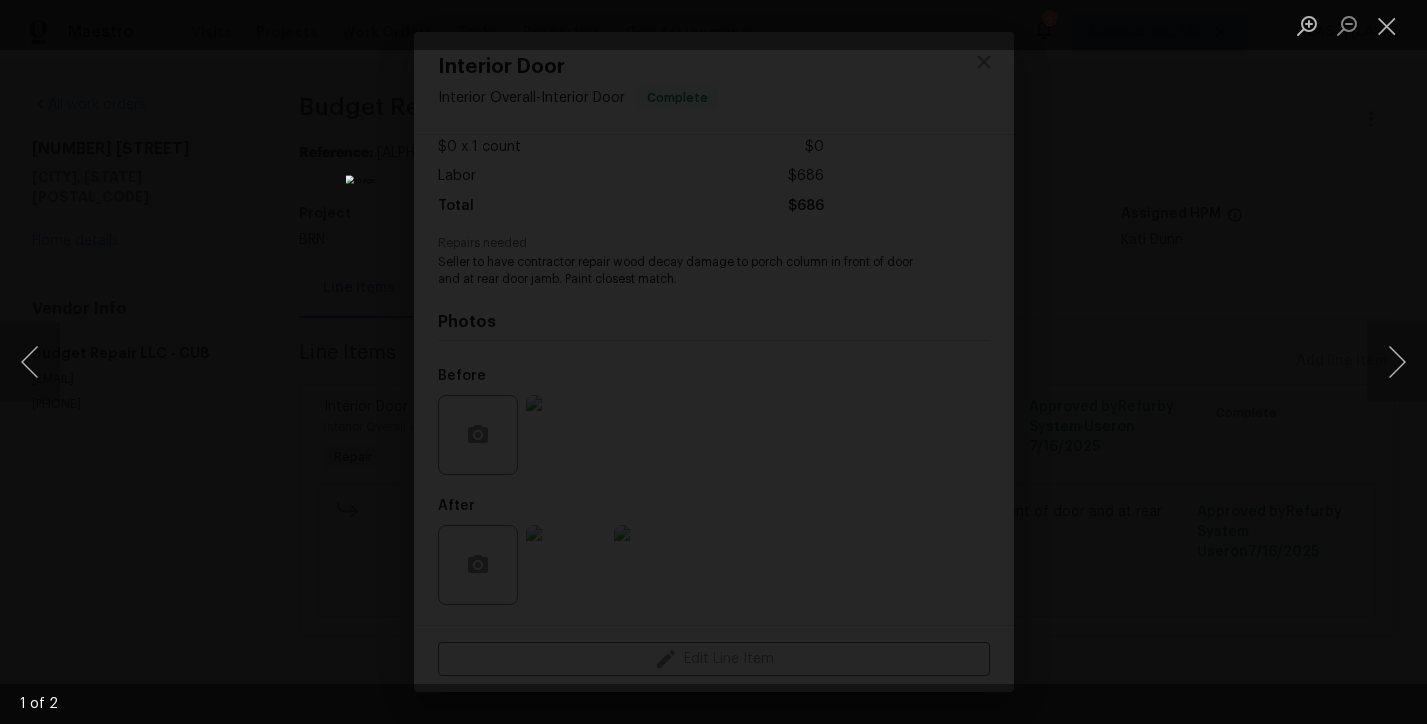 click at bounding box center [713, 362] 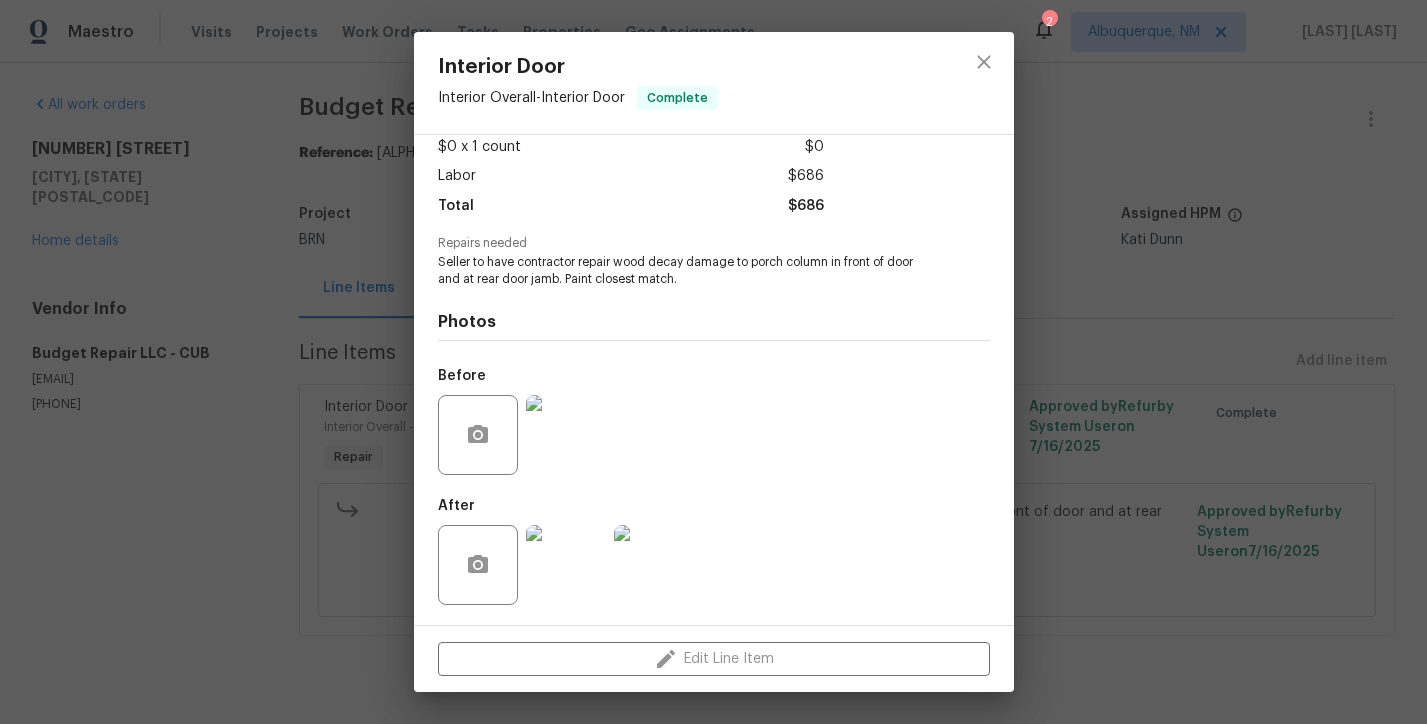 click on "Interior Door Interior Overall  -  Interior Door Complete Vendor Budget Repair LLC Account Category Repairs Cost $0 x 1 count $0 Labor $686 Total $686 Repairs needed Seller to have contractor repair wood decay damage to porch column in front of door and at rear door jamb. Paint closest match. Photos Before After  Edit Line Item" at bounding box center (713, 362) 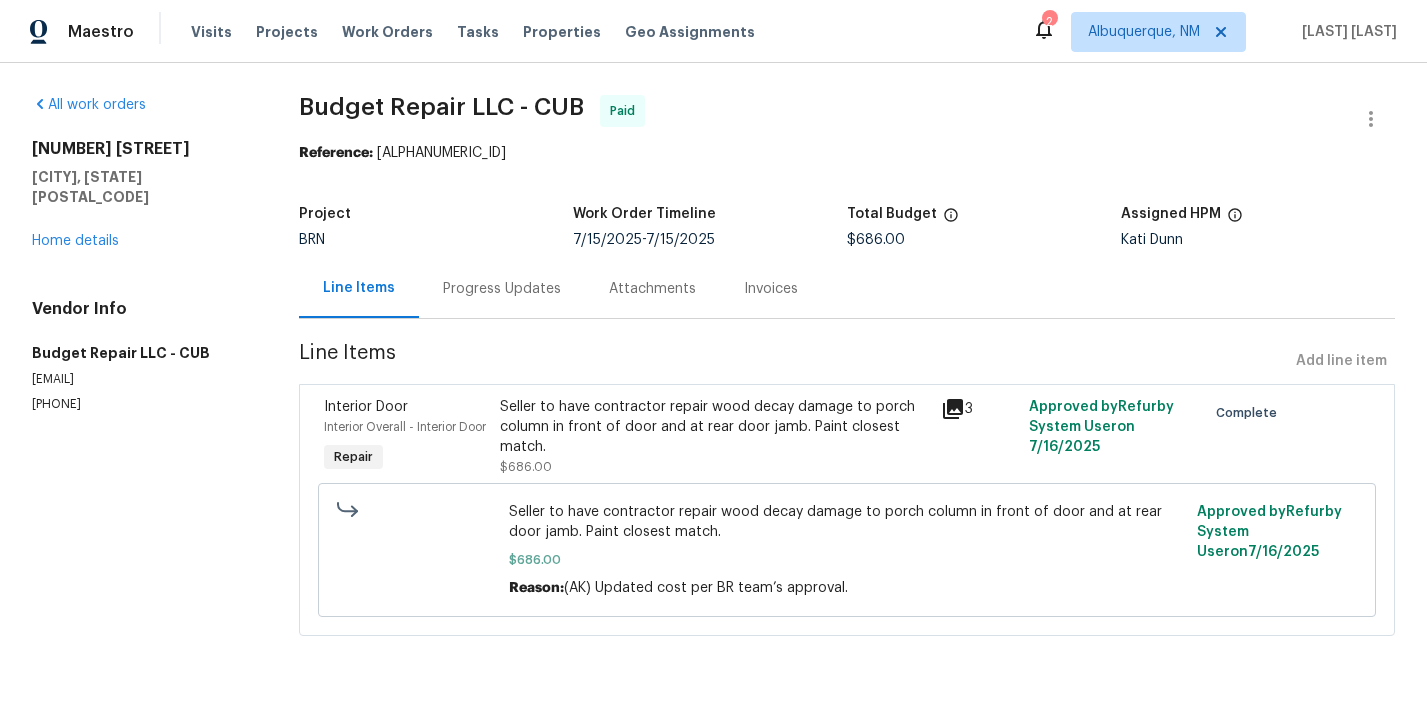 click on "Progress Updates" at bounding box center [502, 289] 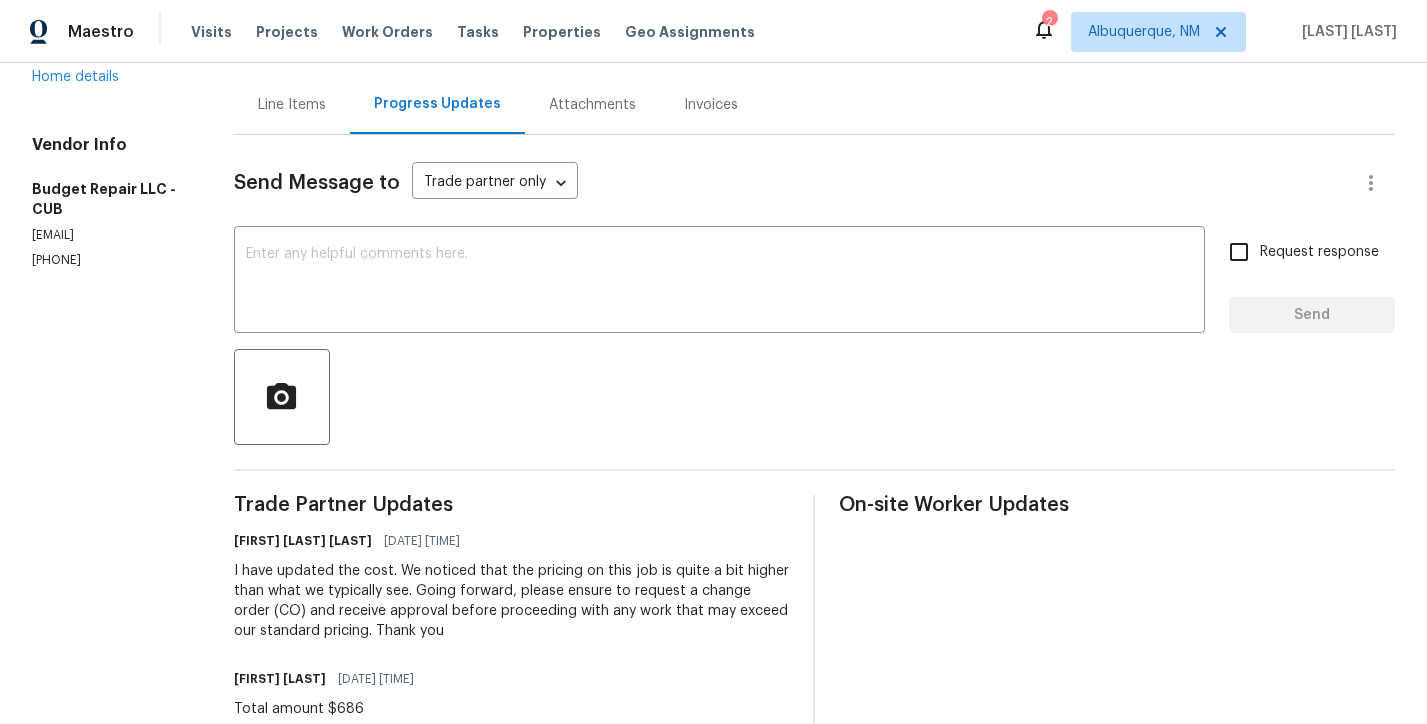 scroll, scrollTop: 0, scrollLeft: 0, axis: both 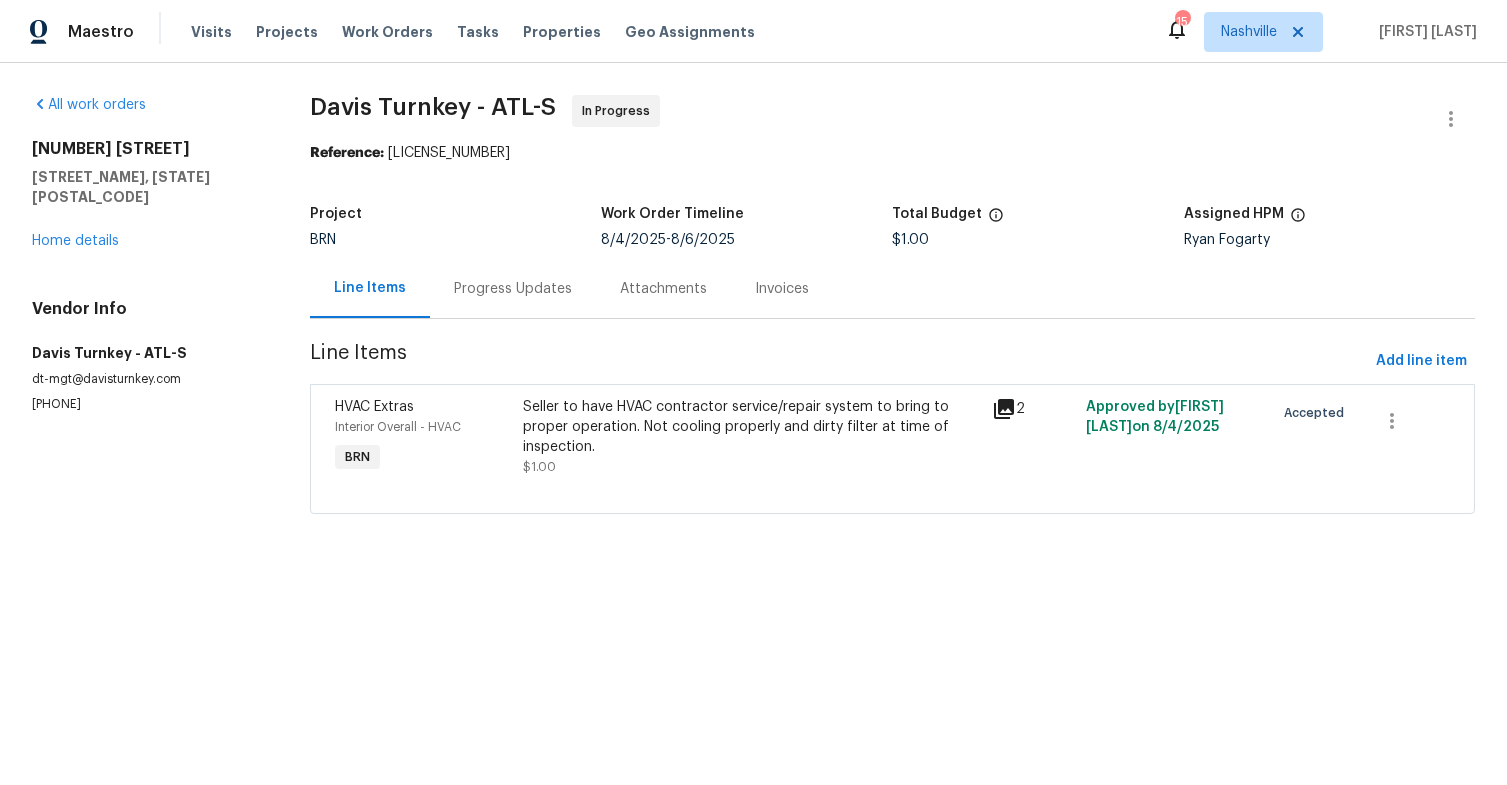 click on "Progress Updates" at bounding box center (513, 289) 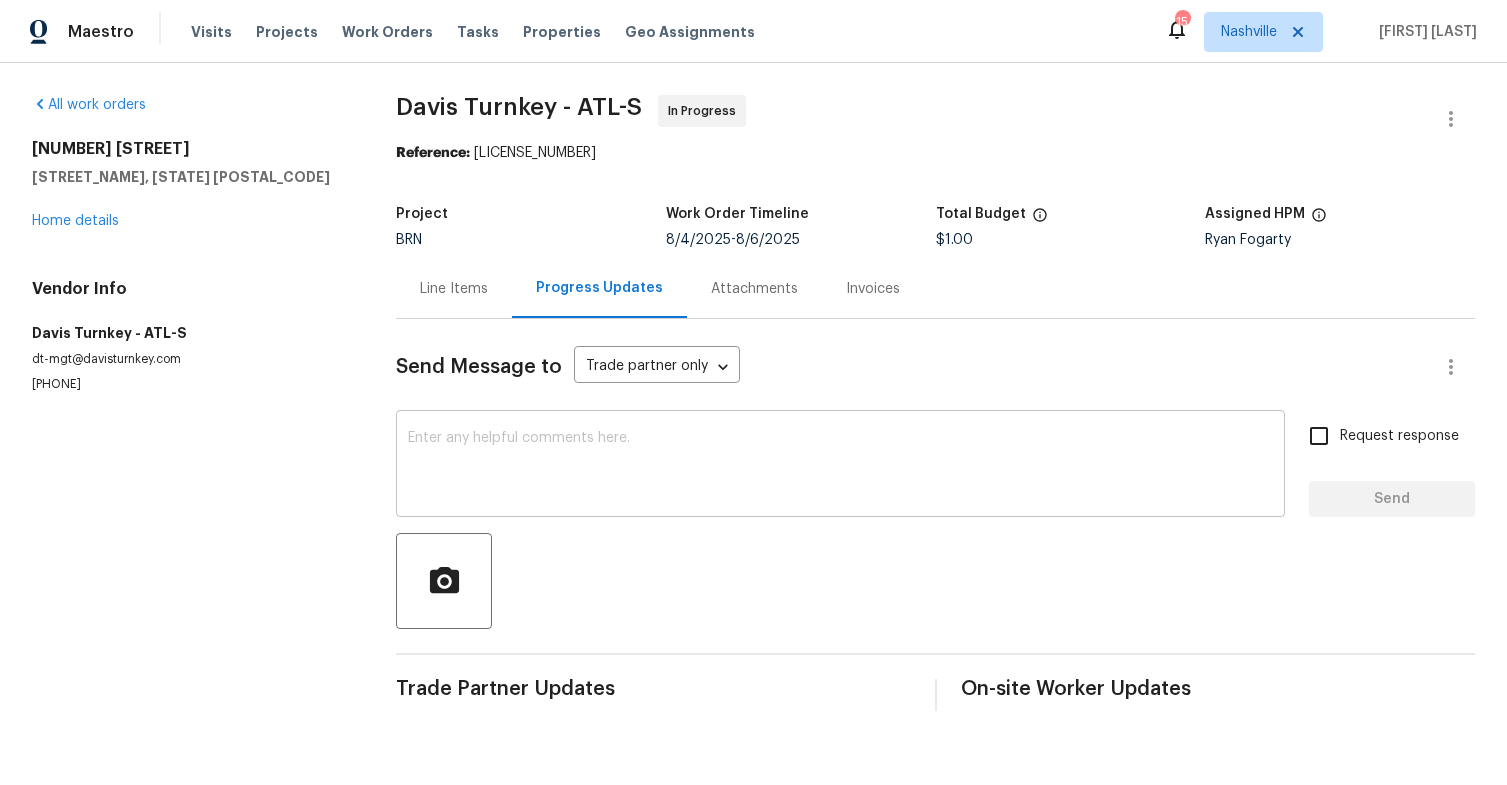 click at bounding box center (840, 466) 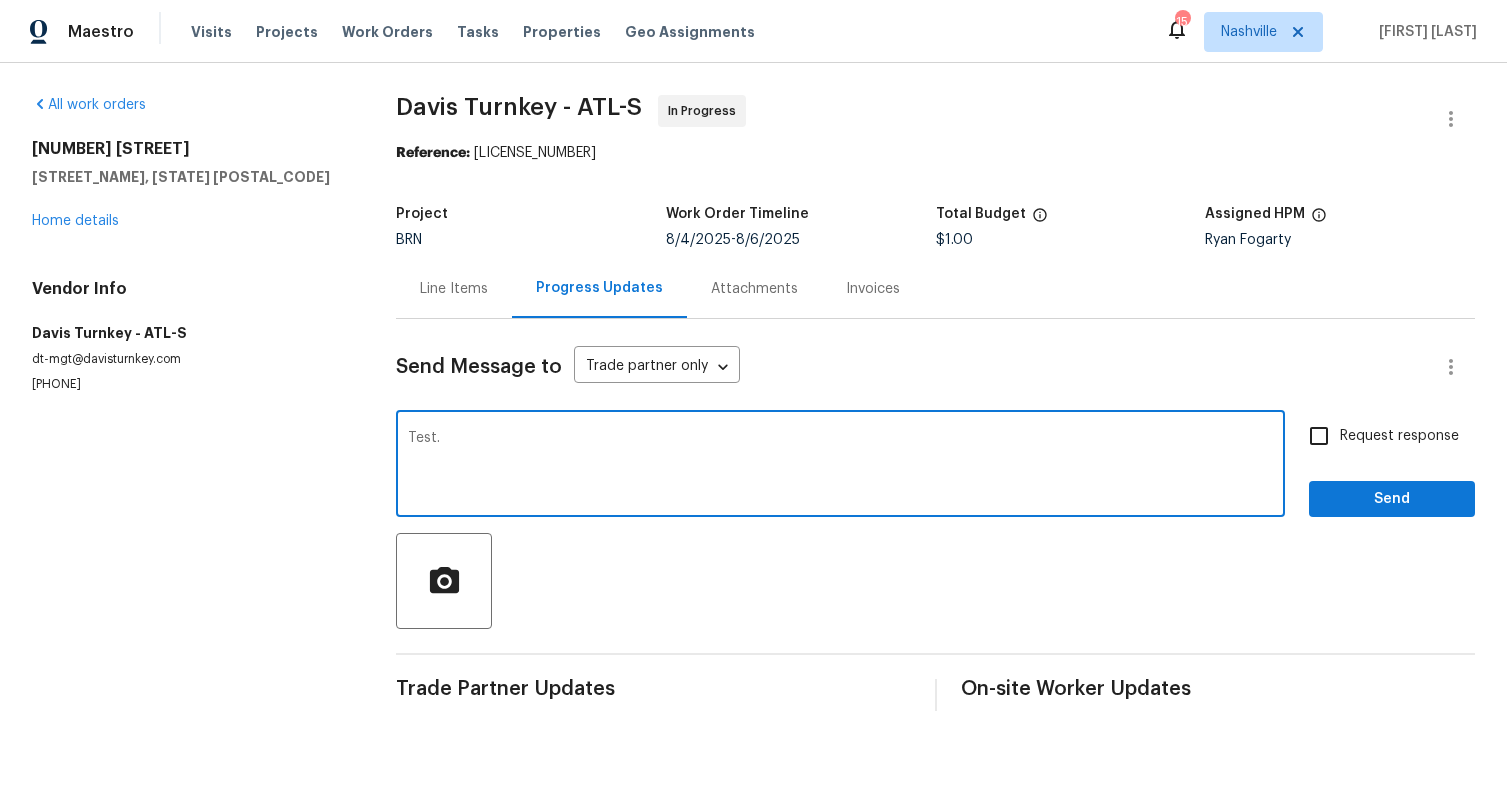type on "Test." 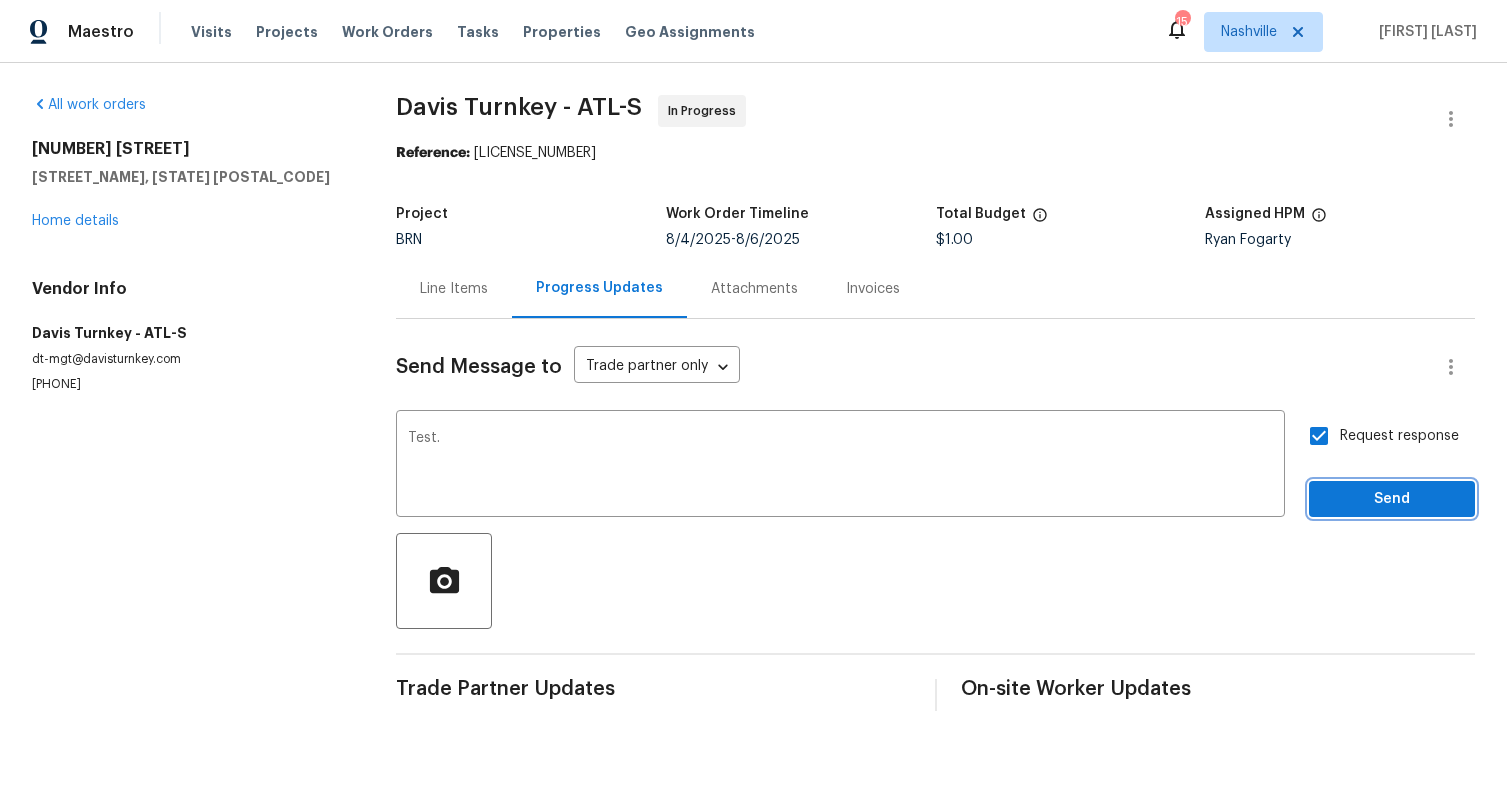 click on "Send" at bounding box center (1392, 499) 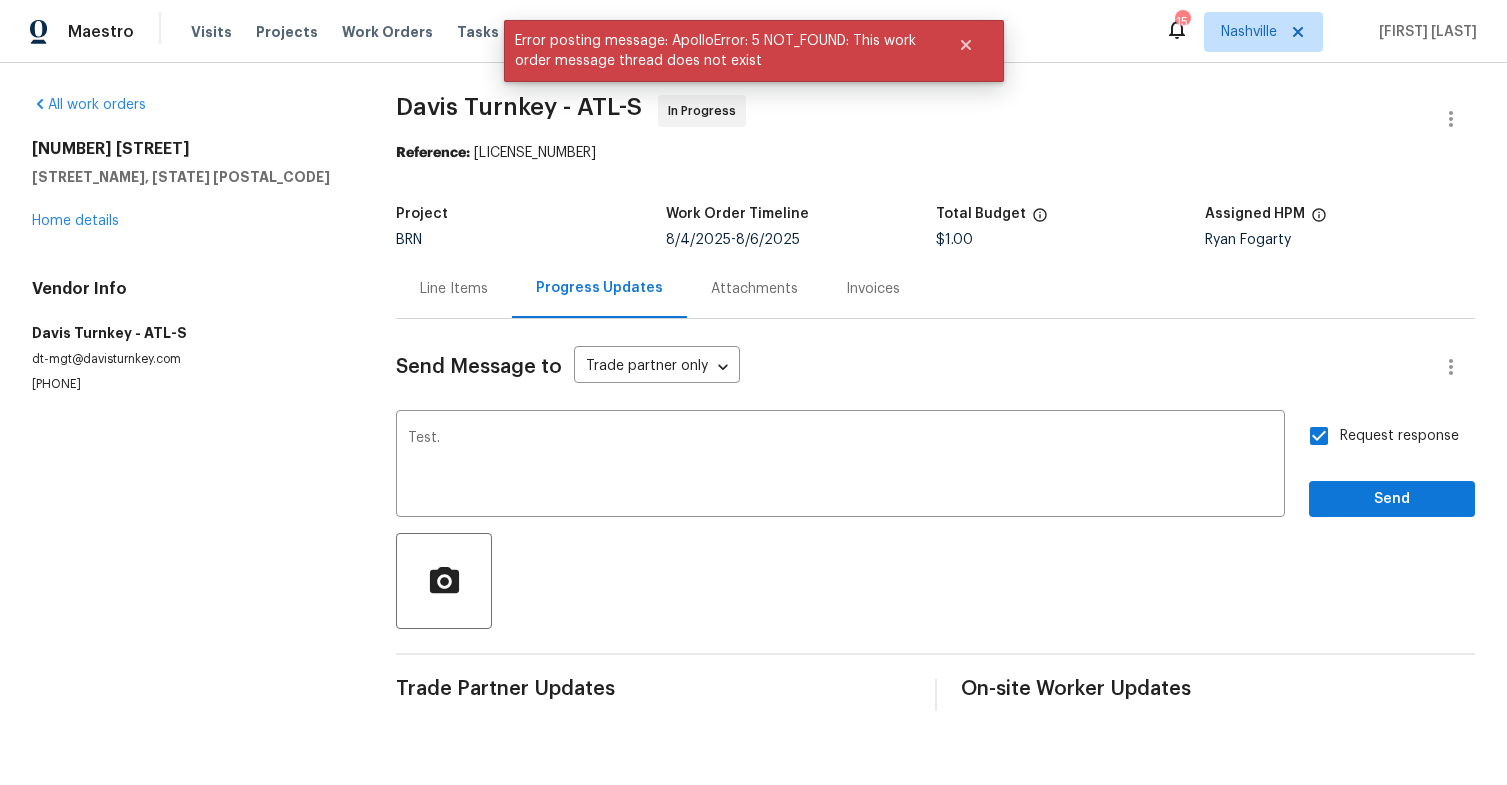 click on "Project BRN Work Order Timeline [DATE] - [DATE] Total Budget [PRICE] Assigned HPM [FIRST] [LAST]" at bounding box center (935, 227) 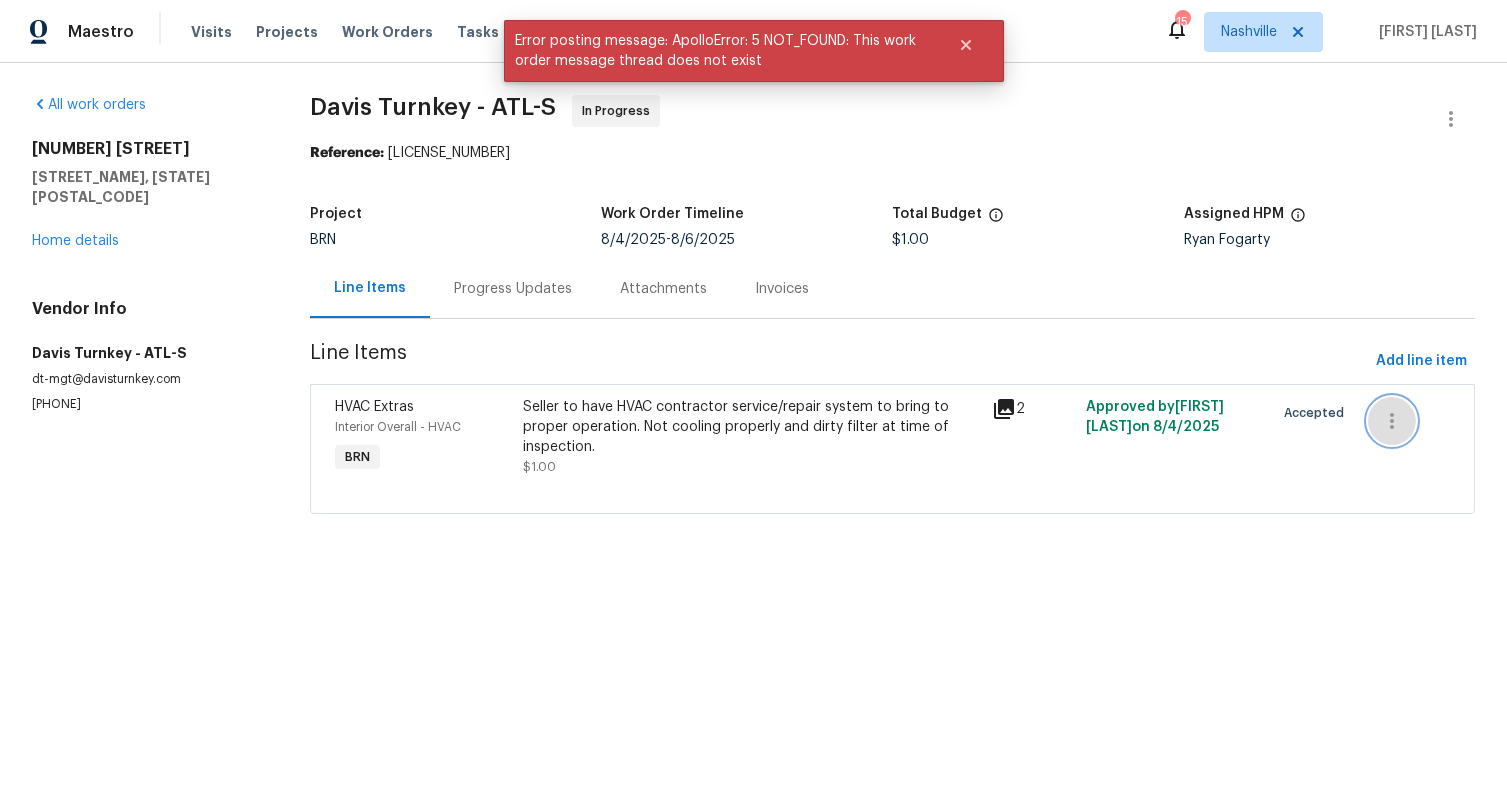 click 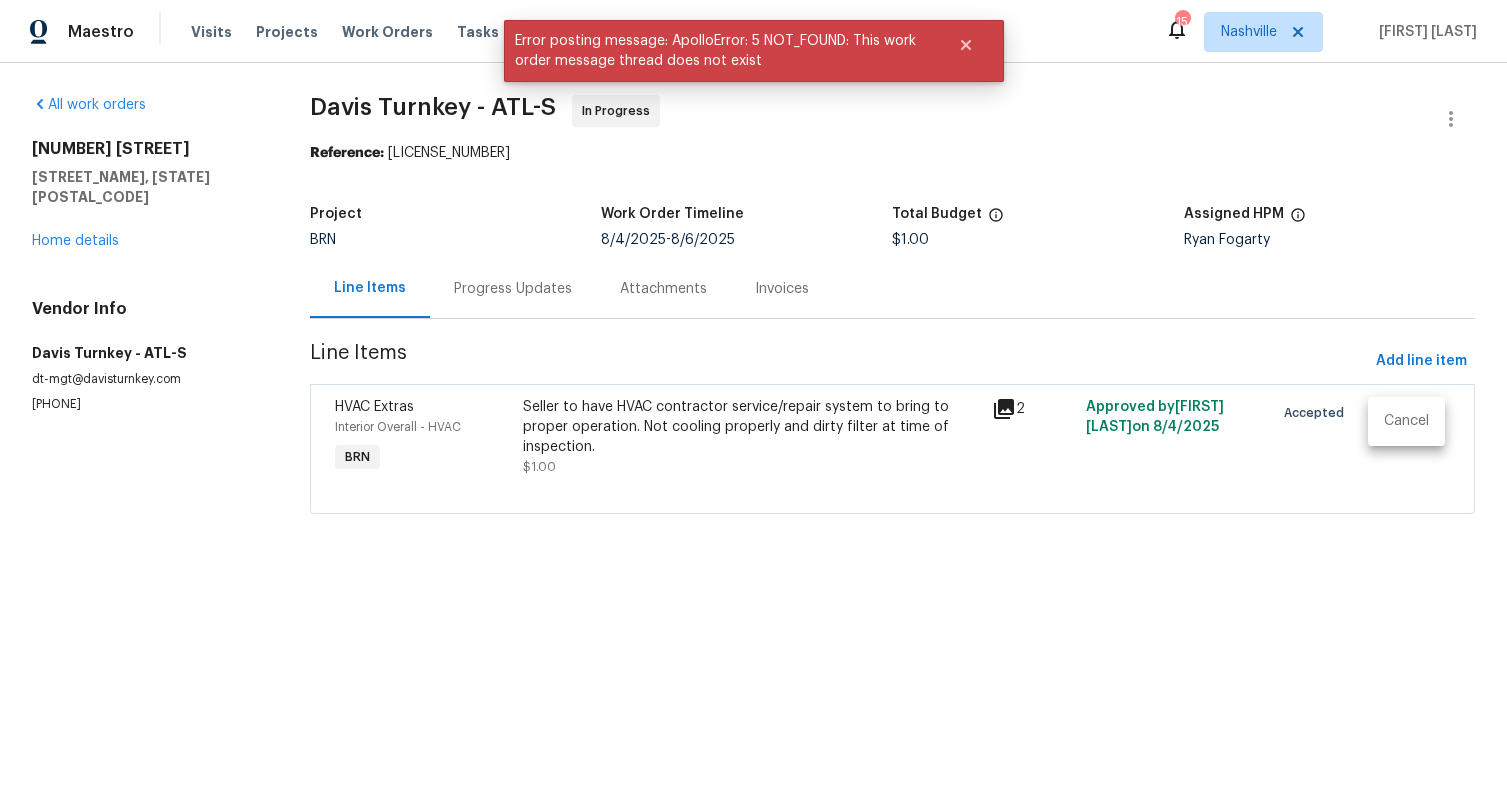 click at bounding box center [753, 392] 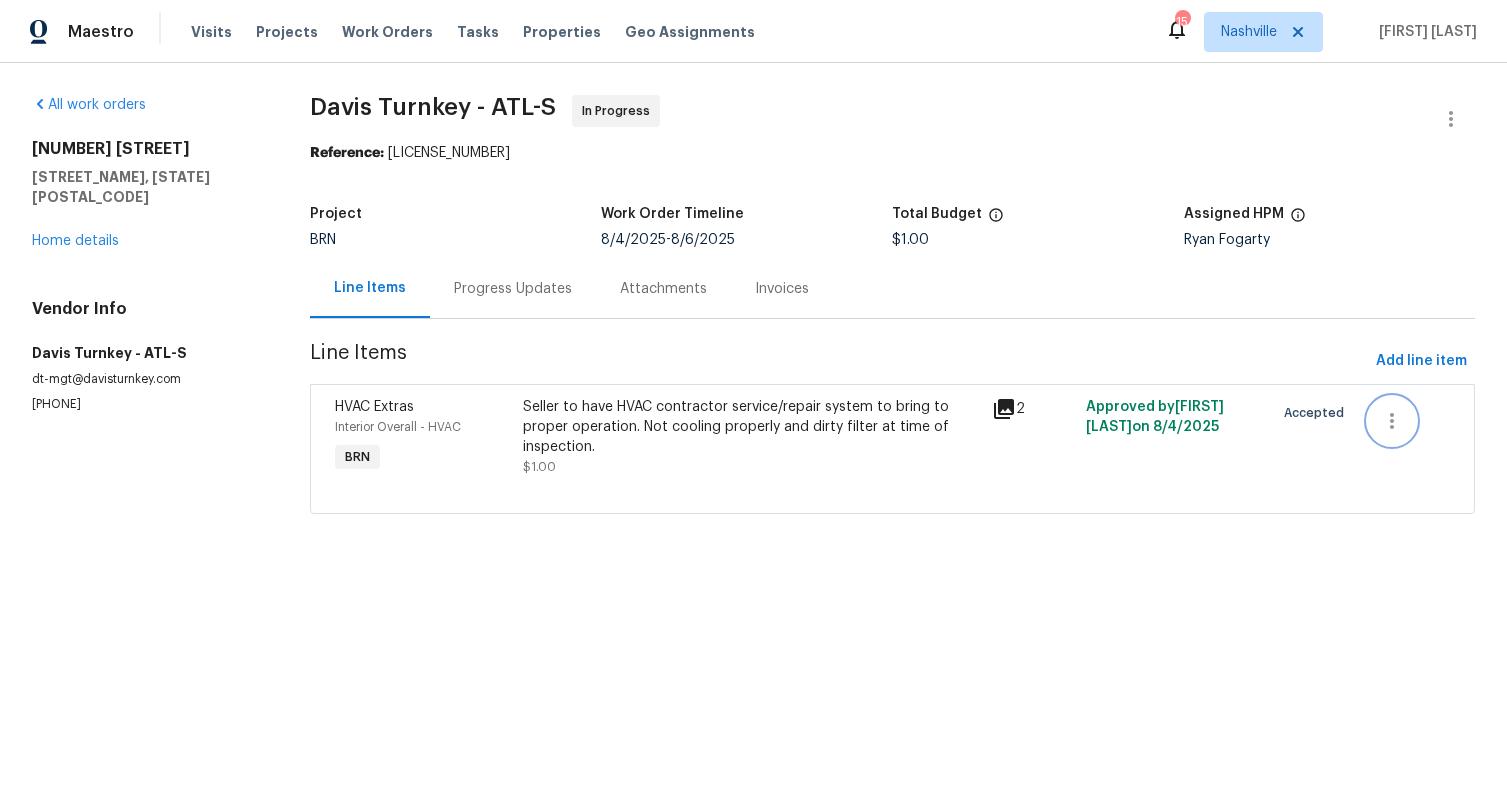 click at bounding box center (1392, 421) 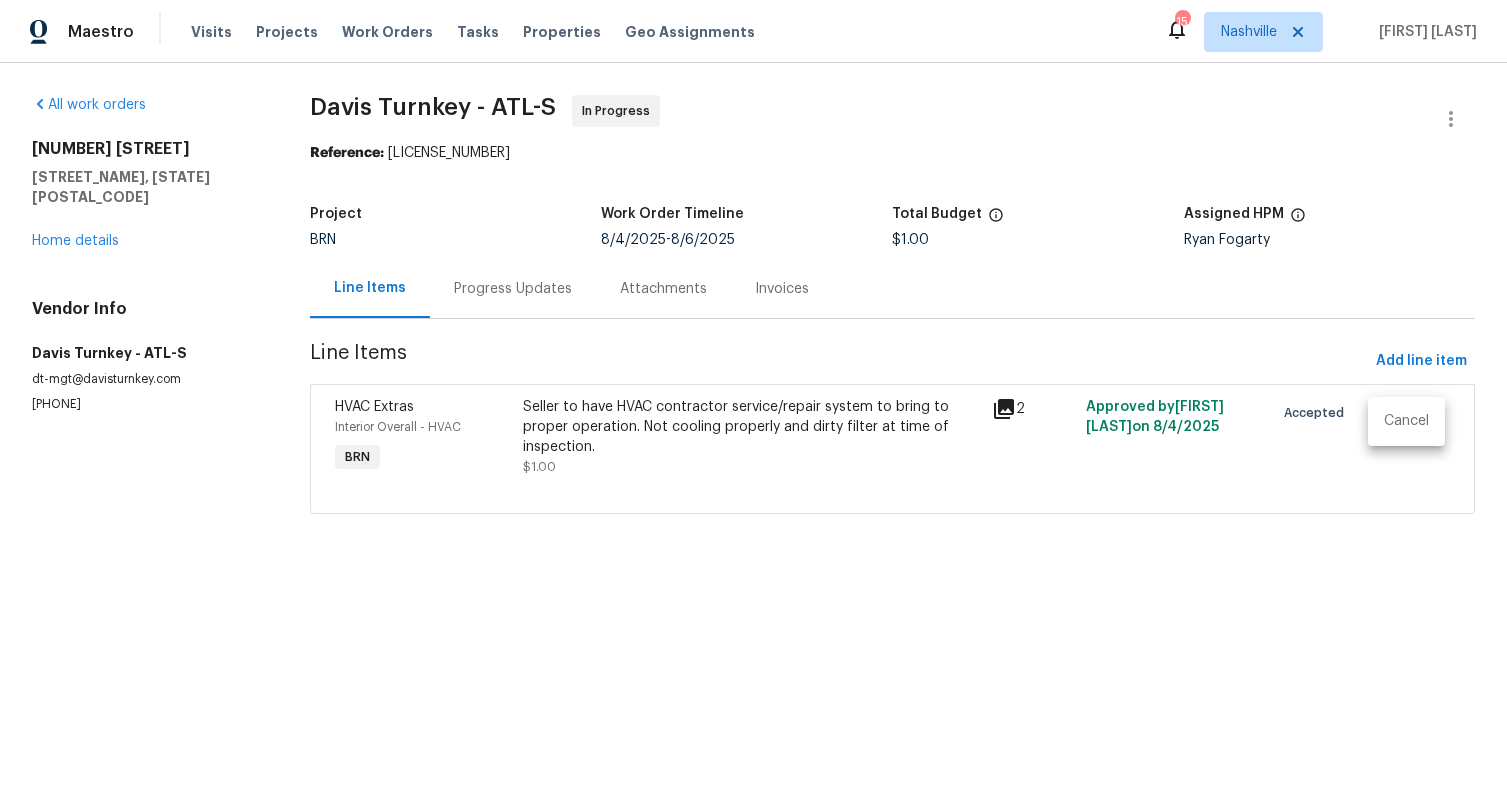 click on "Cancel" at bounding box center [1406, 421] 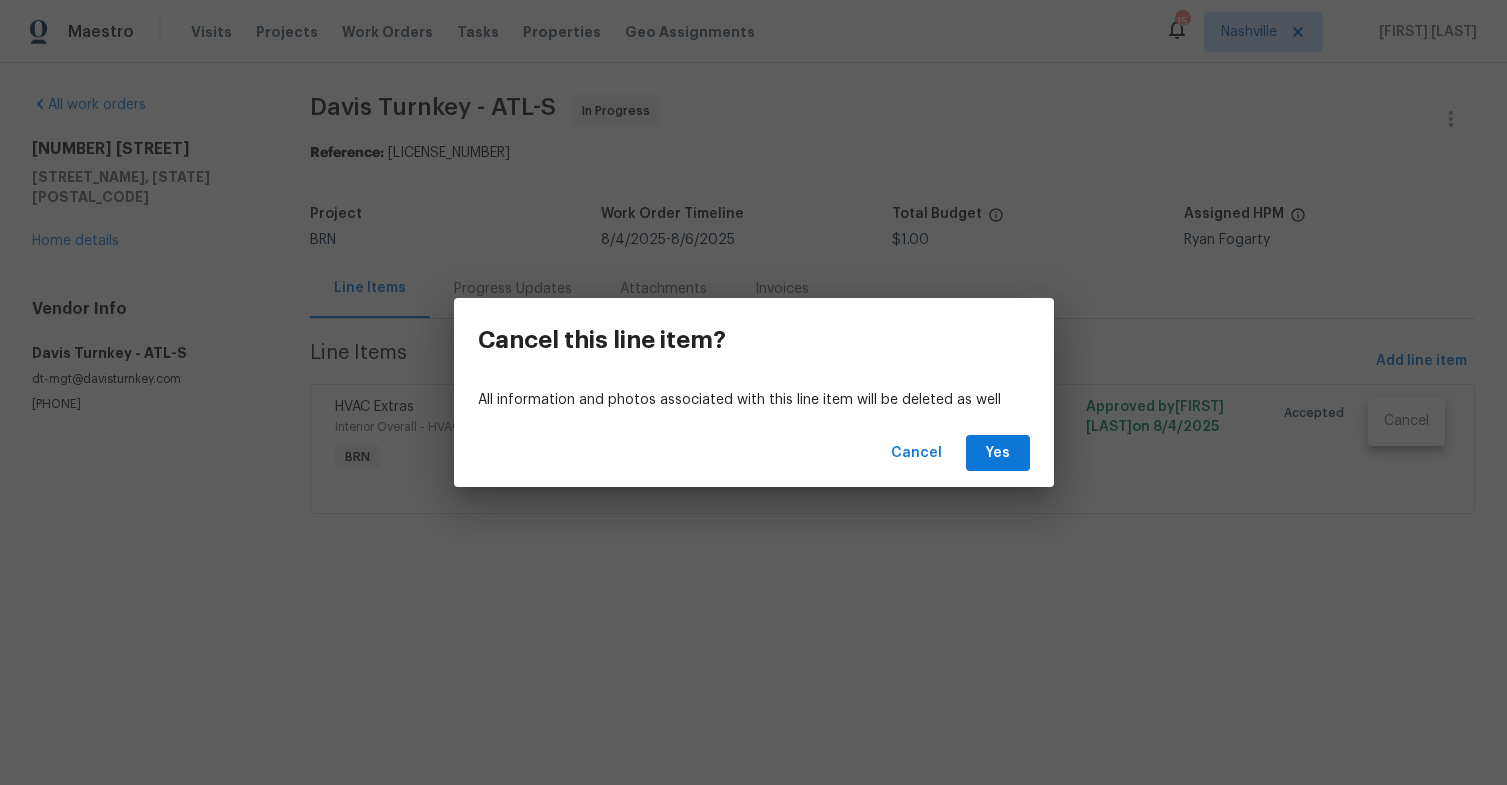 click on "Cancel this line item? All information and photos associated with this line item will be deleted as well Cancel Yes" at bounding box center [753, 392] 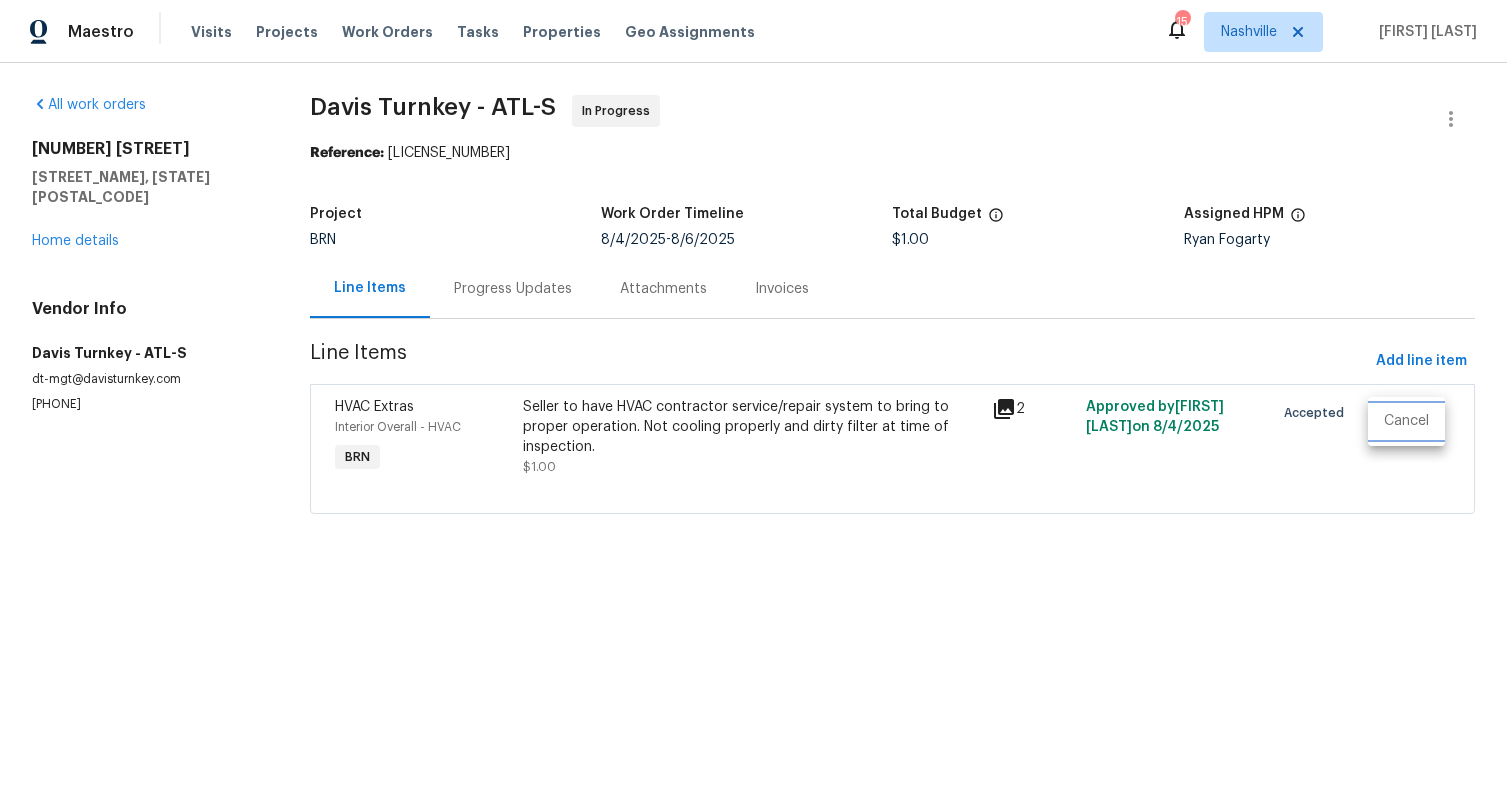 click on "Cancel" at bounding box center [1406, 421] 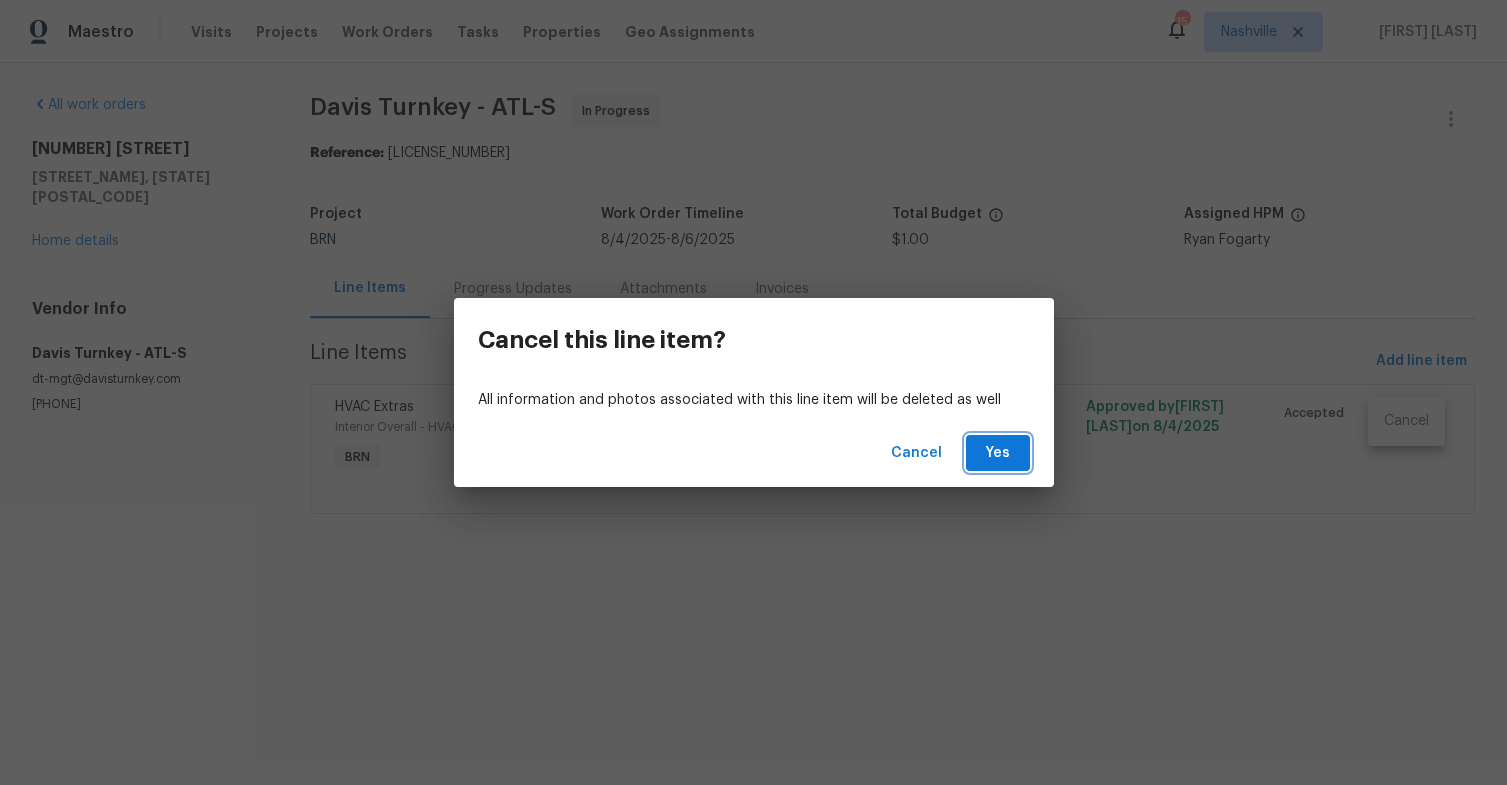 click on "Yes" at bounding box center [998, 453] 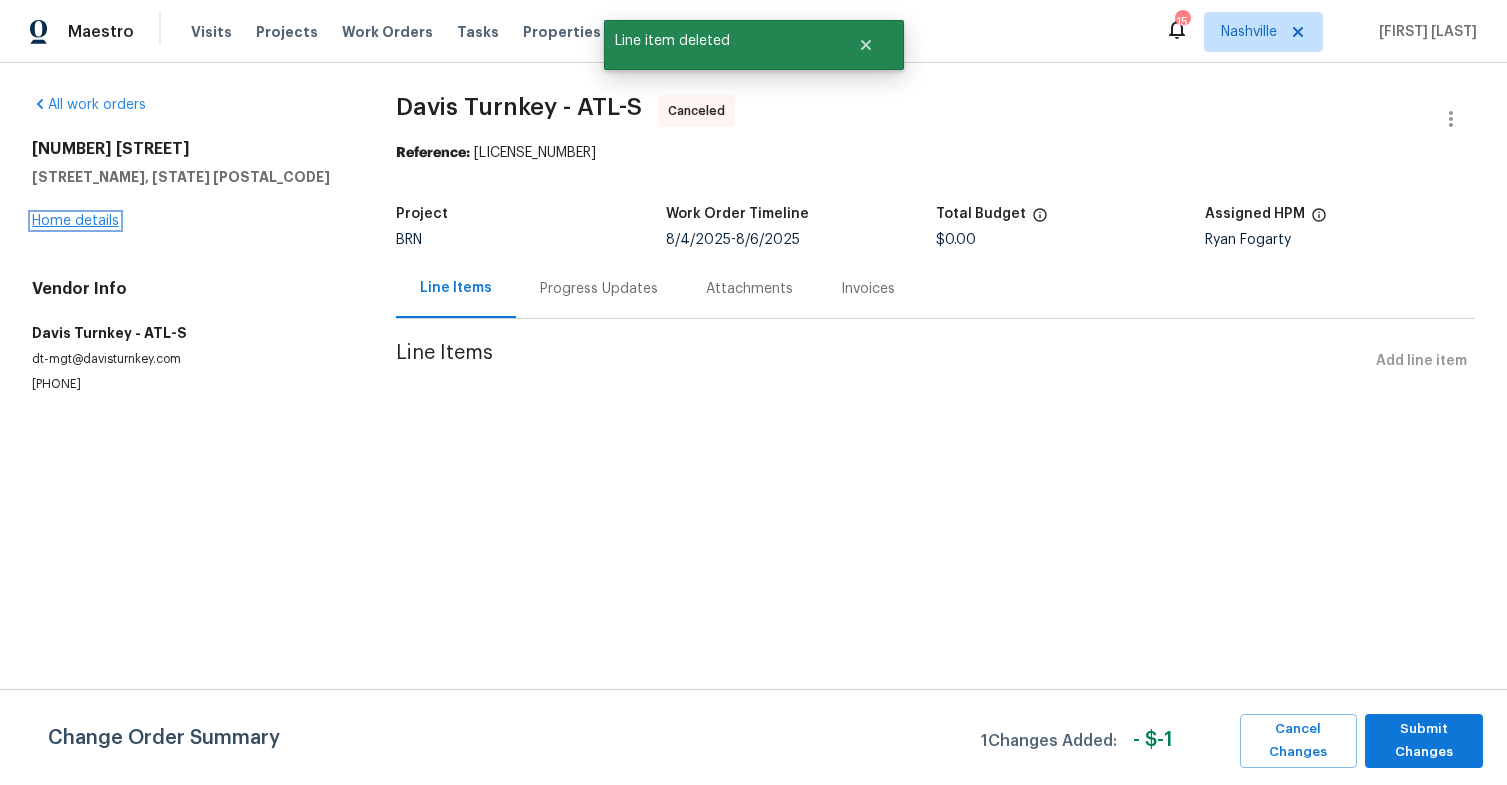 click on "Home details" at bounding box center [75, 221] 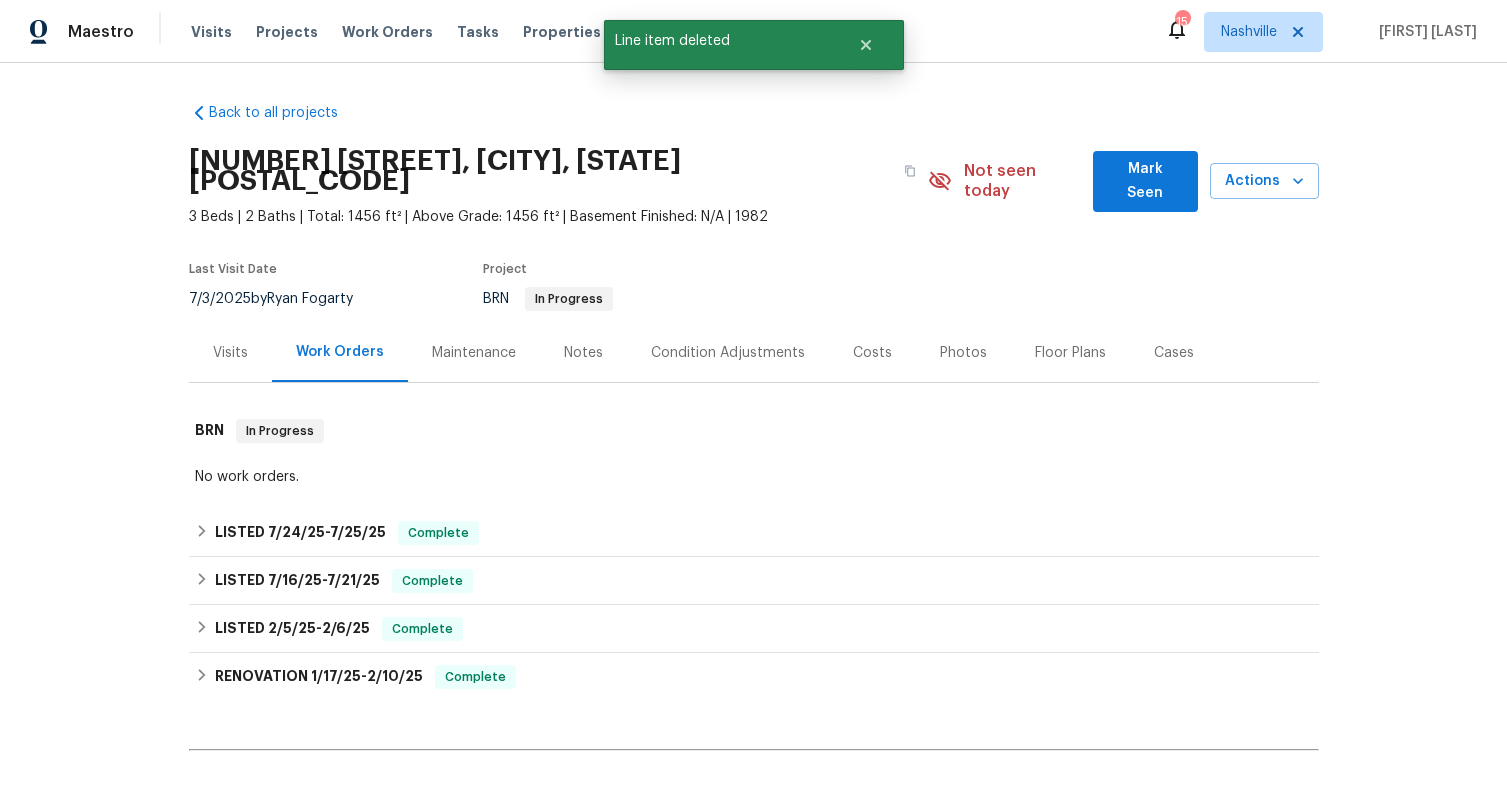 scroll, scrollTop: 202, scrollLeft: 0, axis: vertical 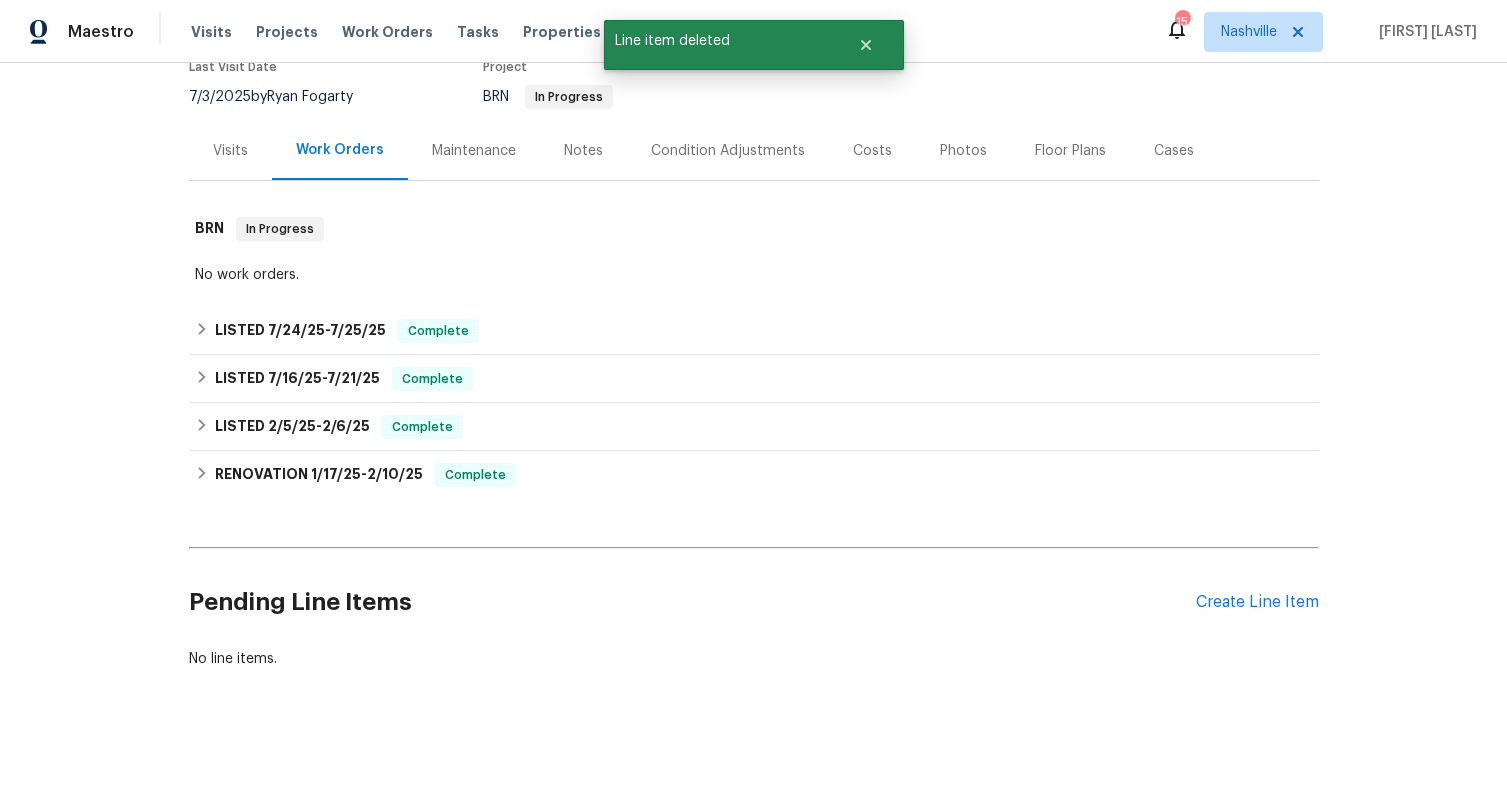 click on "Back to all projects 4620 Cedar Brook Dr SE, Conyers, GA 30094 3 Beds | 2 Baths | Total: 1456 ft² | Above Grade: 1456 ft² | Basement Finished: N/A | 1982 Not seen today Mark Seen Actions Last Visit Date 7/3/2025  by  Ryan Fogarty   Project BRN   In Progress Visits Work Orders Maintenance Notes Condition Adjustments Costs Photos Floor Plans Cases BRN   In Progress No work orders. LISTED   7/24/25  -  7/25/25 Complete Glen Property Maintenance LLC GLASS_WINDOW, HANDYMAN, BRN_AND_LRR $125.00 1 Repair 7/25/2025  -  7/25/2025 Paid LISTED   7/16/25  -  7/21/25 Complete Glen Property Maintenance LLC GLASS_WINDOW, HANDYMAN, BRN_AND_LRR $650.00 1 Repair 7/16/2025  -  7/21/2025 Paid LISTED   2/5/25  -  2/6/25 Complete VRX Photography PHOTOGRAPHY $120.00 1 Repair 2/5/2025  -  2/6/2025 Paid RENOVATION   1/17/25  -  2/10/25 Complete Davis Turnkey HVAC, ROOF, BRN_AND_LRR, HANDYMAN $5,225.00 1 Repair 1/17/2025  -  1/23/2025 Paid Empire Flooring FLOORING $3,569.02 2 Repairs 1/17/2025  -  1/29/2025 Paid $70.00 2 Repairs  -" at bounding box center (753, 424) 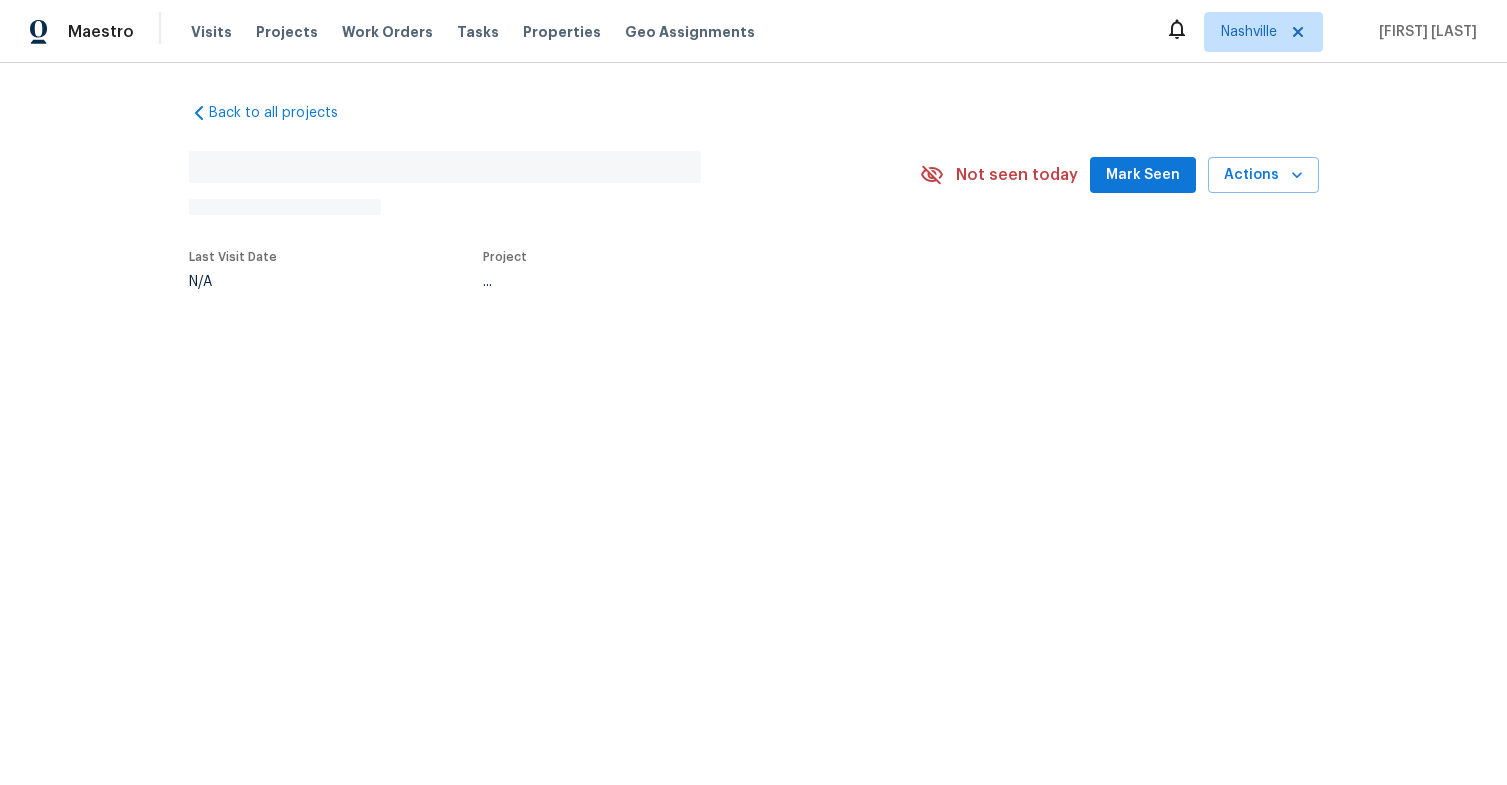 scroll, scrollTop: 0, scrollLeft: 0, axis: both 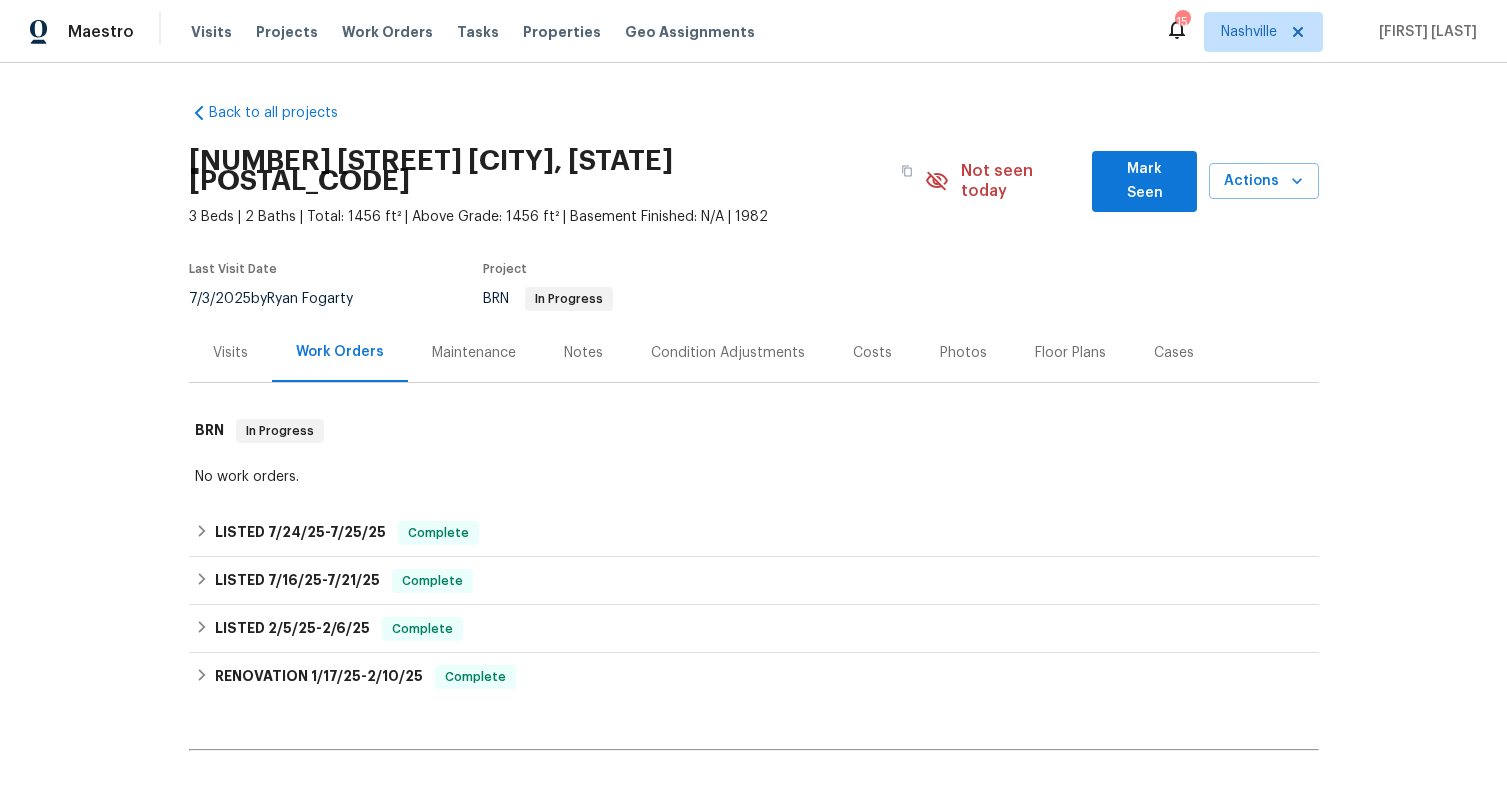 click on "Back to all projects [NUMBER] [STREET] [CITY], [STATE] [POSTAL_CODE] [NUMBER] Beds | [NUMBER] Baths | Total: [NUMBER] ft² | Above Grade: [NUMBER] ft² | Basement Finished: N/A | [NUMBER] Not seen today Mark Seen Actions Last Visit Date [DATE]  by  [FIRST] [LAST]   Project BRN   In Progress Visits Work Orders Maintenance Notes Condition Adjustments Costs Photos Floor Plans Cases BRN   In Progress No work orders. LISTED   [DATE]  -  [DATE] Complete Glen Property Maintenance LLC GLASS_WINDOW, HANDYMAN, BRN_AND_LRR $[NUMBER] [NUMBER] Repair [DATE]  -  [DATE] Paid LISTED   [DATE]  -  [DATE] Complete Glen Property Maintenance LLC GLASS_WINDOW, HANDYMAN, BRN_AND_LRR $[NUMBER] [NUMBER] Repair [DATE]  -  [DATE] Paid LISTED   [DATE]  -  [DATE] Complete VRX Photography PHOTOGRAPHY $[NUMBER] [NUMBER] Repair [DATE]  -  [DATE] Paid RENOVATION   [DATE]  -  [DATE] Complete Davis Turnkey HVAC, ROOF, BRN_AND_LRR, HANDYMAN $[NUMBER] [NUMBER] Repair [DATE]  -  [DATE] Paid Empire Flooring FLOORING $[NUMBER] [NUMBER] Repairs [DATE]  -  [DATE] Paid $[NUMBER] [NUMBER] Repairs  -" at bounding box center [753, 424] 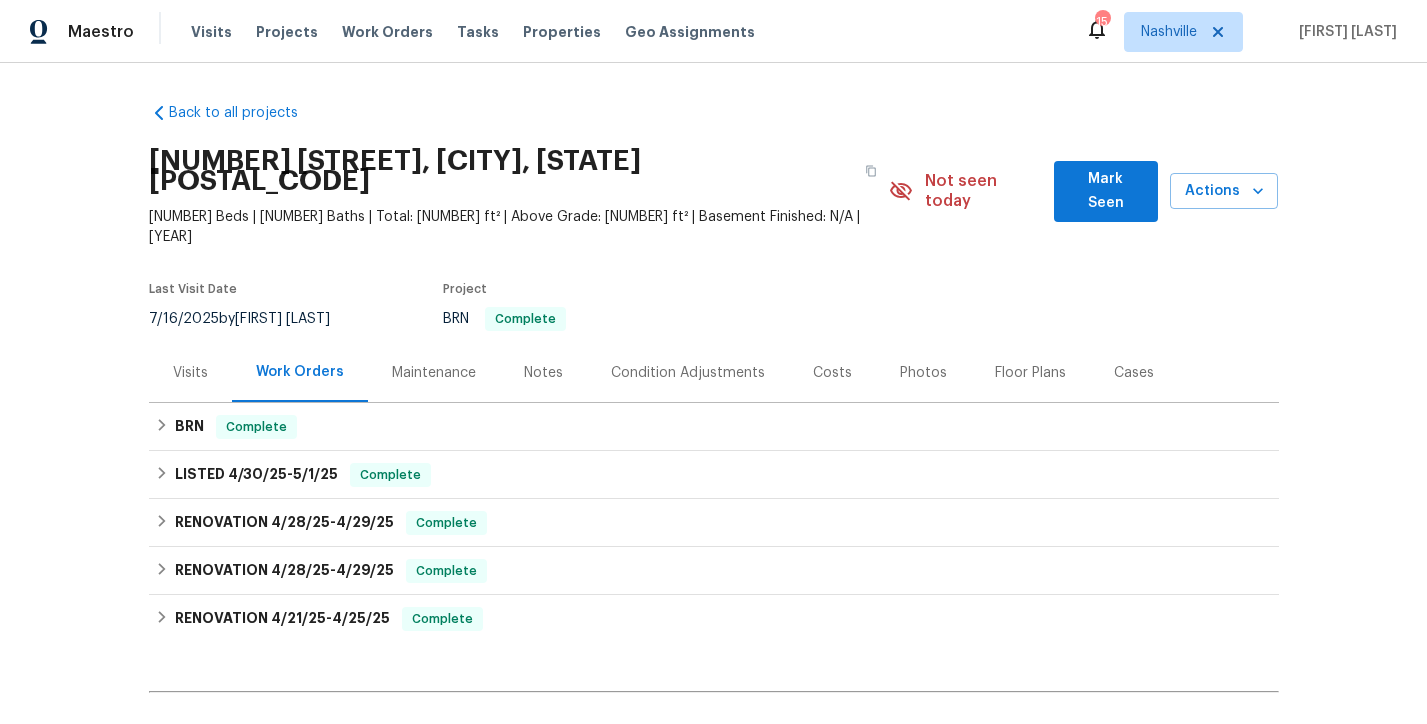 scroll, scrollTop: 0, scrollLeft: 0, axis: both 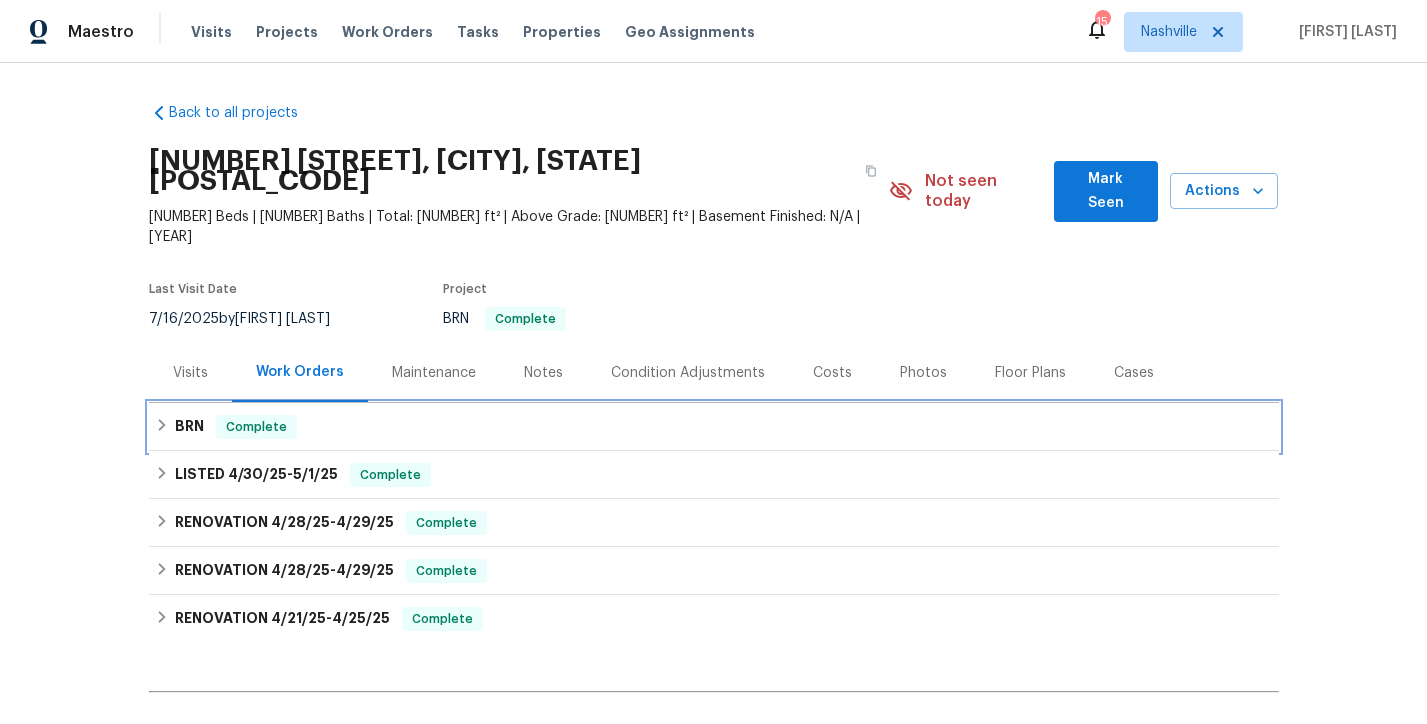 click on "BRN   Complete" at bounding box center [714, 427] 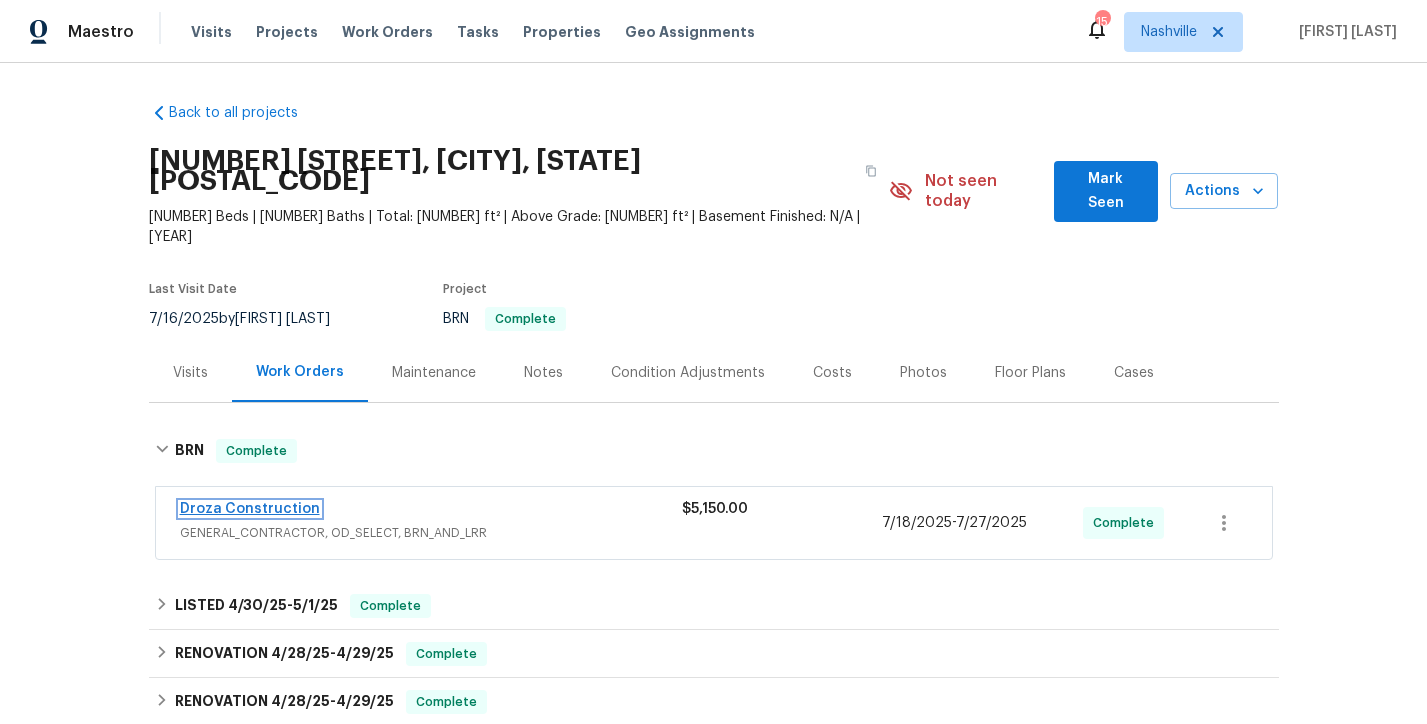 click on "Droza Construction" at bounding box center (250, 509) 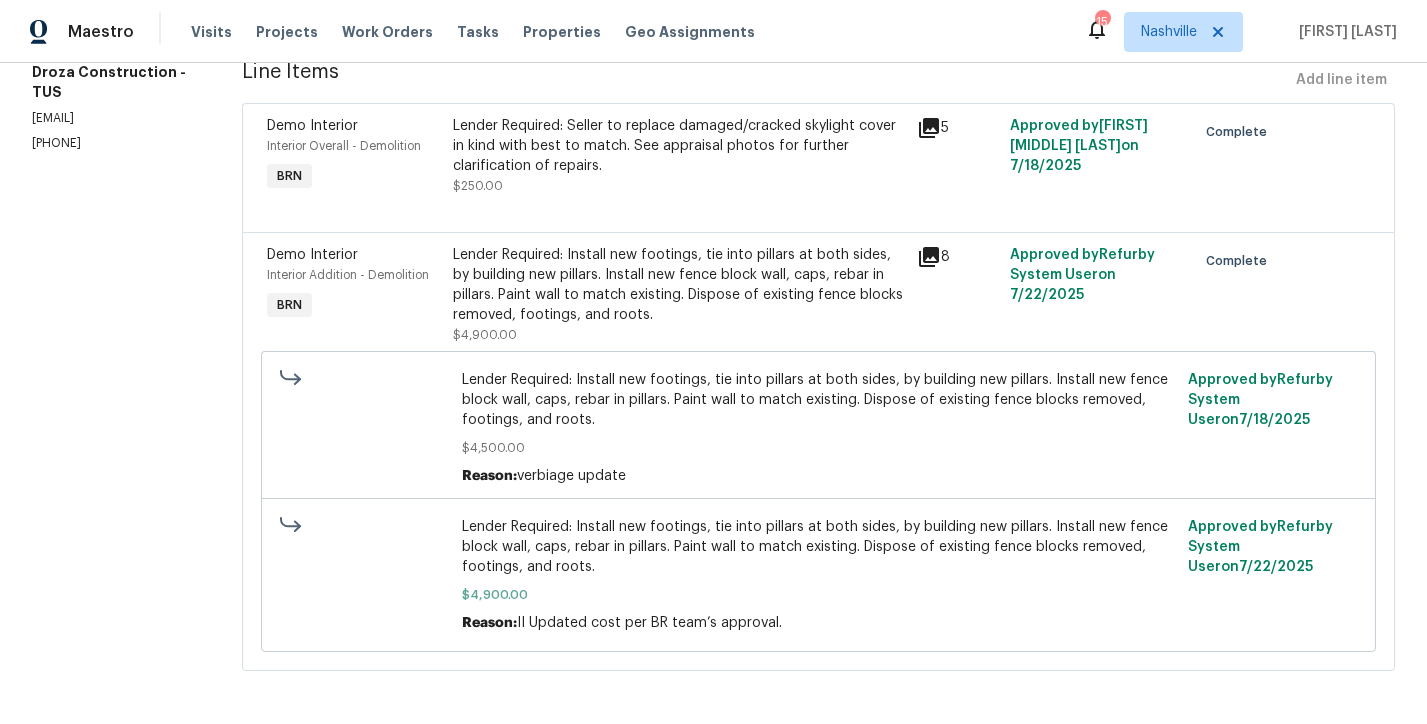 scroll, scrollTop: 286, scrollLeft: 0, axis: vertical 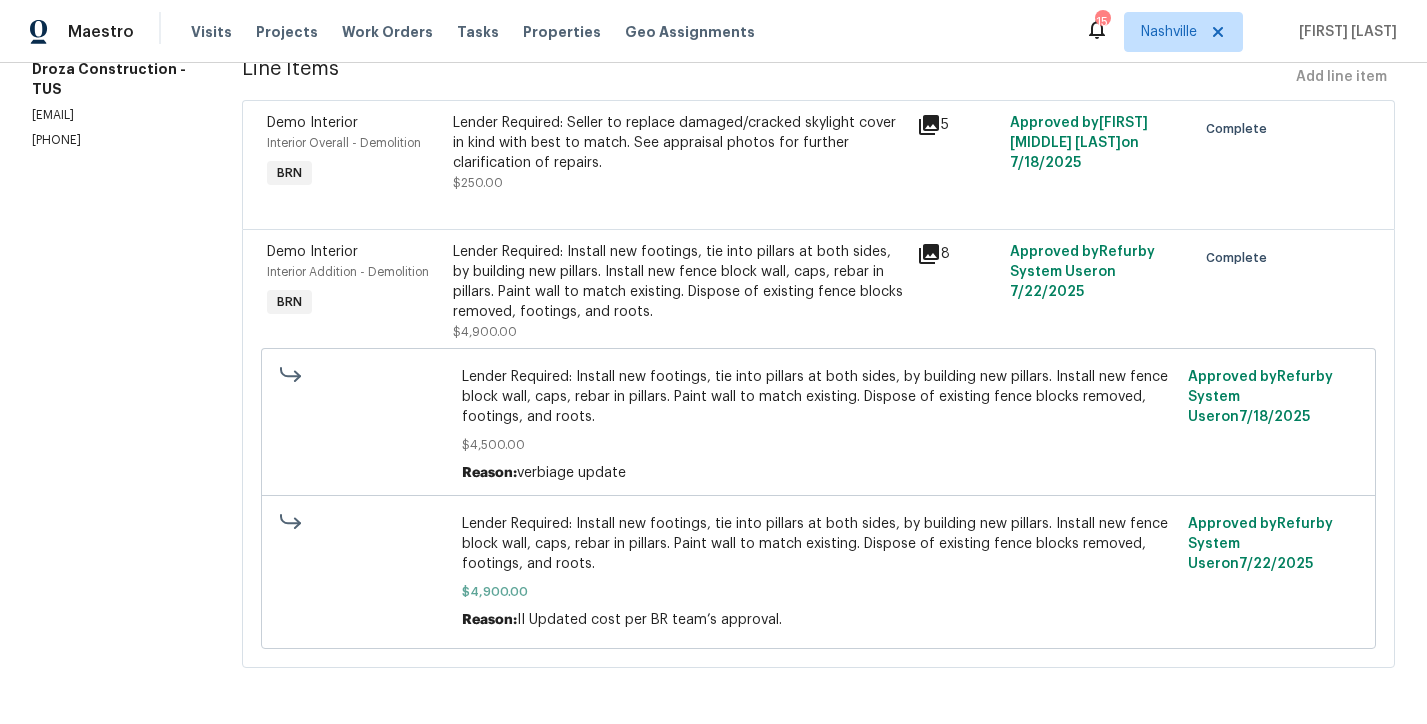 click on "Lender Required: Seller to replace damaged/cracked skylight cover in kind with best to match. See appraisal photos for further clarification of repairs. $250.00" at bounding box center (679, 153) 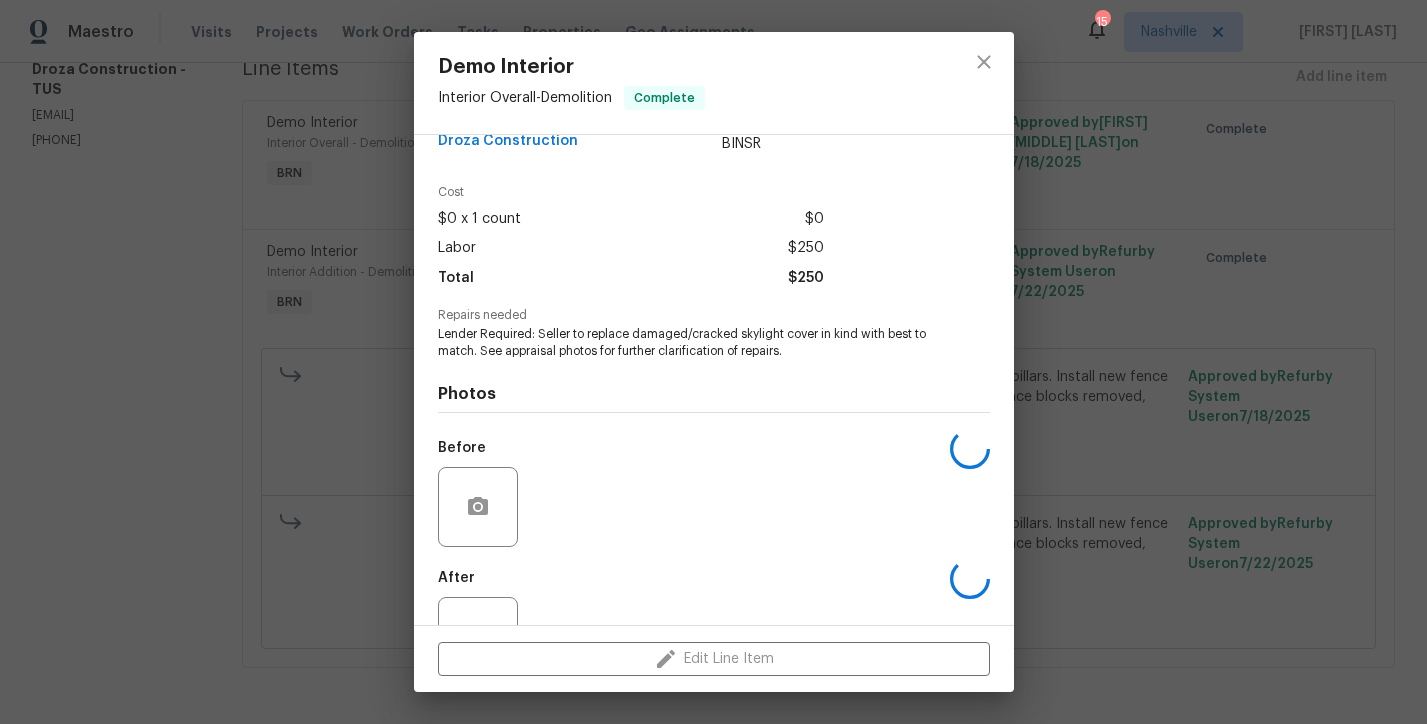 scroll, scrollTop: 114, scrollLeft: 0, axis: vertical 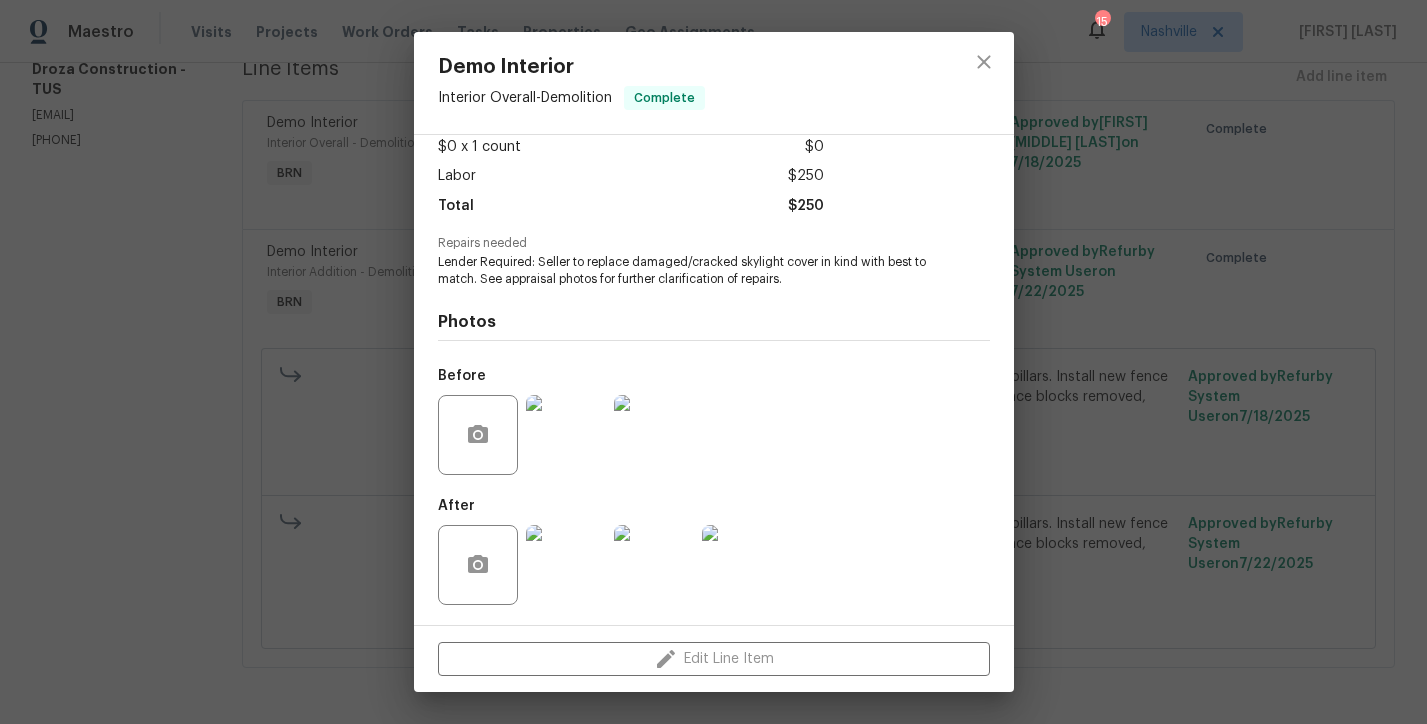 click at bounding box center (566, 435) 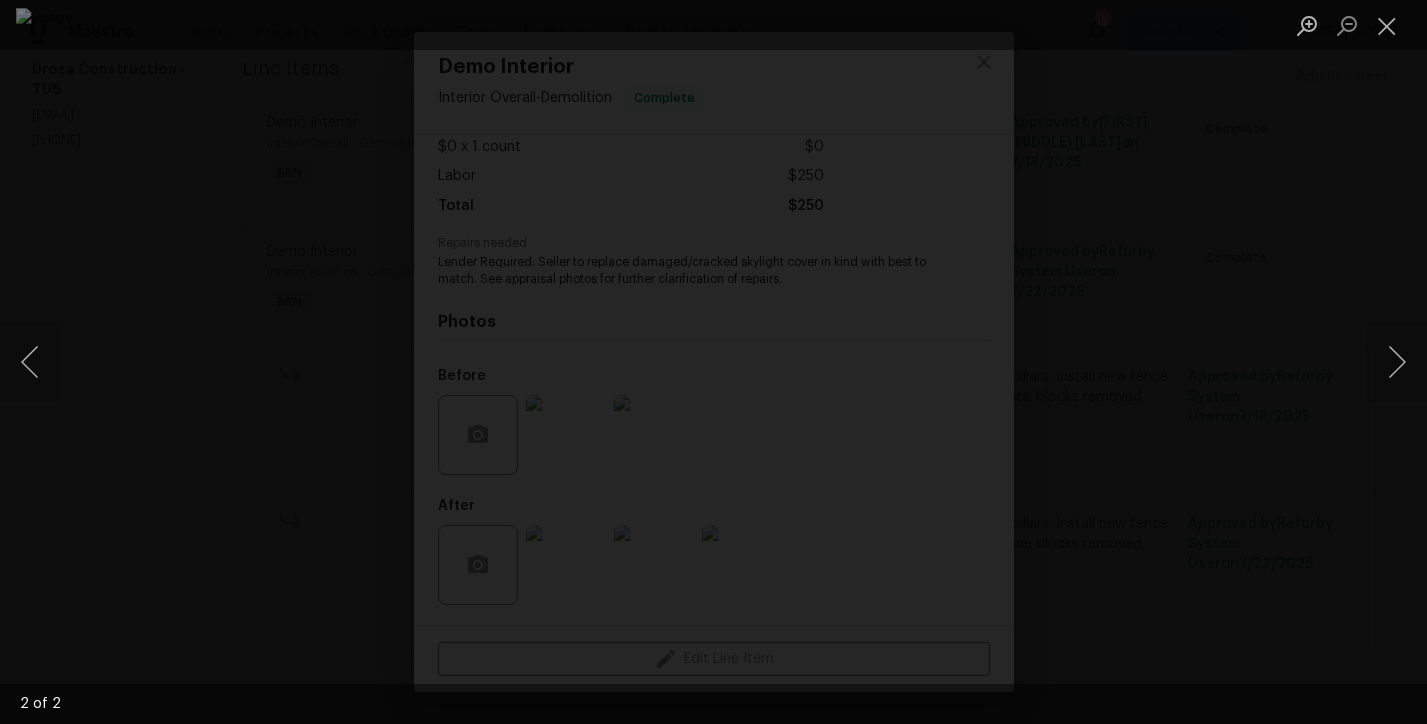 click at bounding box center (713, 362) 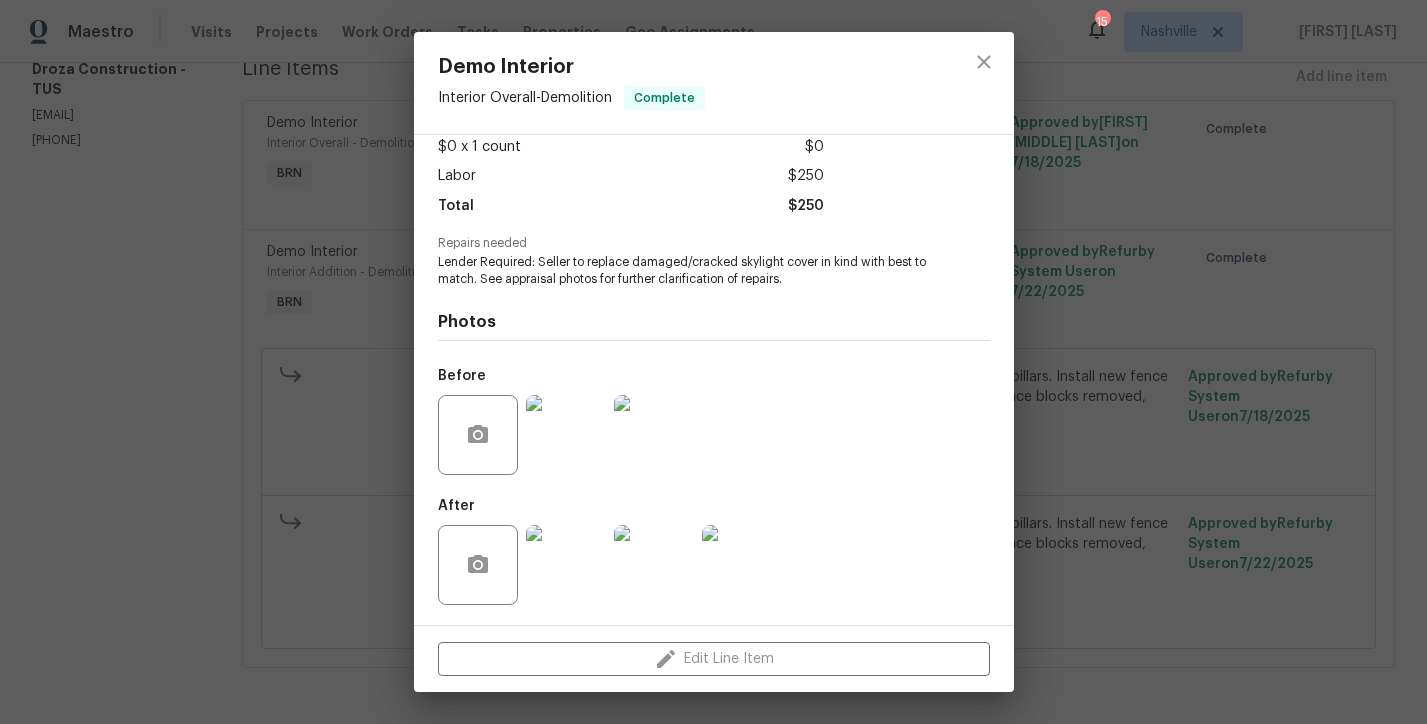 click at bounding box center [566, 565] 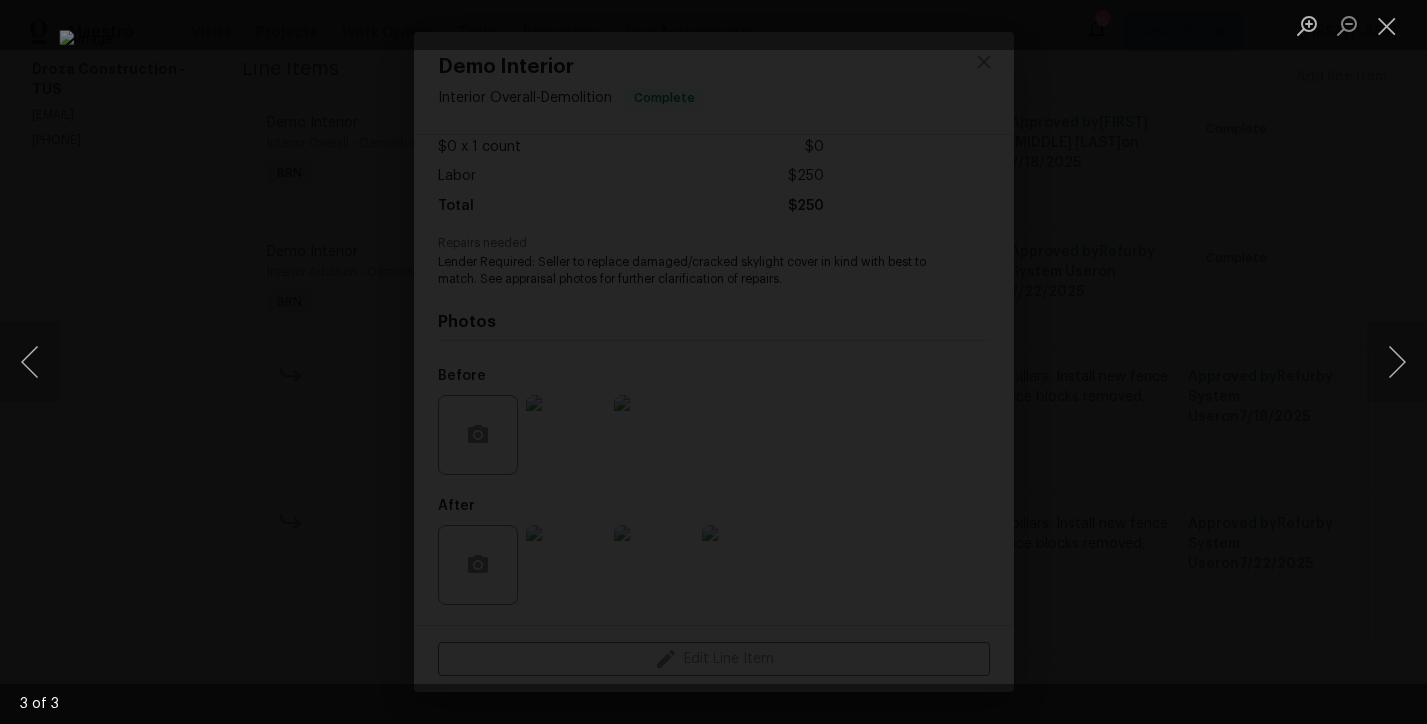 click at bounding box center [713, 362] 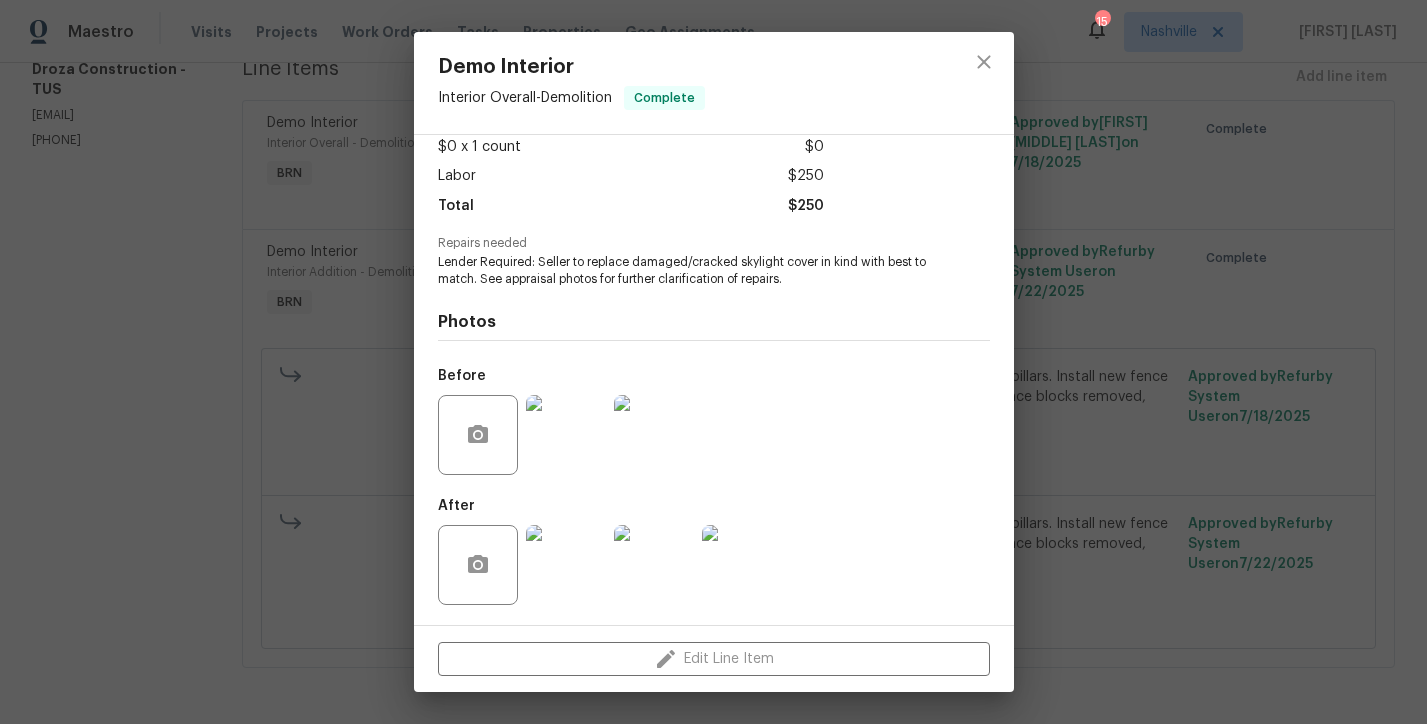 click on "Demo Interior Interior Overall  -  Demolition Complete Vendor Droza Construction Account Category BINSR Cost $0 x 1 count $0 Labor $250 Total $250 Repairs needed Lender Required: Seller to replace damaged/cracked skylight cover in kind with best to match. See appraisal photos for further clarification of repairs. Photos Before After  Edit Line Item" at bounding box center [713, 362] 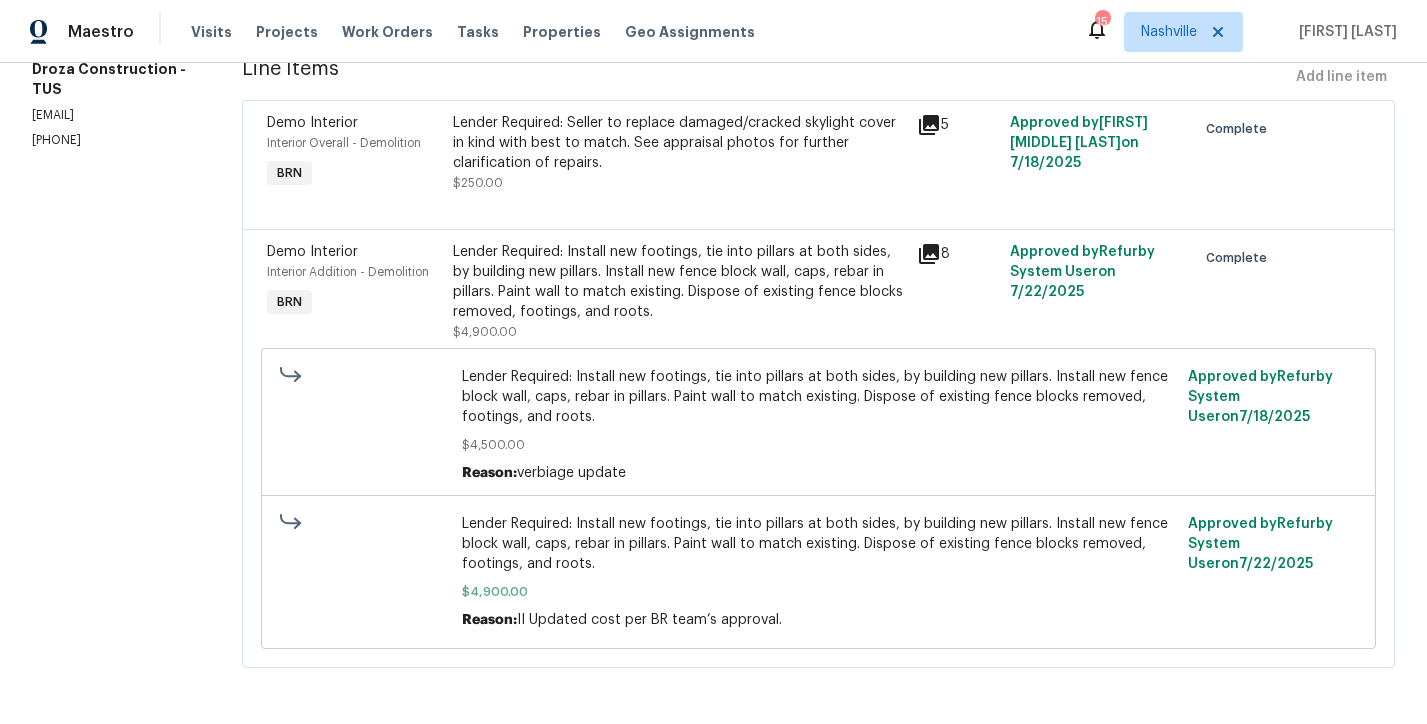 click on "Demo Interior Interior Addition - Demolition BRN" at bounding box center [354, 292] 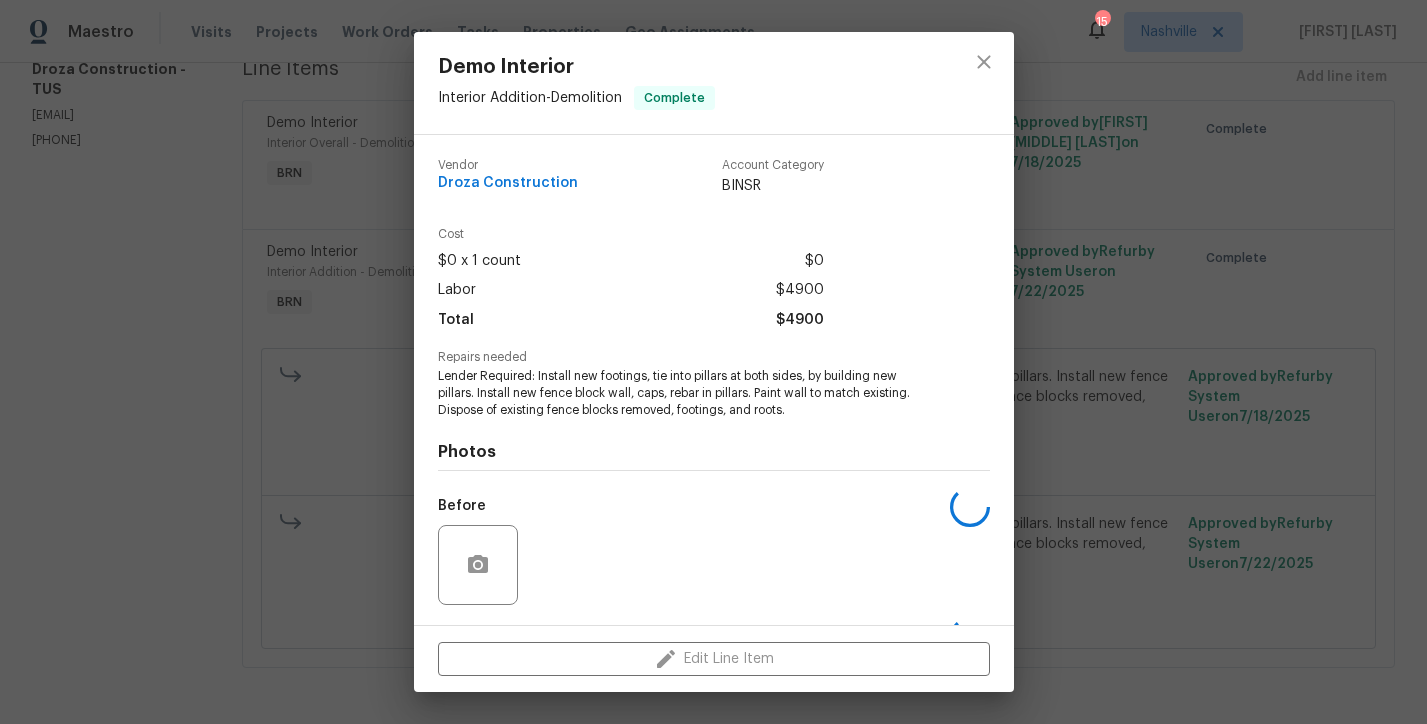 scroll, scrollTop: 130, scrollLeft: 0, axis: vertical 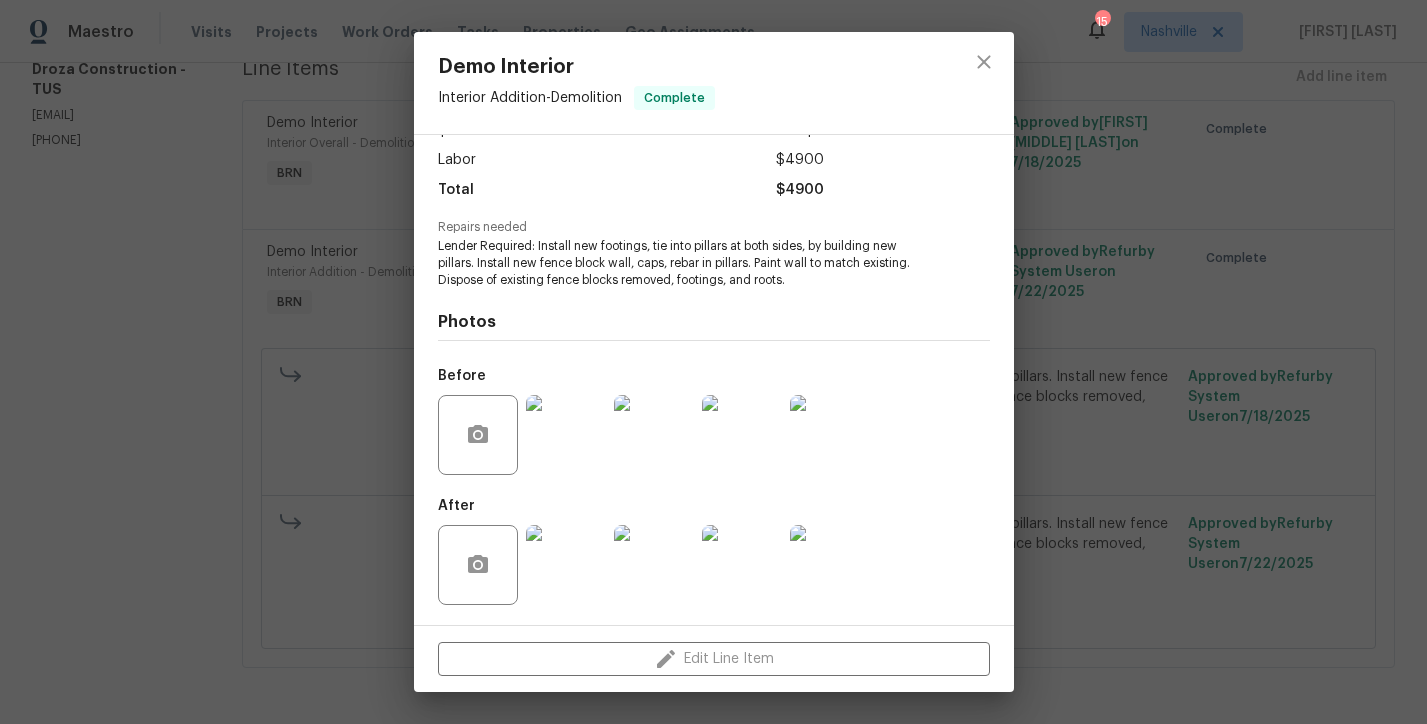 click on "Demo Interior Interior Addition  -  Demolition Complete Vendor Droza Construction Account Category BINSR Cost $0 x 1 count $0 Labor $4900 Total $4900 Repairs needed Lender Required: Install new footings, tie into pillars at both sides, by building new pillars. Install new fence block wall, caps, rebar in pillars. Paint wall to match existing. Dispose of existing fence blocks removed, footings, and roots. Photos Before After  Edit Line Item" at bounding box center [713, 362] 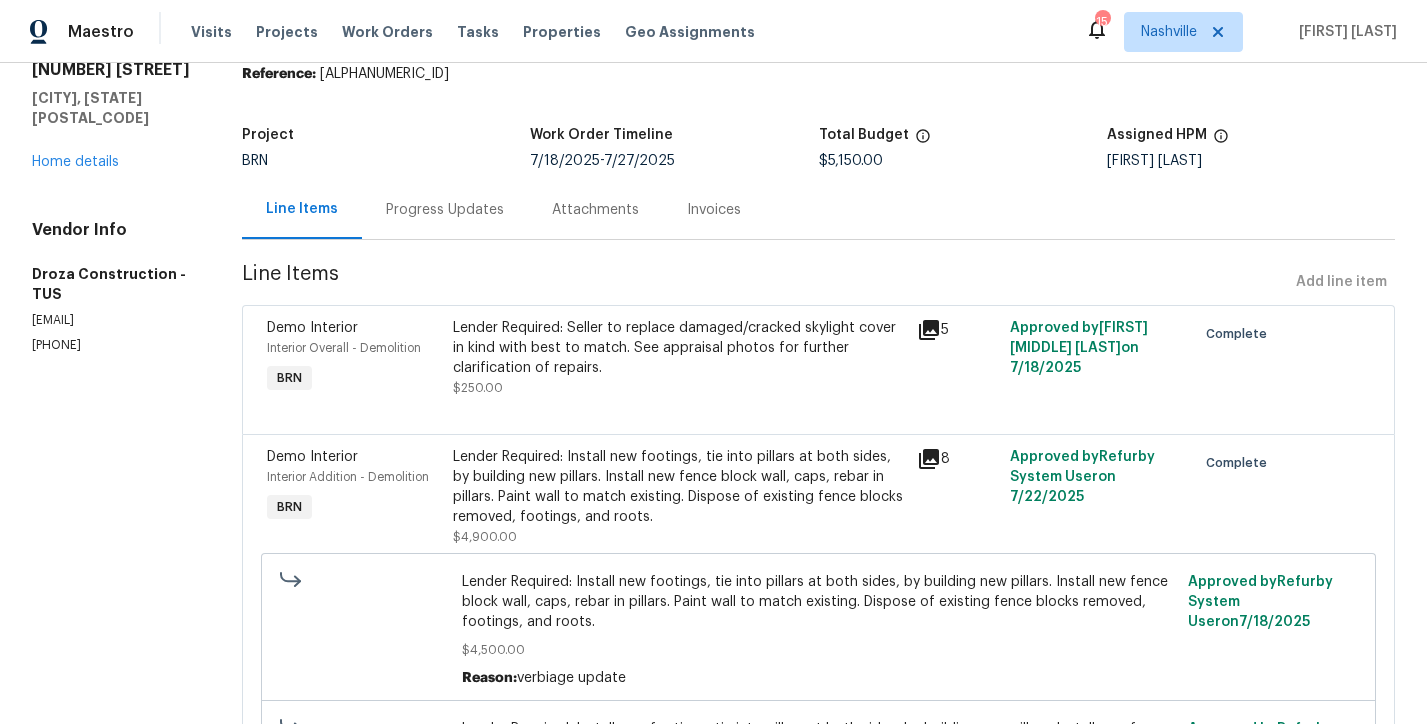 click on "Progress Updates" at bounding box center [445, 209] 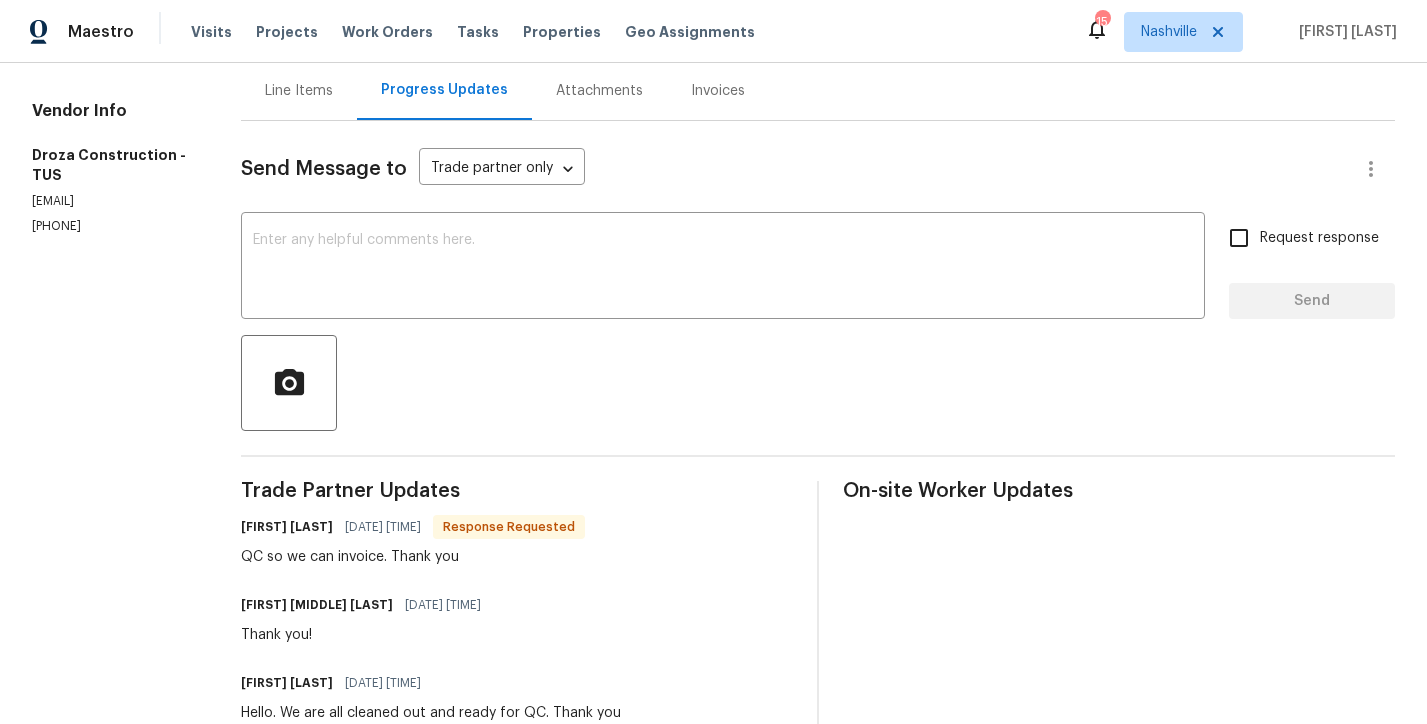 scroll, scrollTop: 0, scrollLeft: 0, axis: both 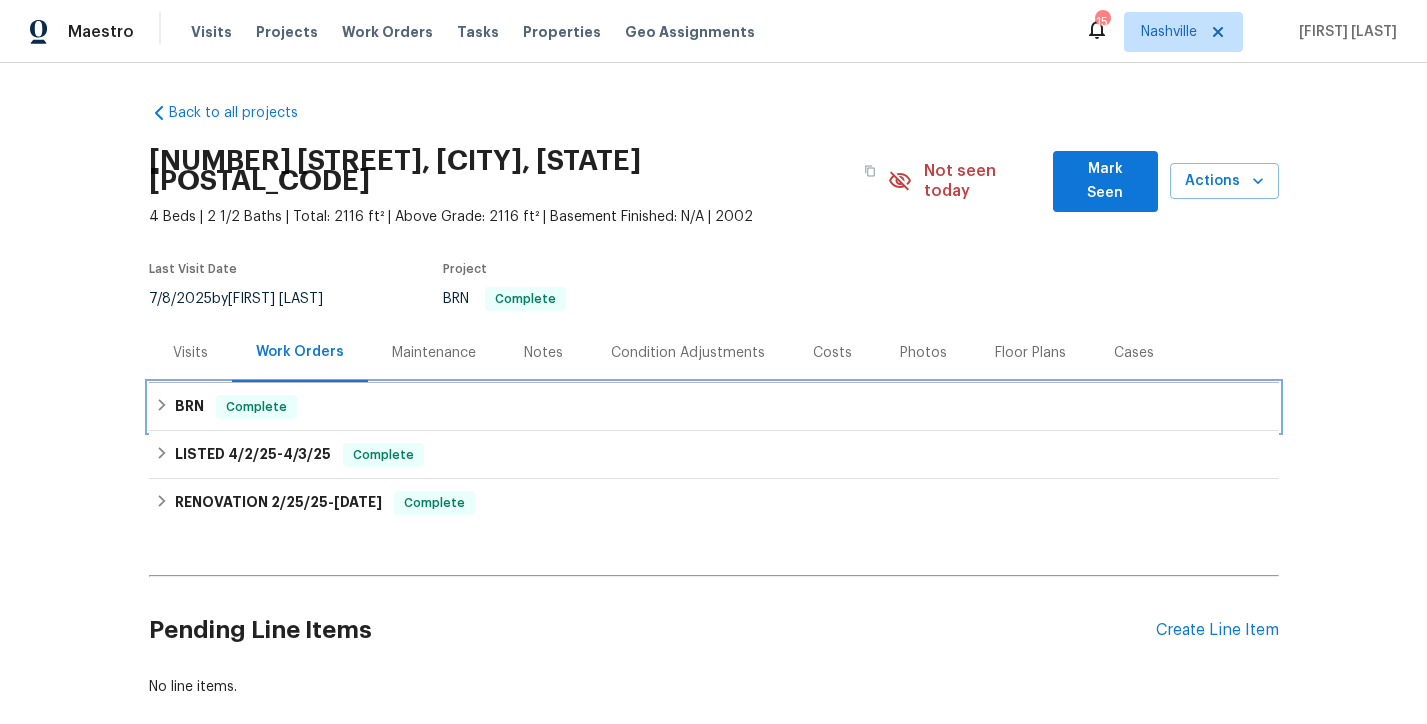 click on "BRN   Complete" at bounding box center (714, 407) 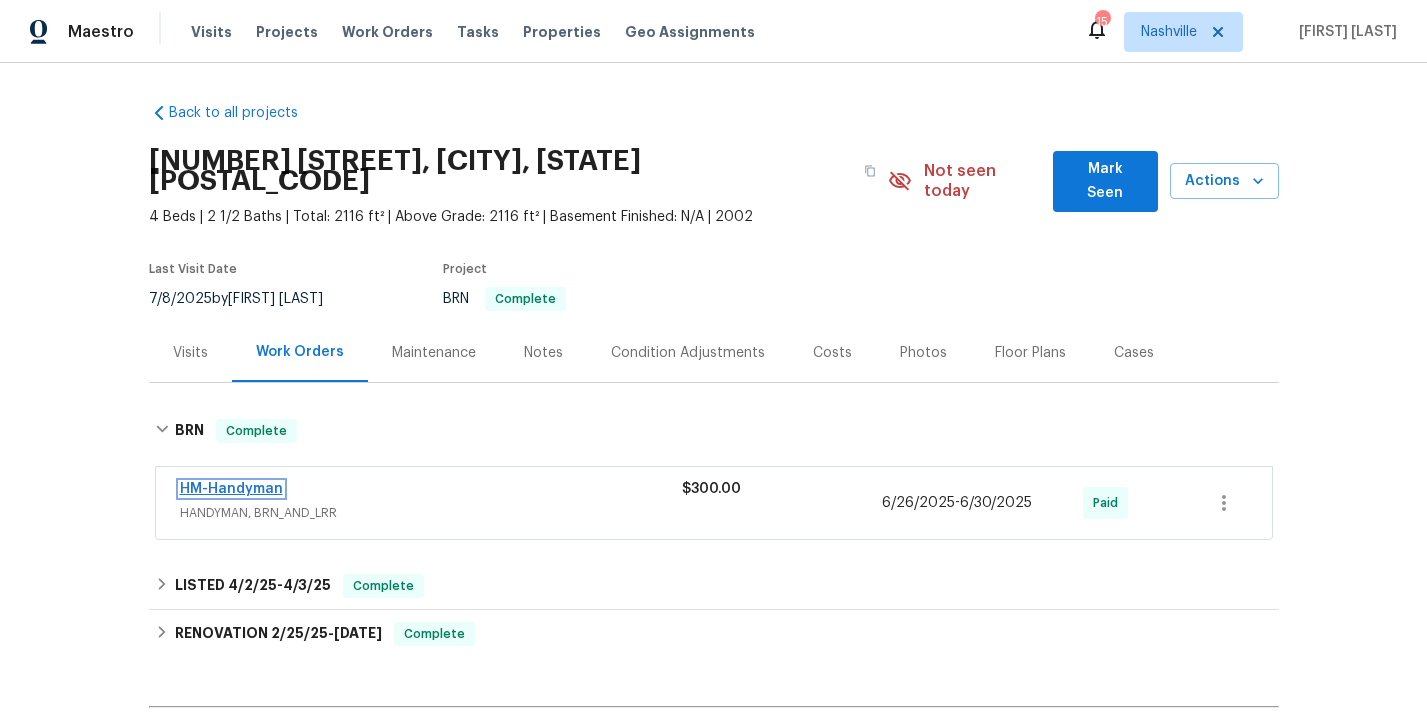 click on "HM-Handyman" at bounding box center [231, 489] 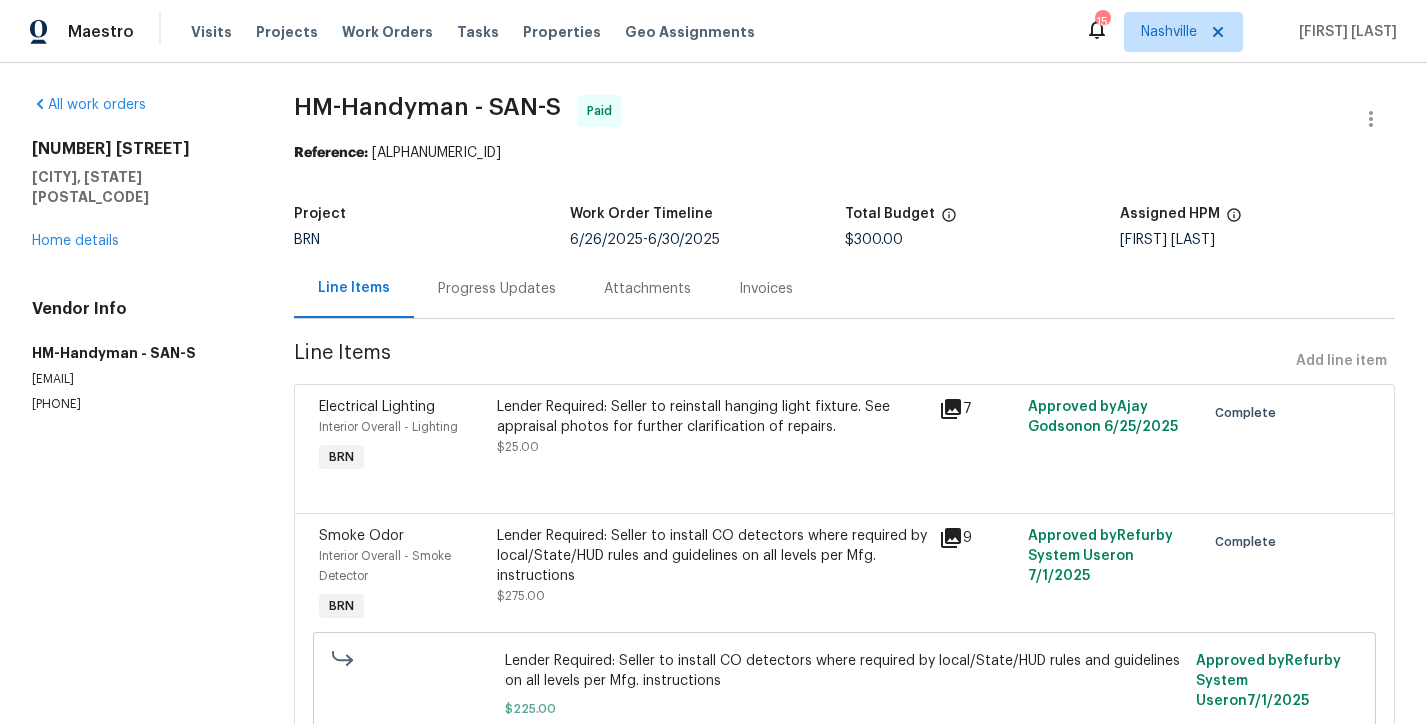 click on "Progress Updates" at bounding box center (497, 289) 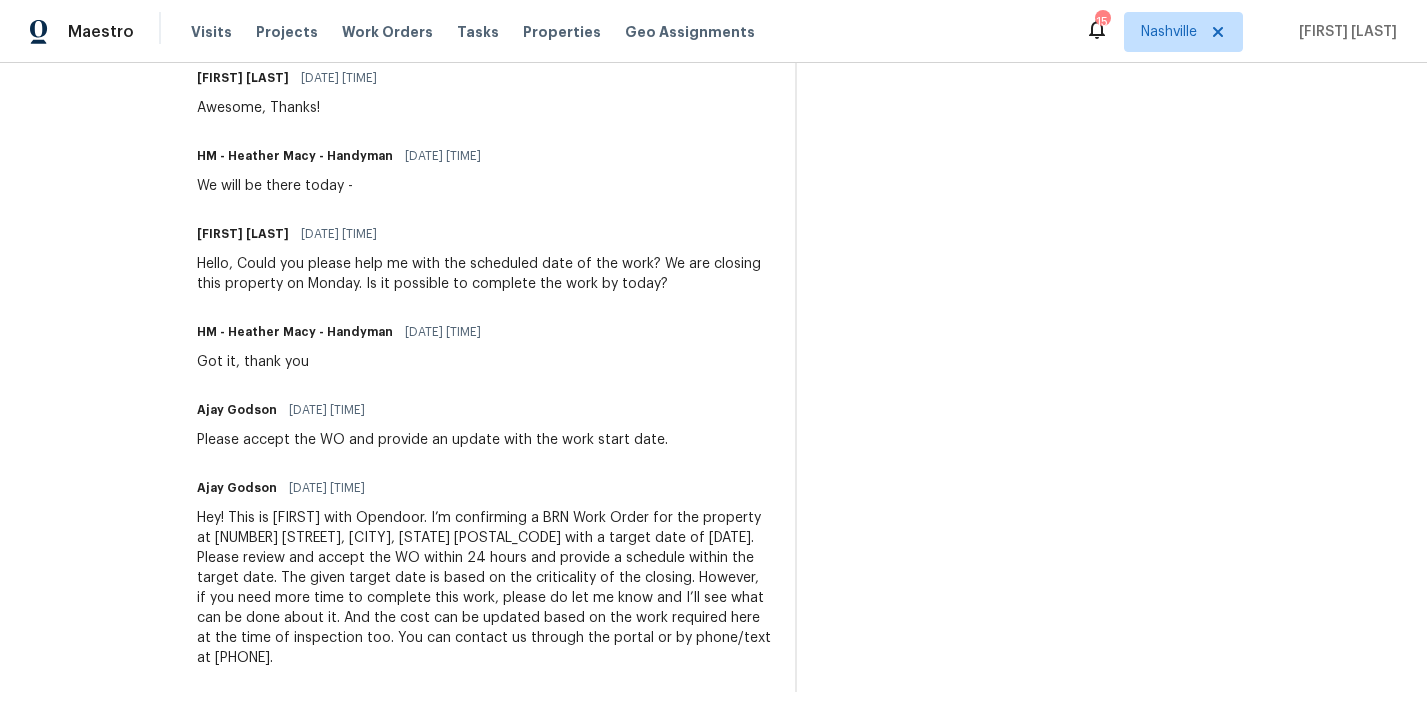 scroll, scrollTop: 0, scrollLeft: 0, axis: both 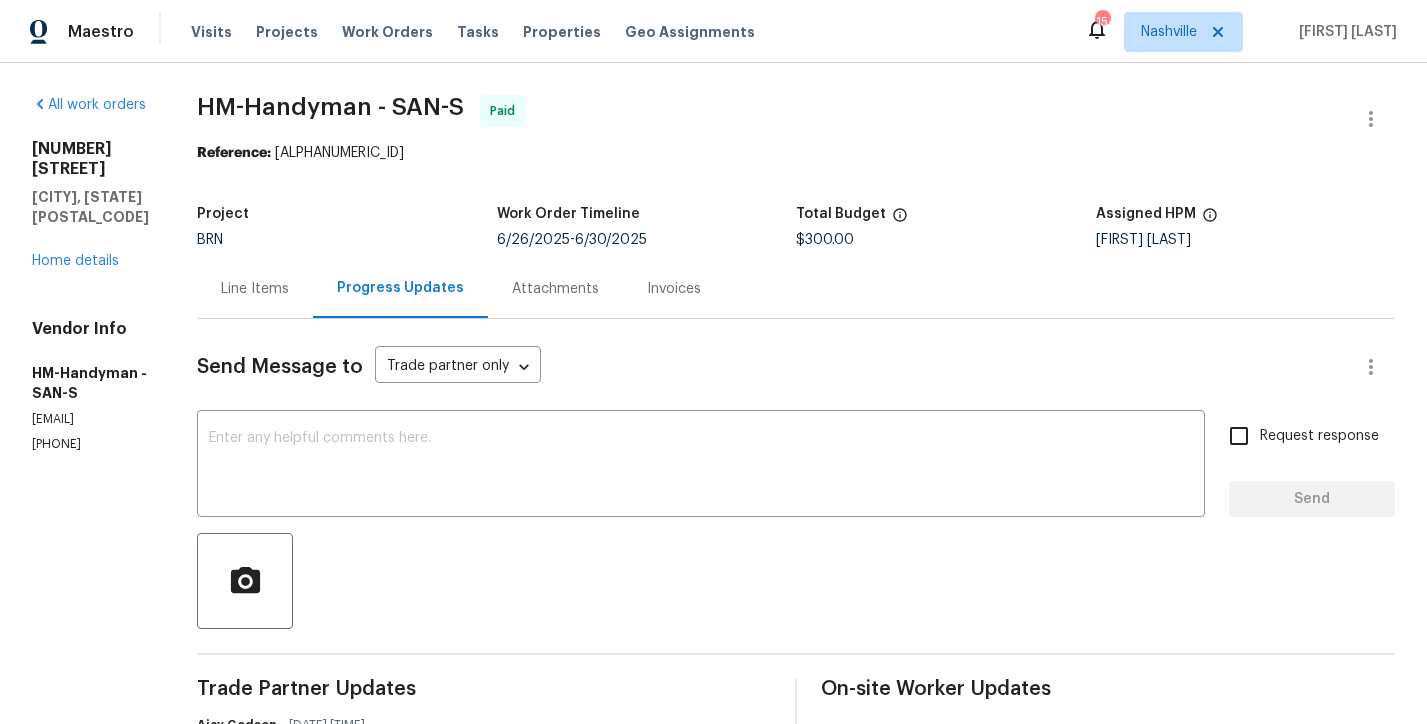 click on "Line Items" at bounding box center (255, 288) 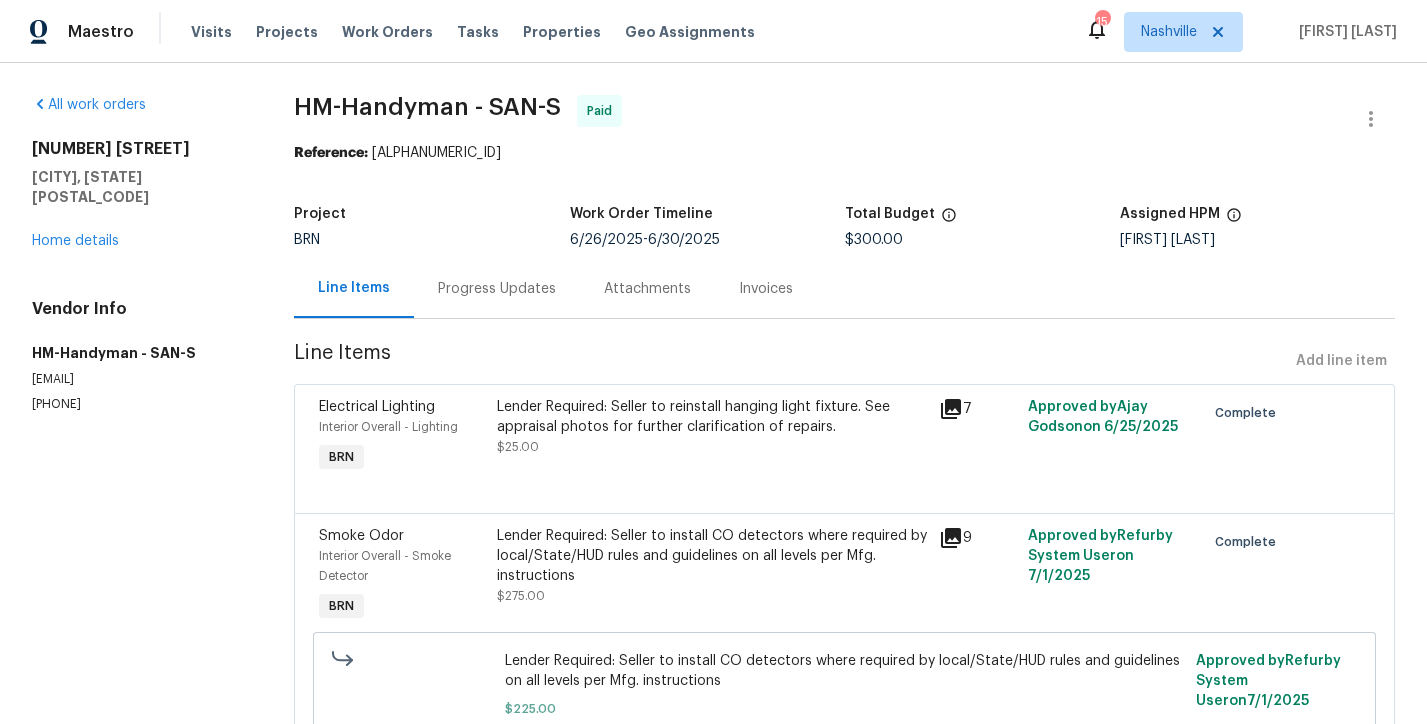 click on "Interior Overall - Lighting" at bounding box center (401, 427) 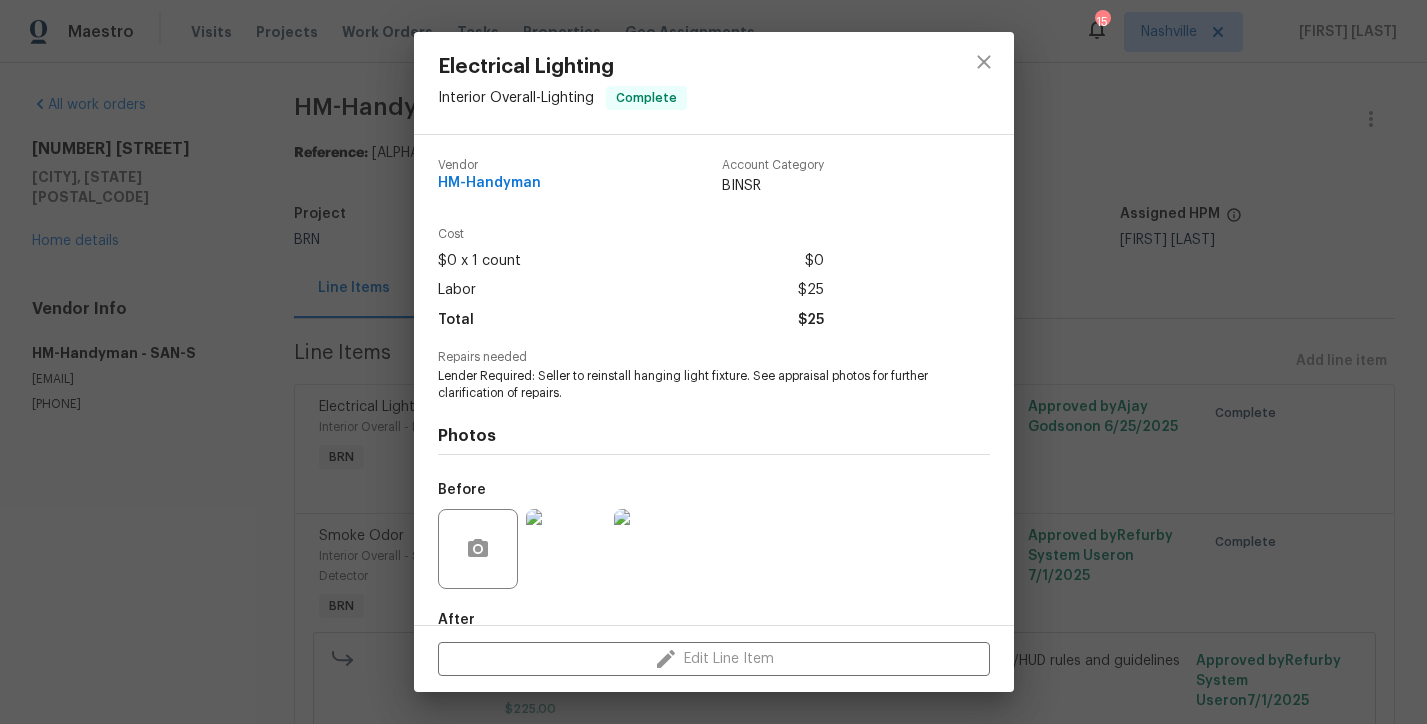 scroll, scrollTop: 114, scrollLeft: 0, axis: vertical 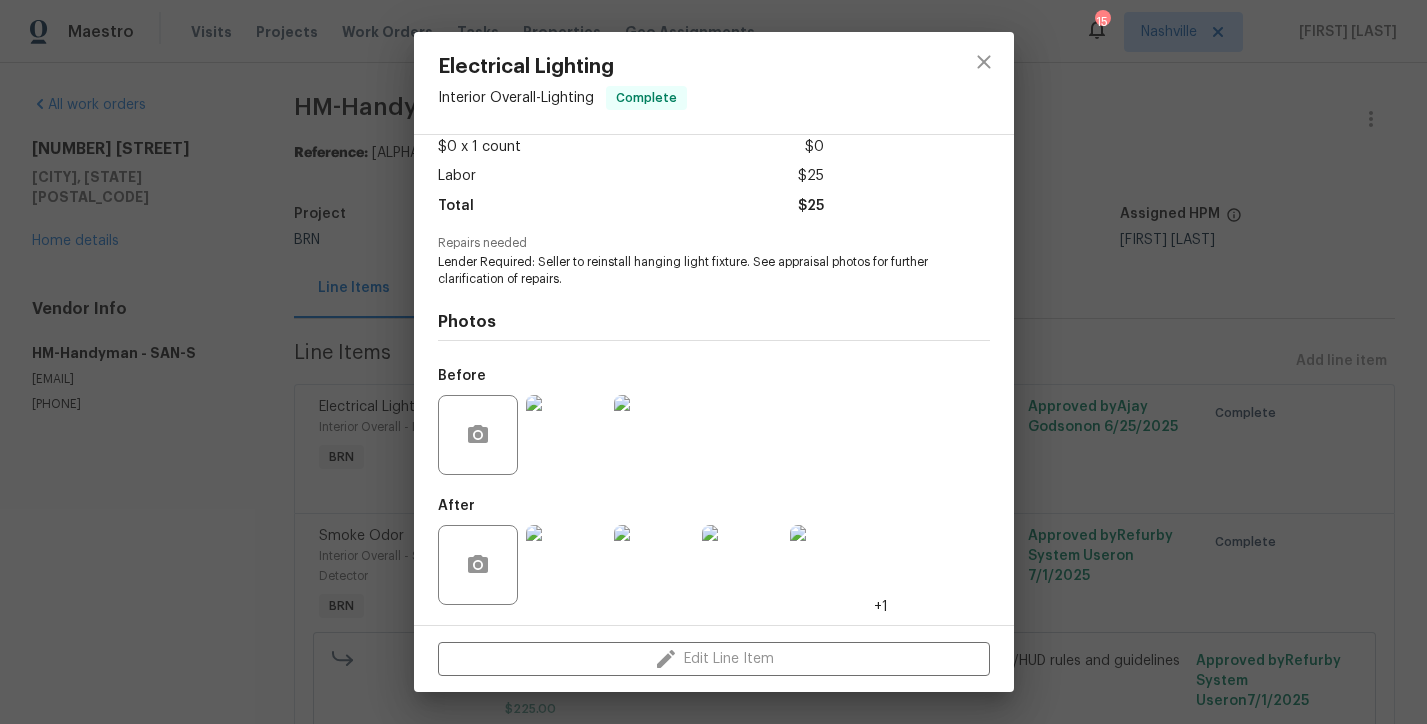 click at bounding box center (654, 435) 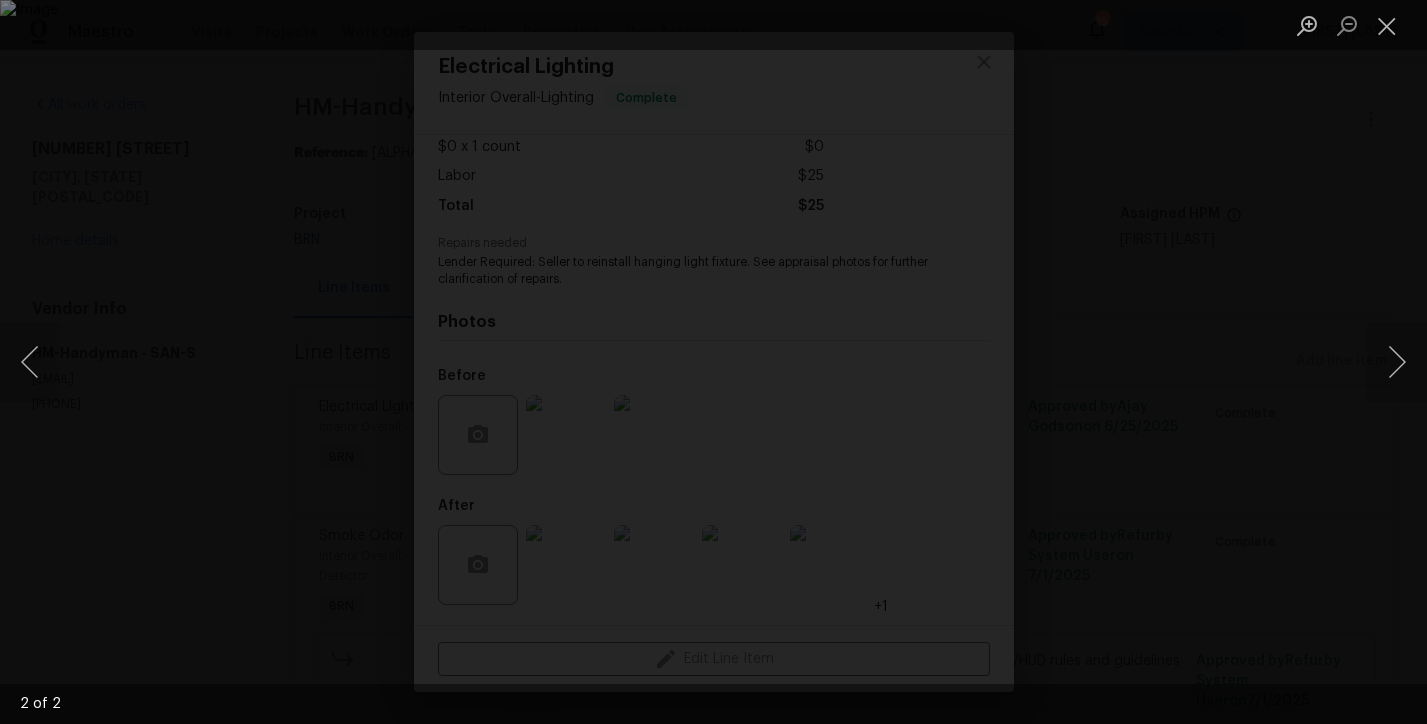 click at bounding box center (713, 362) 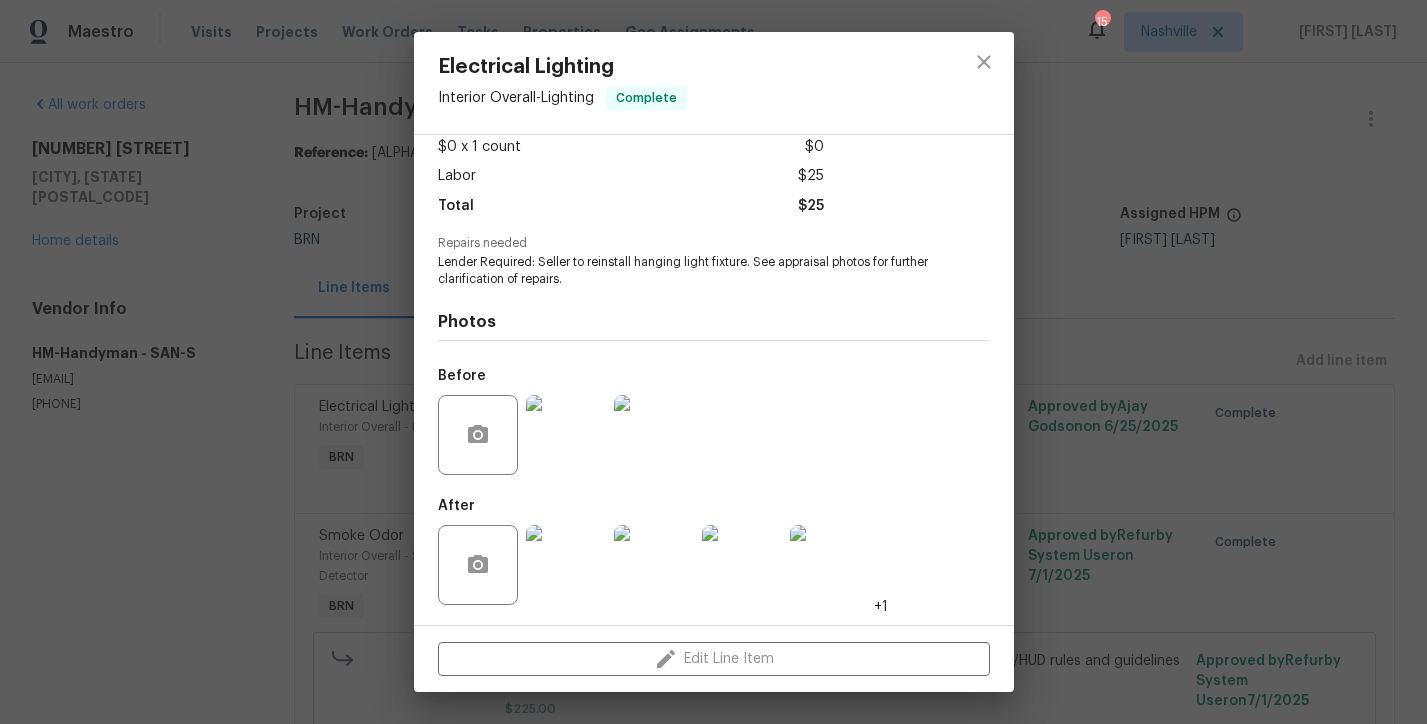 click at bounding box center (566, 565) 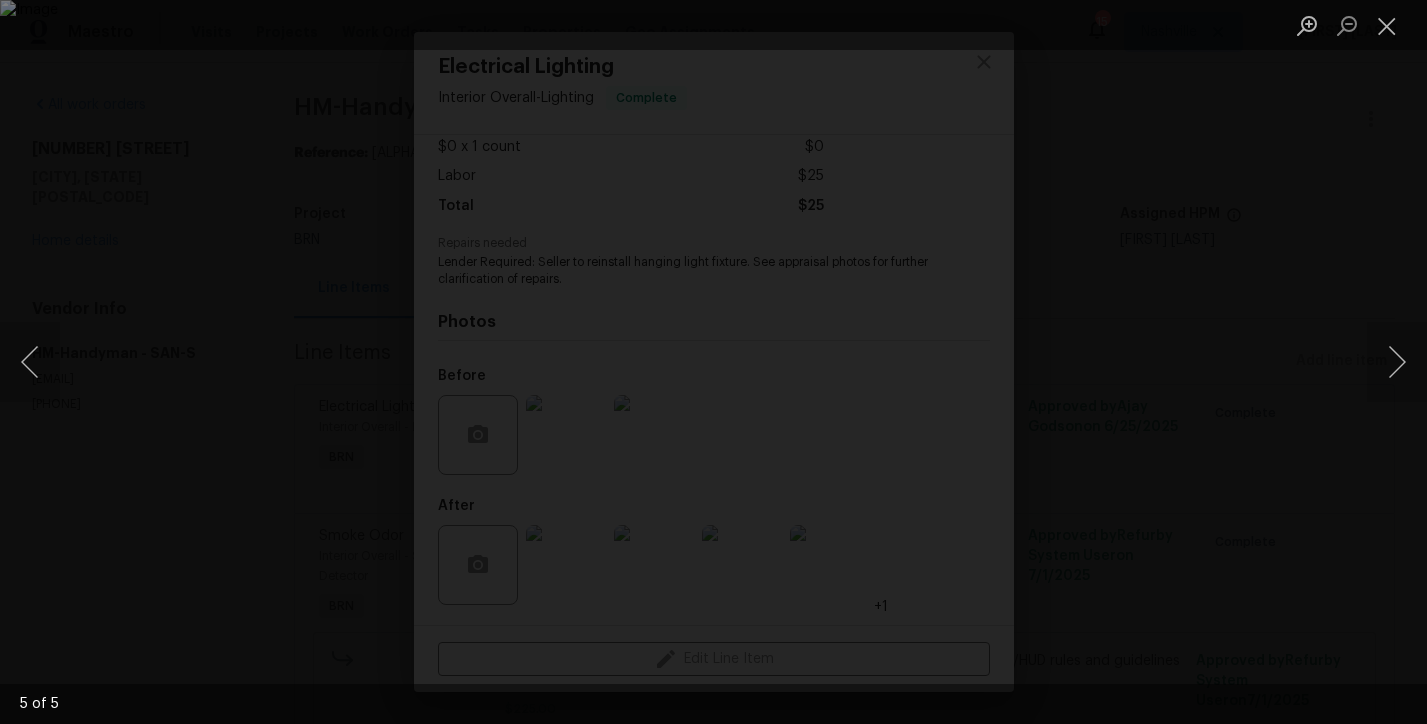 click at bounding box center [713, 362] 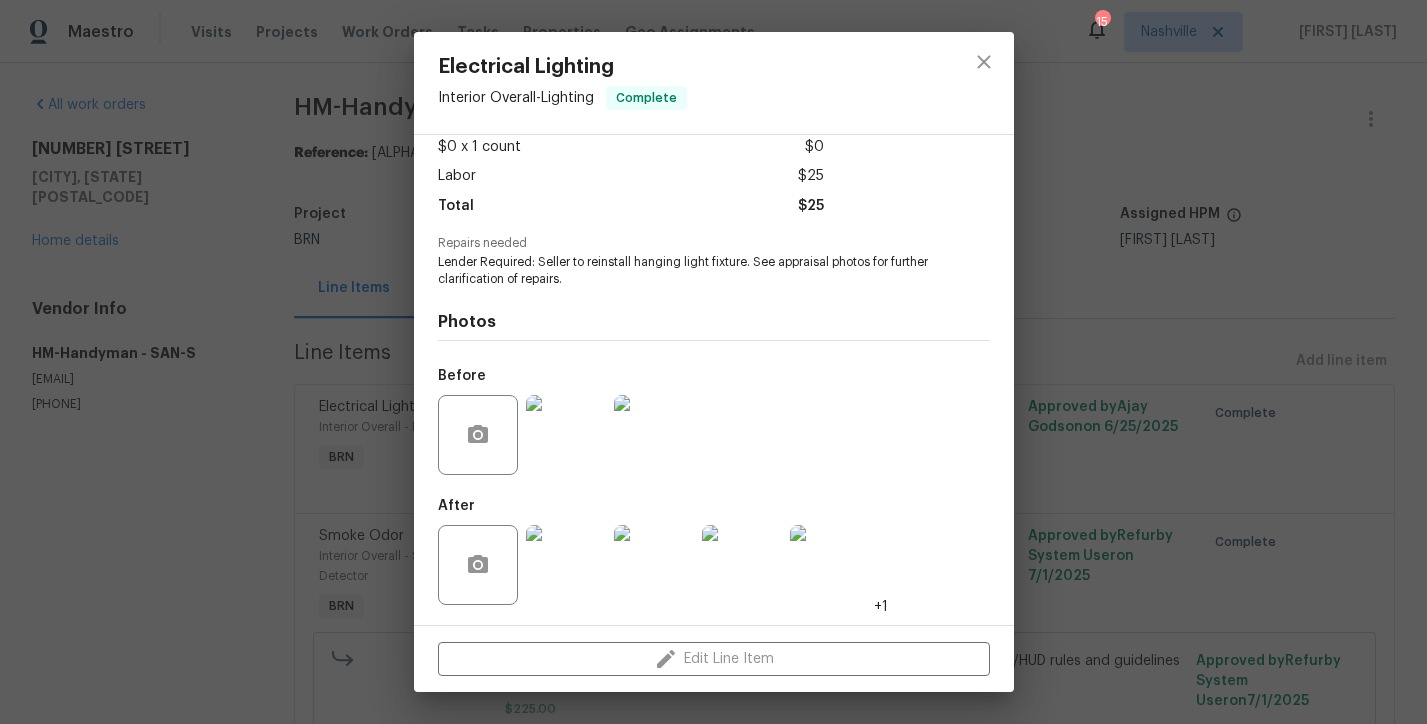 click on "Electrical Lighting Interior Overall  -  Lighting Complete Vendor HM-Handyman Account Category BINSR Cost $0 x 1 count $0 Labor $25 Total $25 Repairs needed Lender Required: Seller to reinstall hanging light fixture. See appraisal photos for further clarification of repairs. Photos Before After  +1  Edit Line Item" at bounding box center (713, 362) 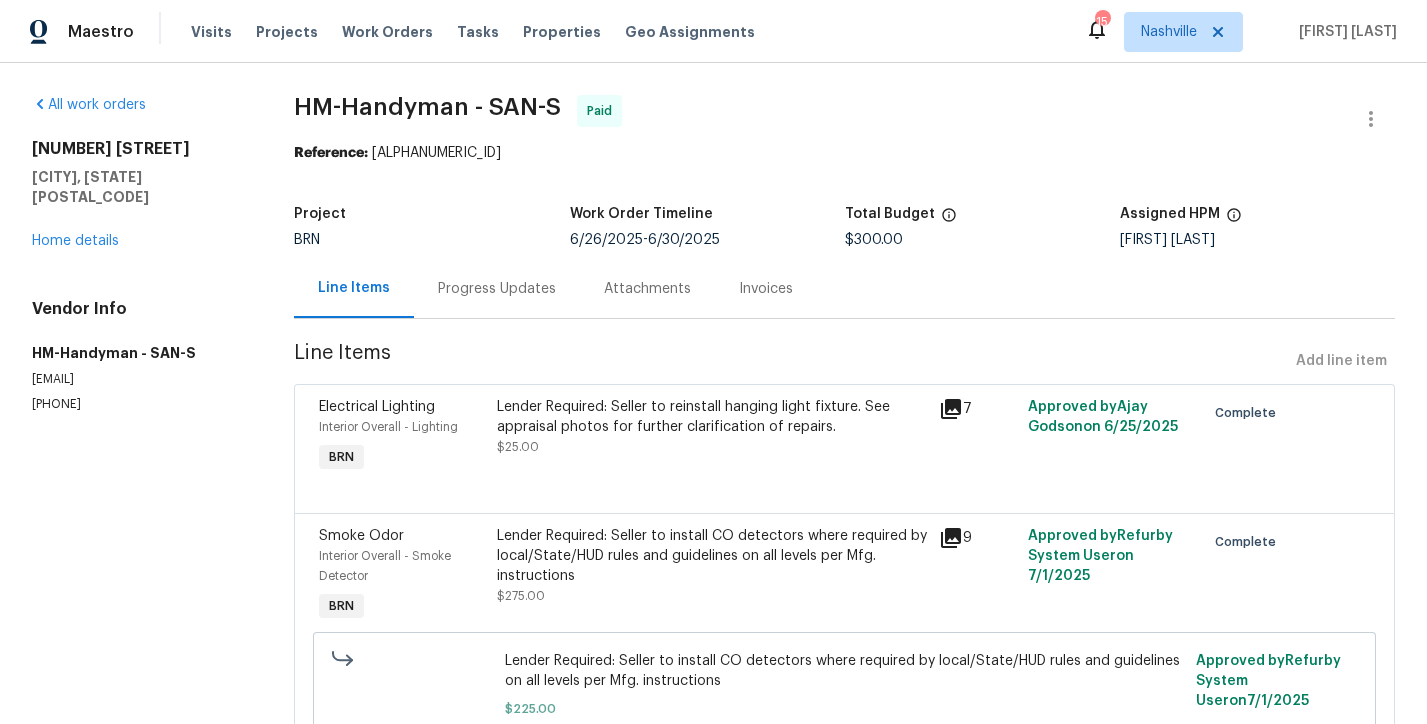 click on "Lender Required: Seller to install CO detectors where required  by local/State/HUD rules and guidelines on all levels per Mfg. instructions $[PRICE]." at bounding box center (712, 576) 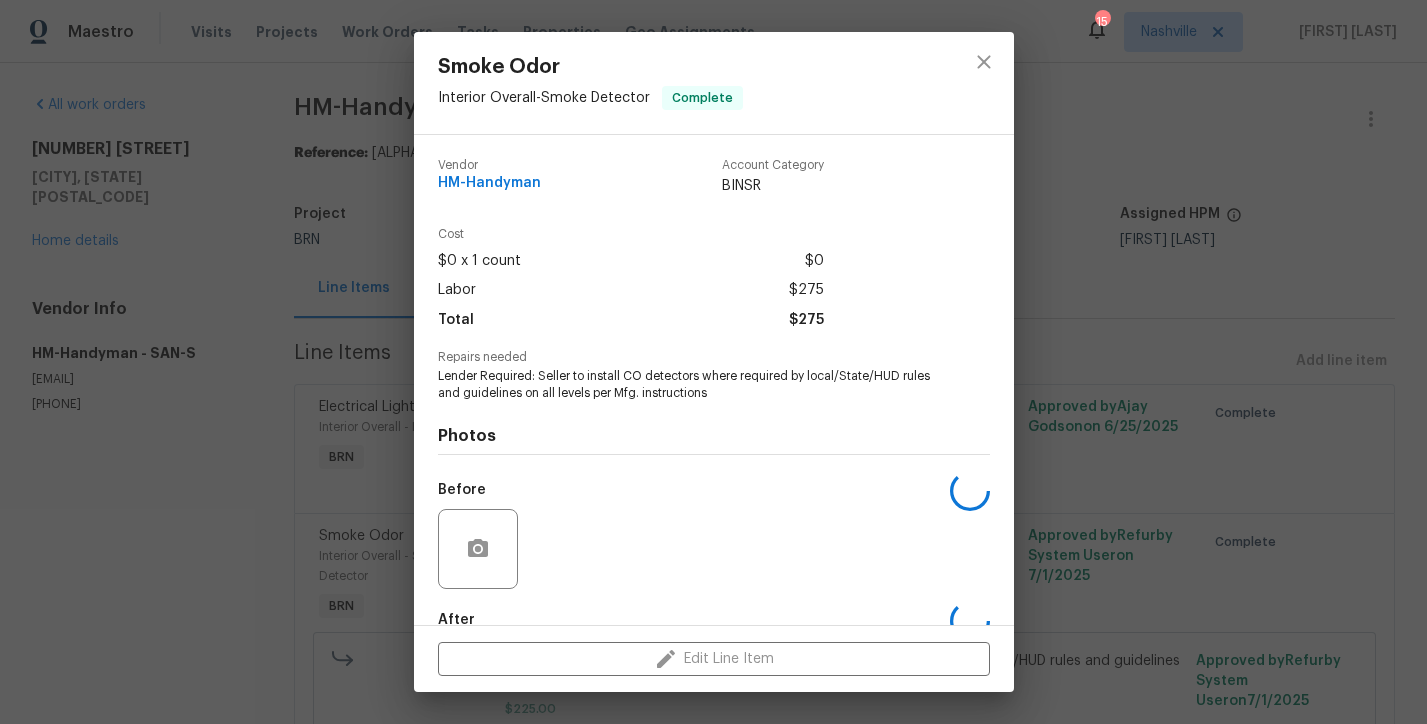 scroll, scrollTop: 114, scrollLeft: 0, axis: vertical 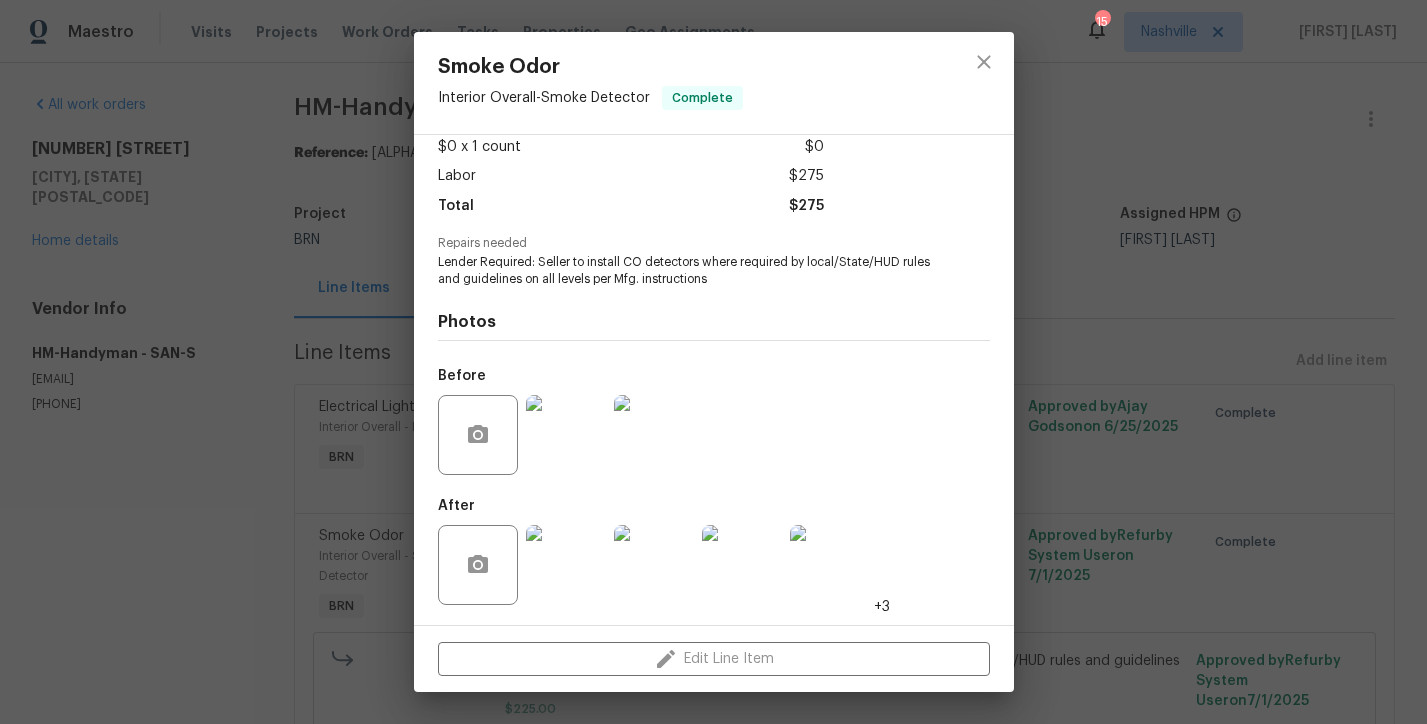 click on "Smoke Odor Interior Overall - Smoke Detector Complete Vendor HM-Handyman Account Category BINSR Cost $0 x 1 count $0 Labor $275 Total $275 Repairs needed Lender Required: Seller to install CO detectors where required by local/State/HUD rules and guidelines on all levels per Mfg. instructions Photos Before After +3 Edit Line Item" at bounding box center [713, 362] 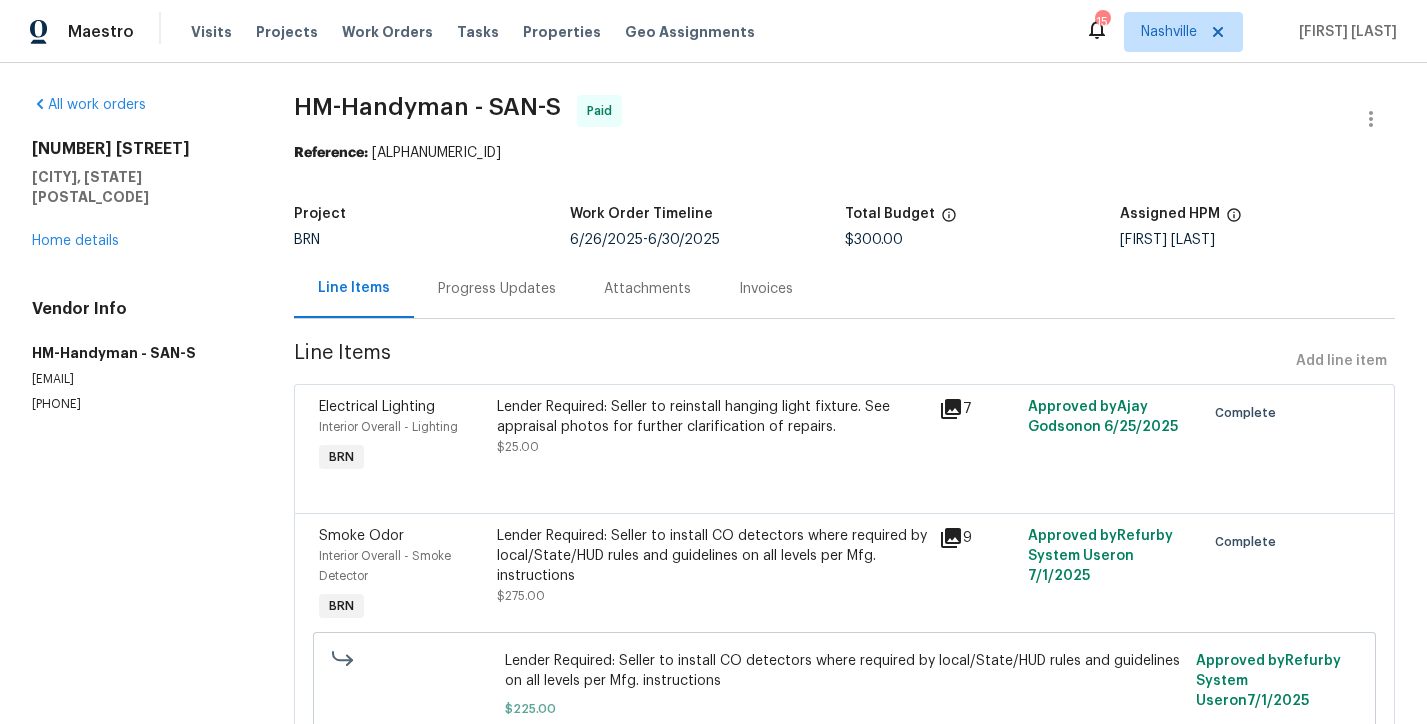 click on "Lender Required: Seller to reinstall hanging light fixture. See appraisal photos for further clarification of repairs." at bounding box center [712, 417] 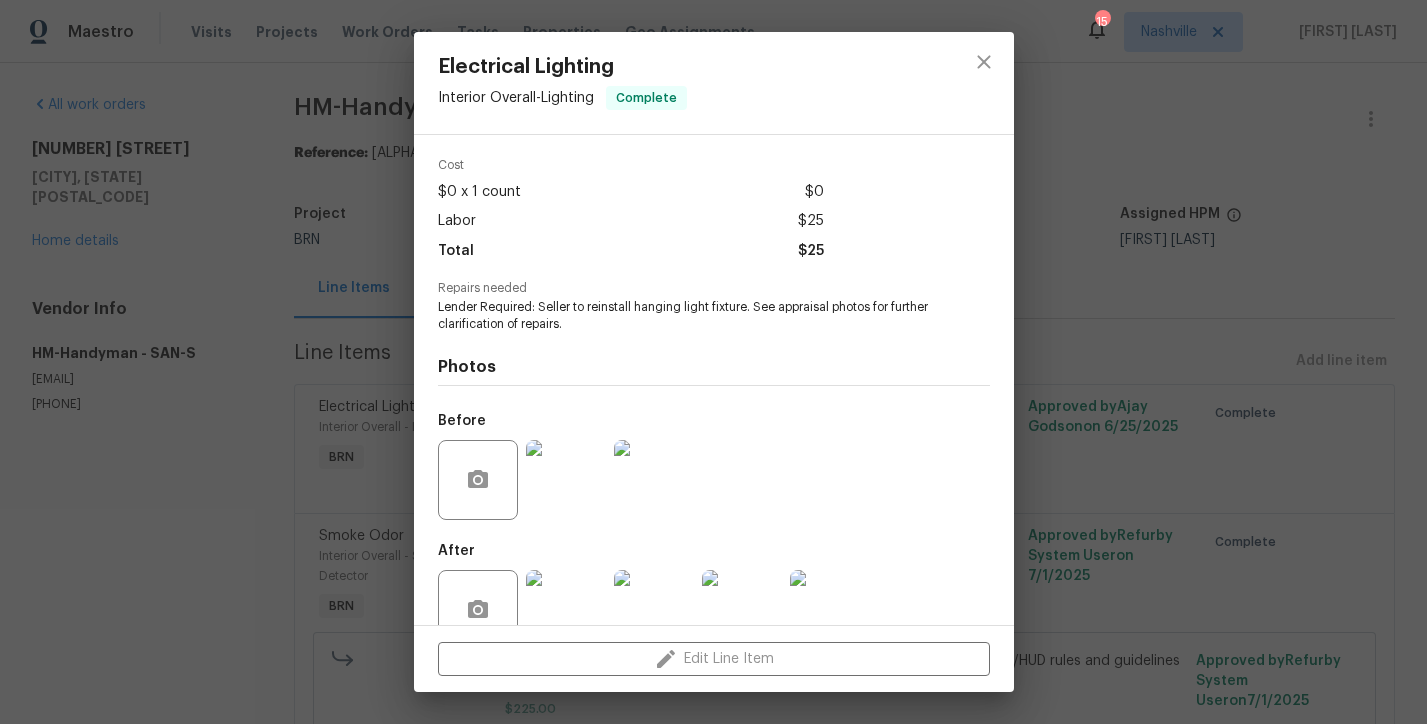 scroll, scrollTop: 114, scrollLeft: 0, axis: vertical 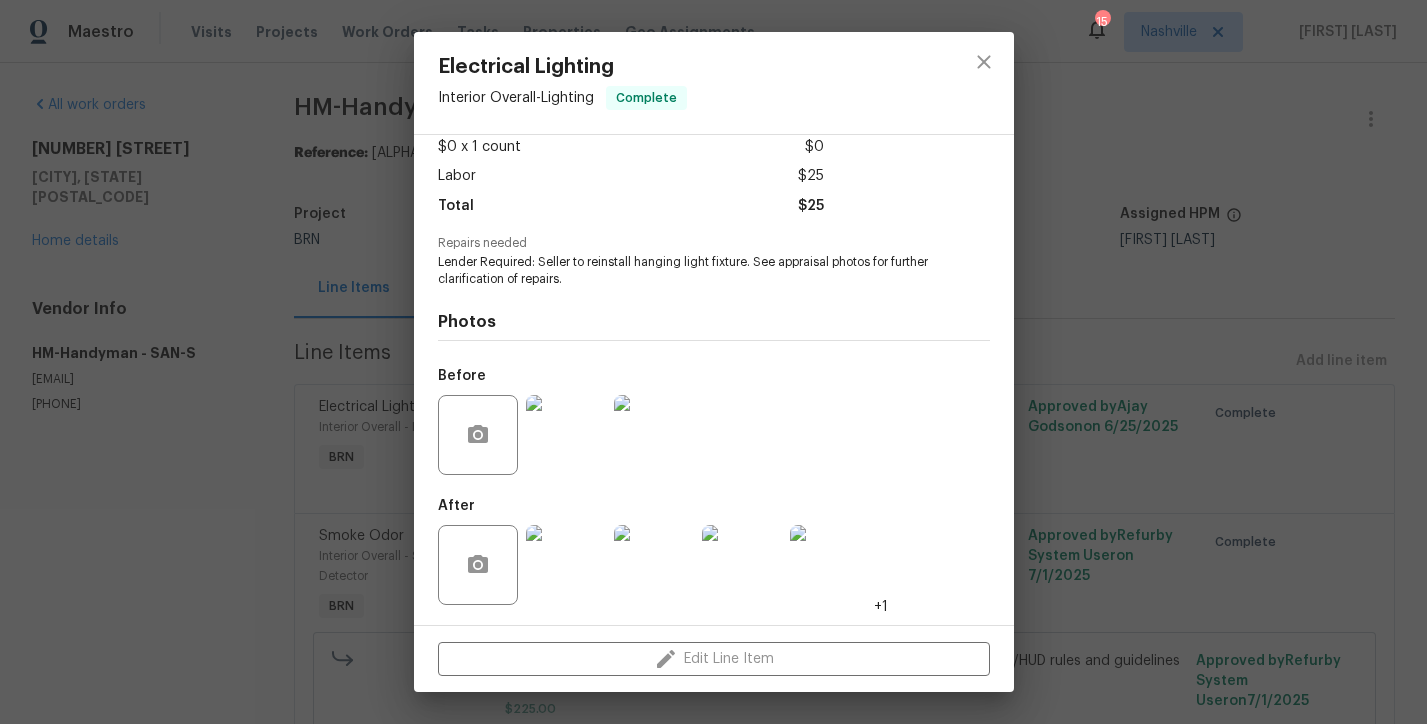 click on "Electrical Lighting Interior Overall  -  Lighting Complete Vendor HM-Handyman Account Category BINSR Cost $0 x 1 count $0 Labor $25 Total $25 Repairs needed Lender Required: Seller to reinstall hanging light fixture. See appraisal photos for further clarification of repairs. Photos Before After  +1  Edit Line Item" at bounding box center (713, 362) 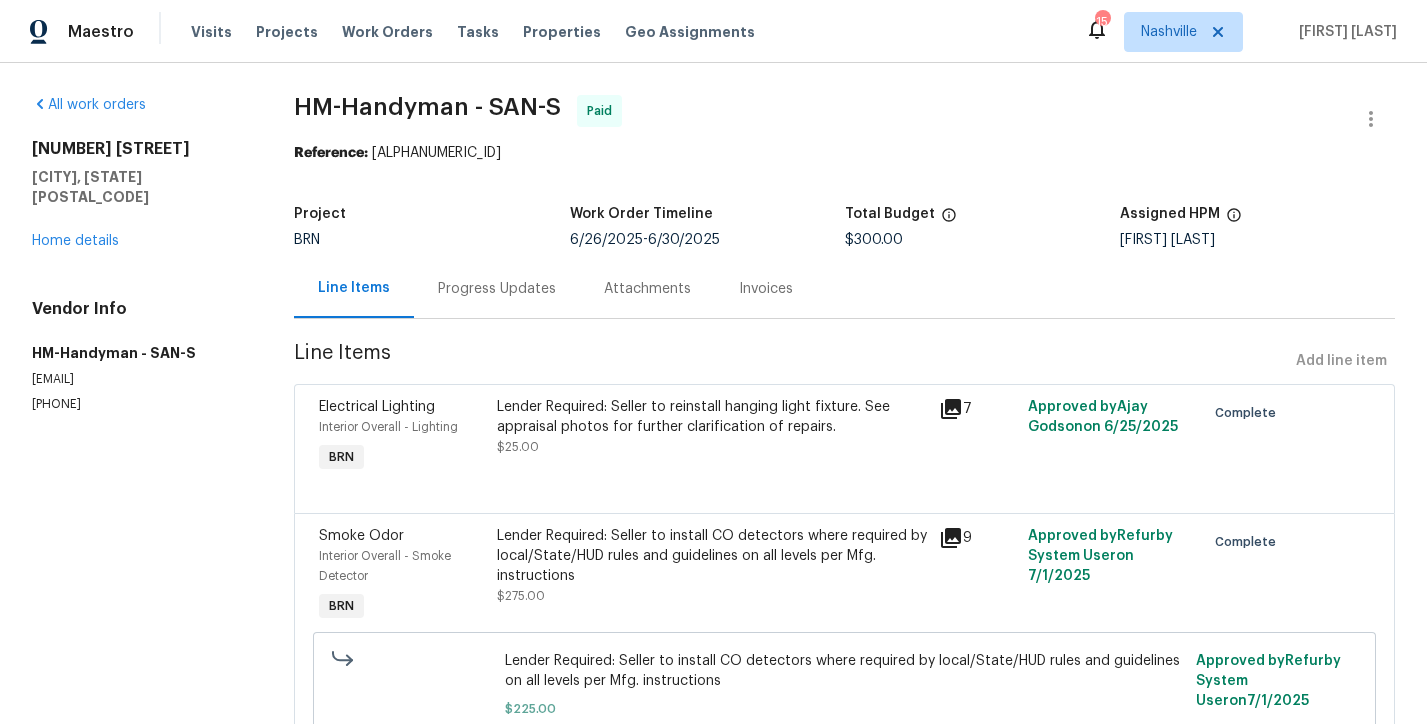 click on "Project BRN Work Order Timeline [DATE] - [DATE] Total Budget [PRICE] Assigned HPM [FIRST] [LAST]" at bounding box center (844, 227) 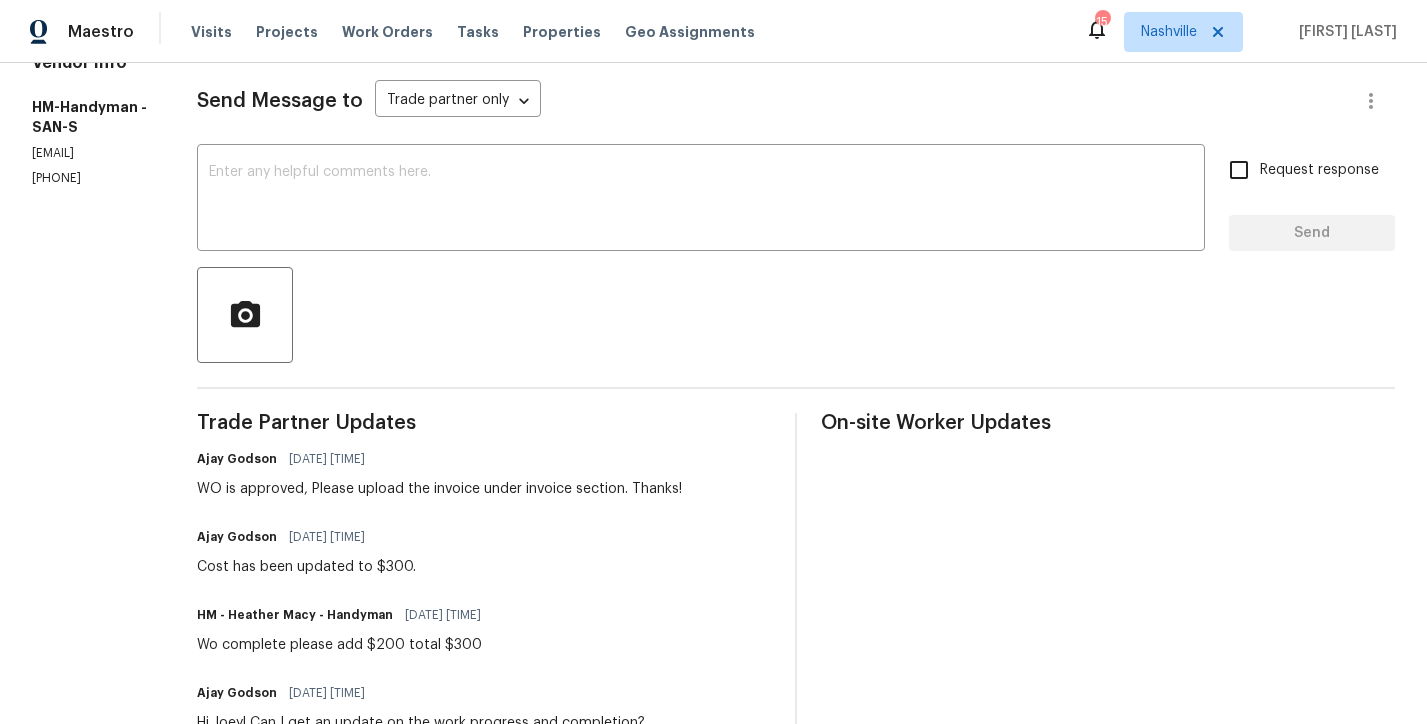 scroll, scrollTop: 275, scrollLeft: 0, axis: vertical 